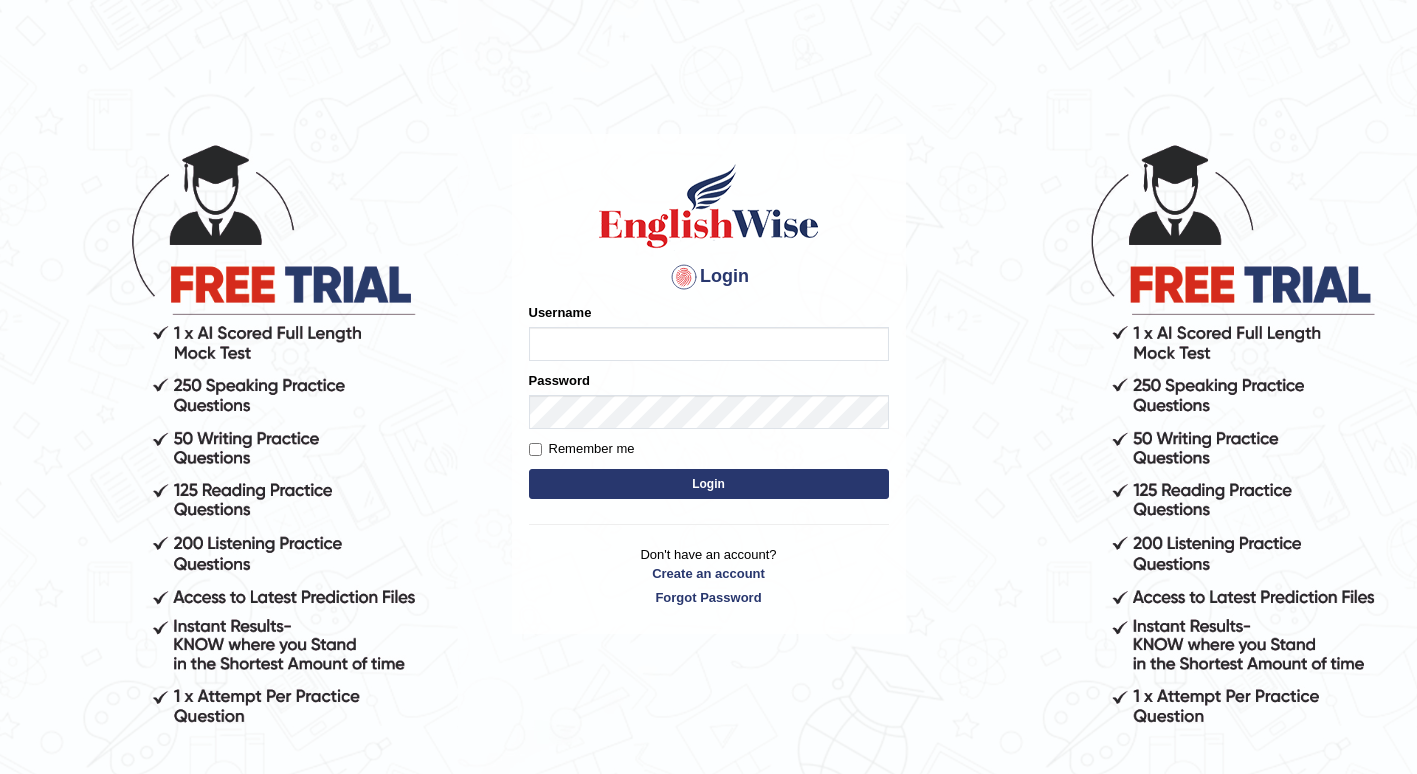 scroll, scrollTop: 0, scrollLeft: 0, axis: both 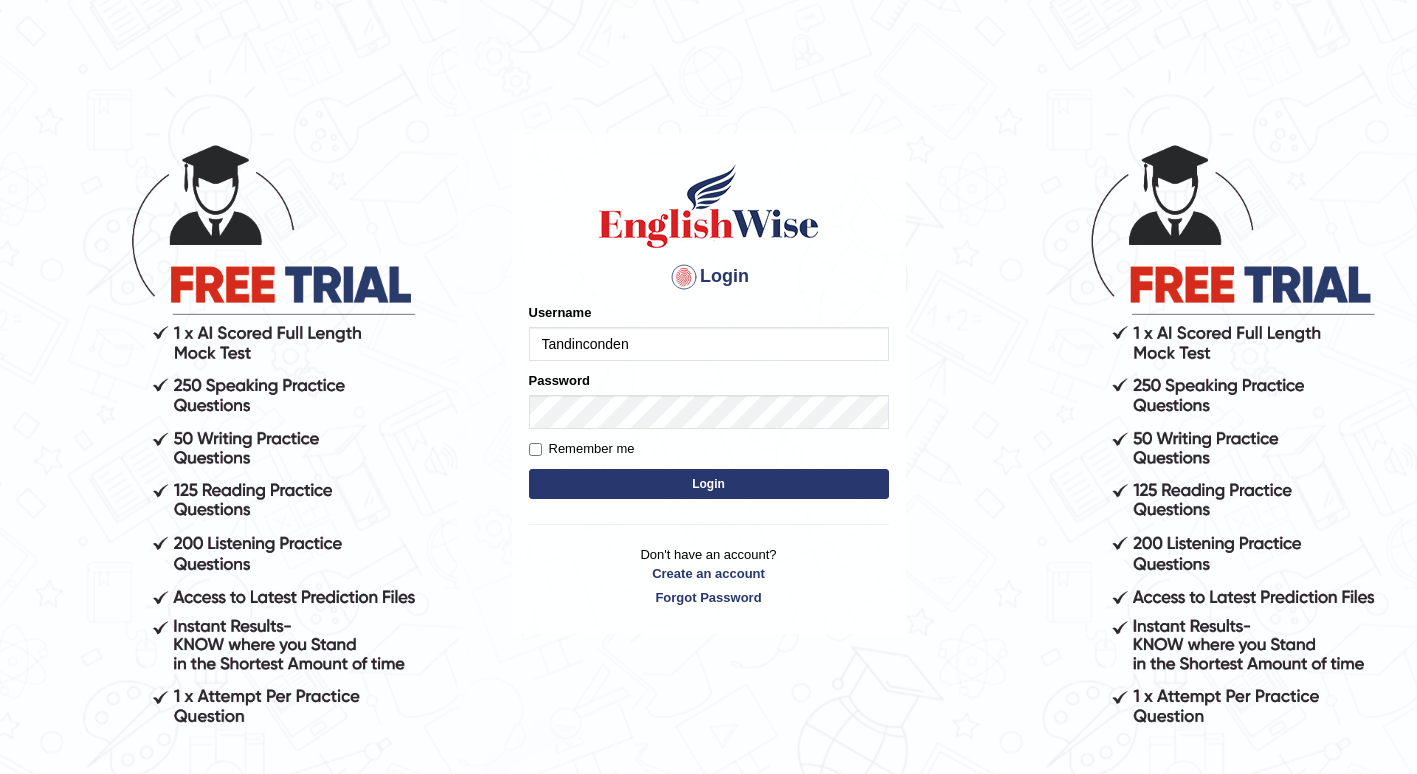 type on "Tandinconden" 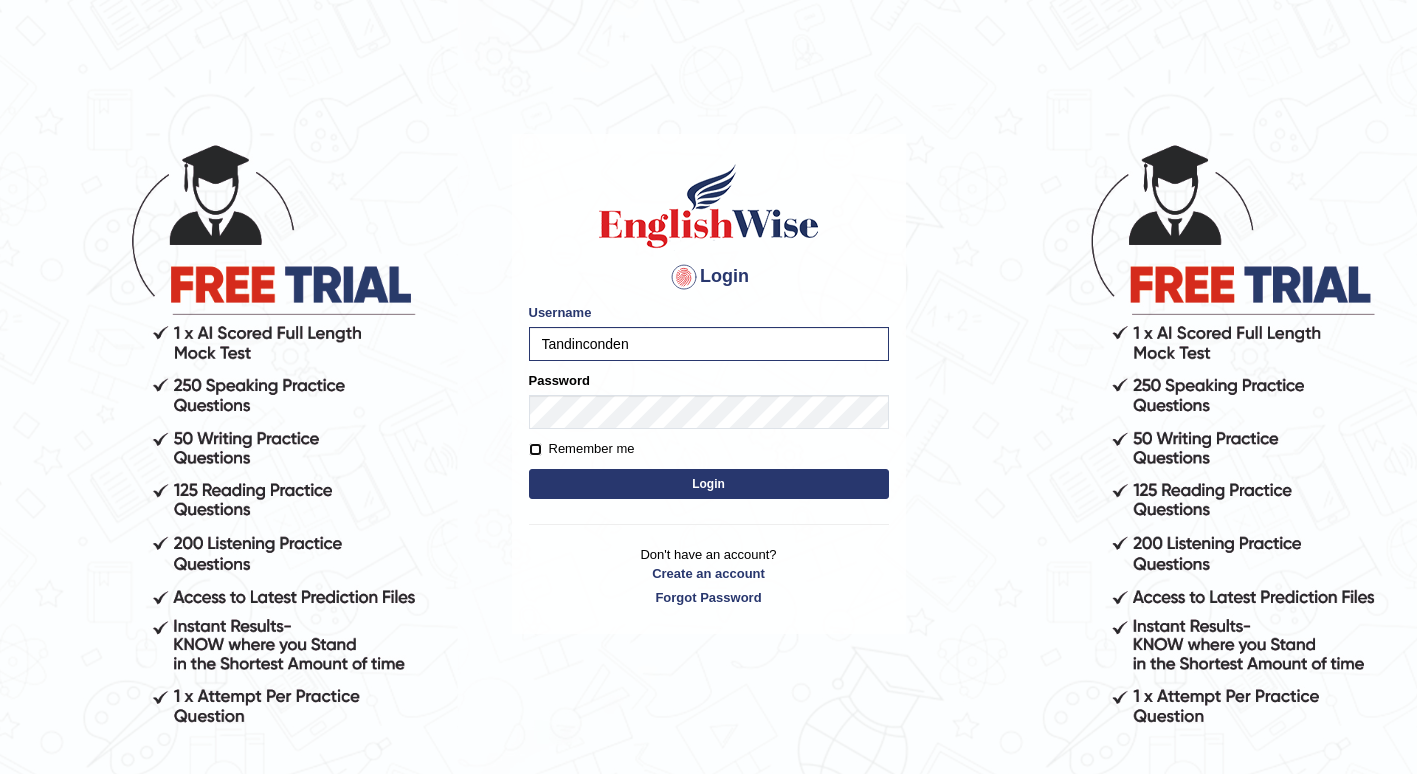click on "Remember me" at bounding box center (535, 449) 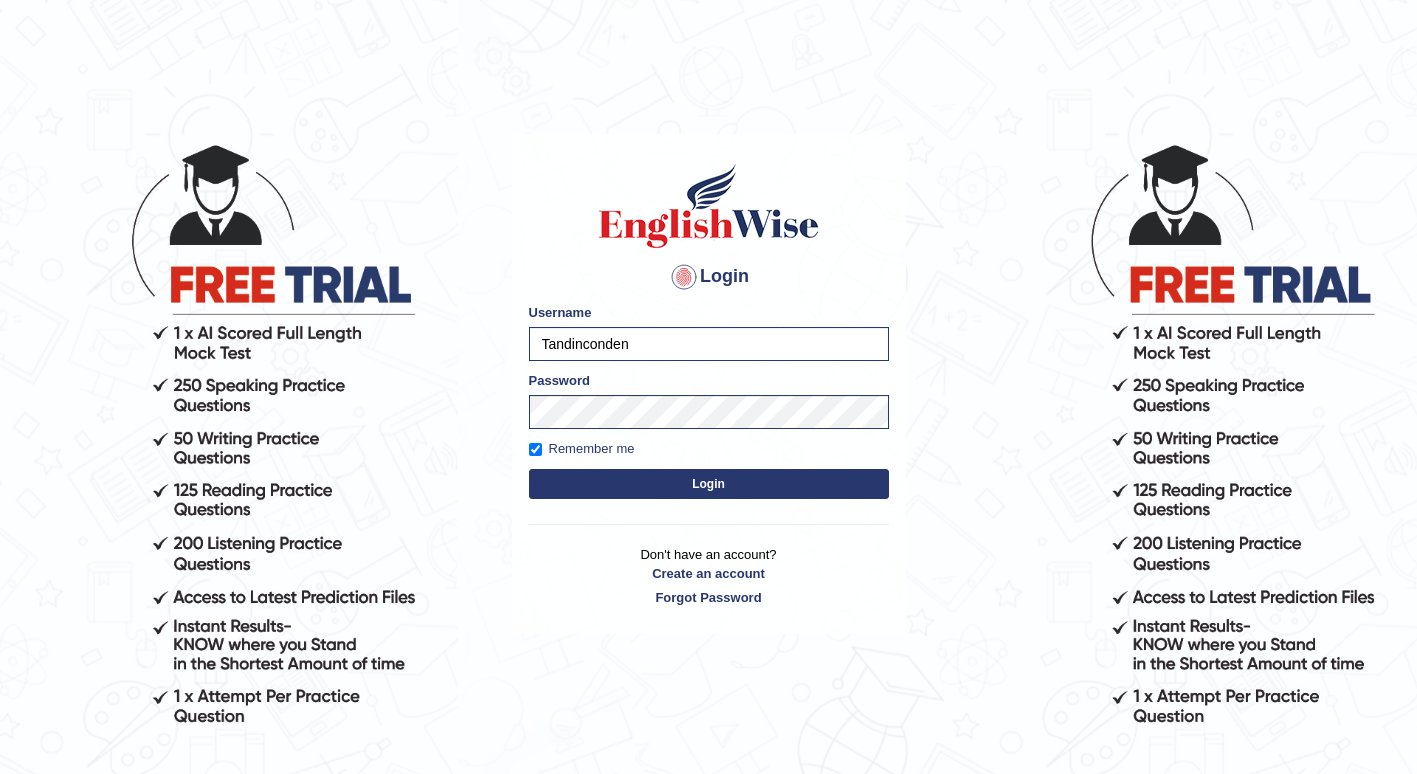 click on "Login" at bounding box center (709, 484) 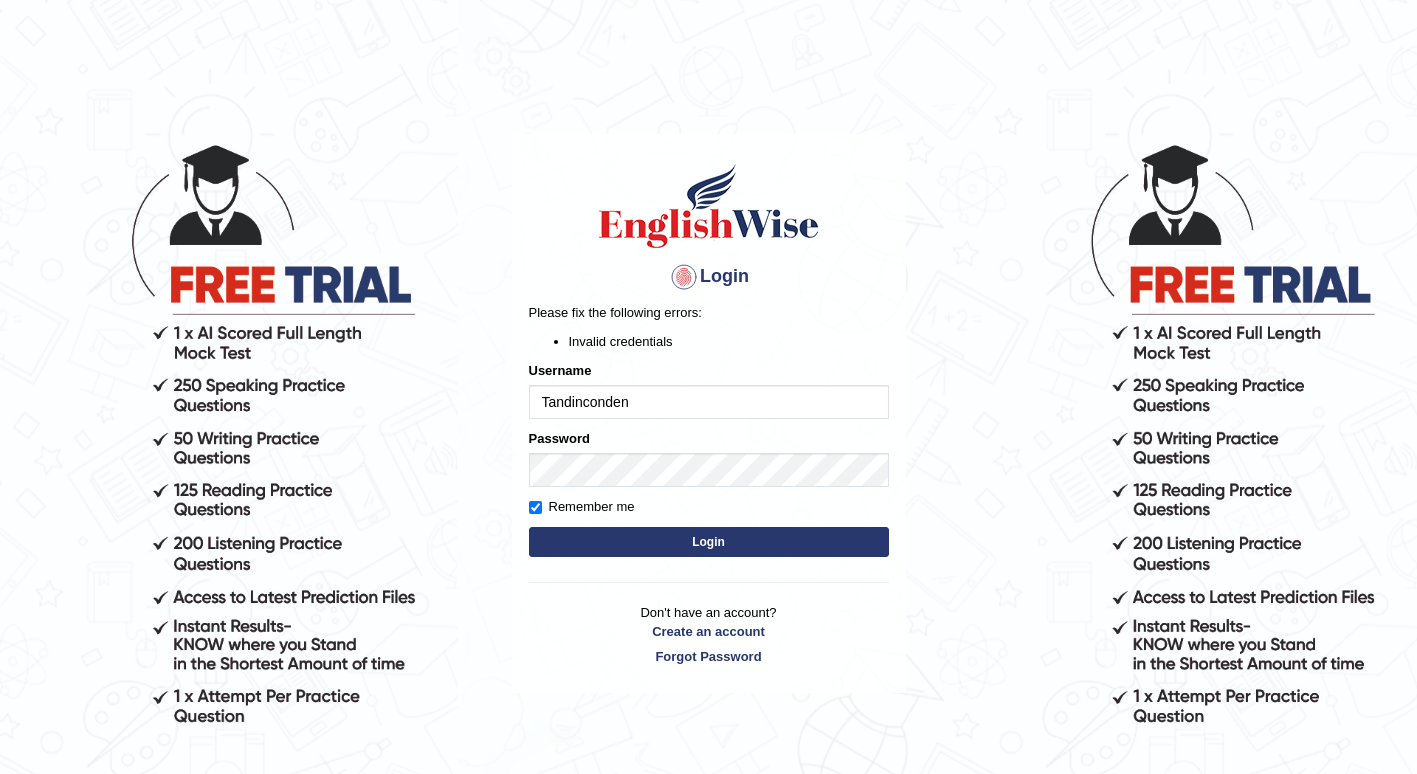 scroll, scrollTop: 0, scrollLeft: 0, axis: both 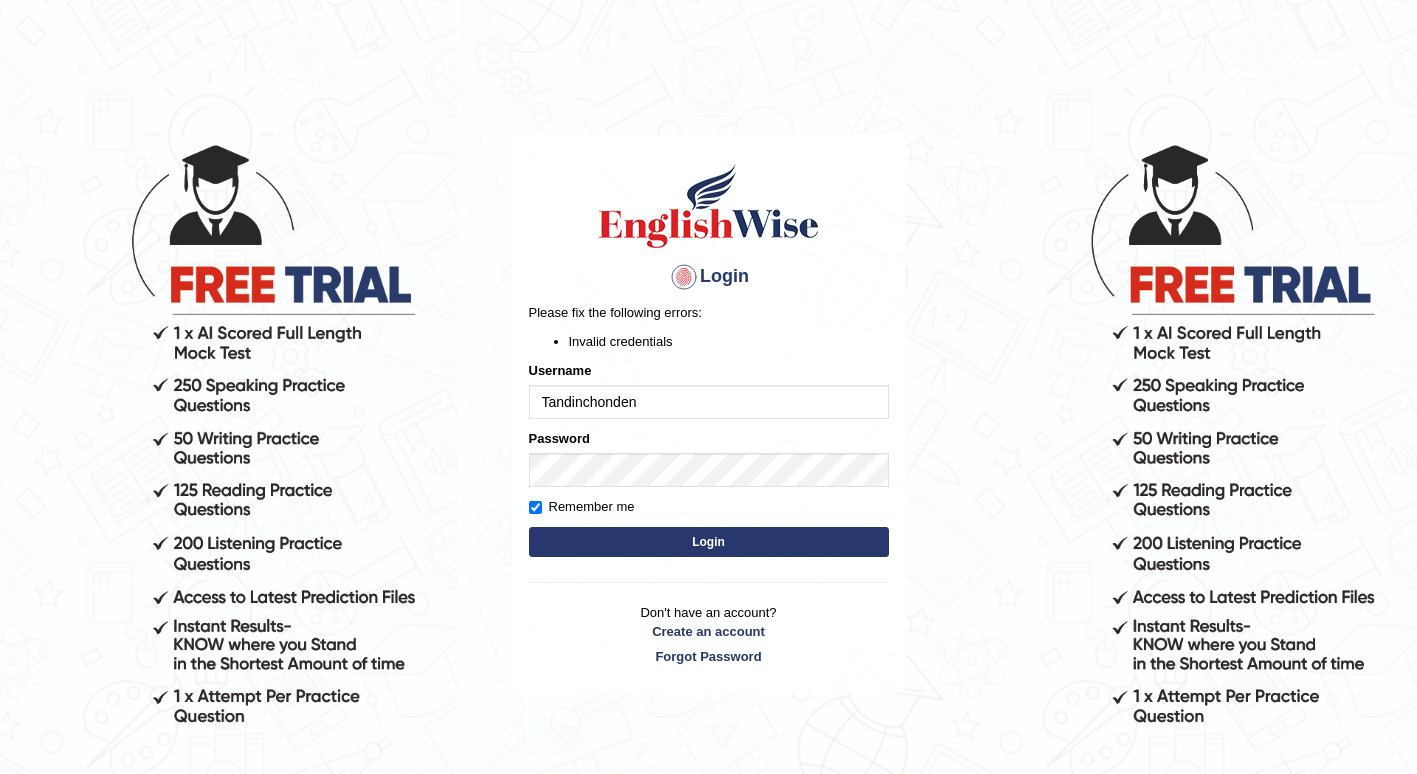 type on "Tandinchonden" 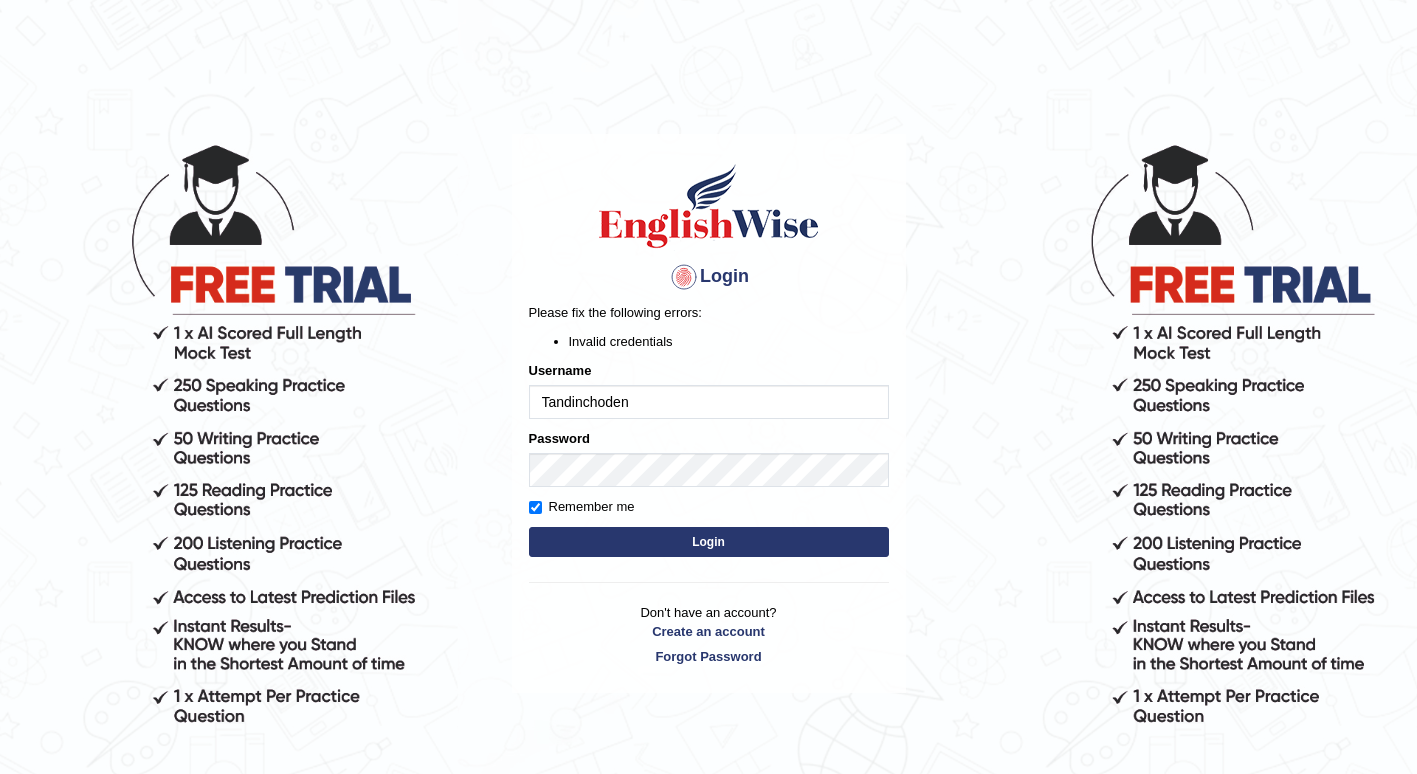 type on "Tandinchoden" 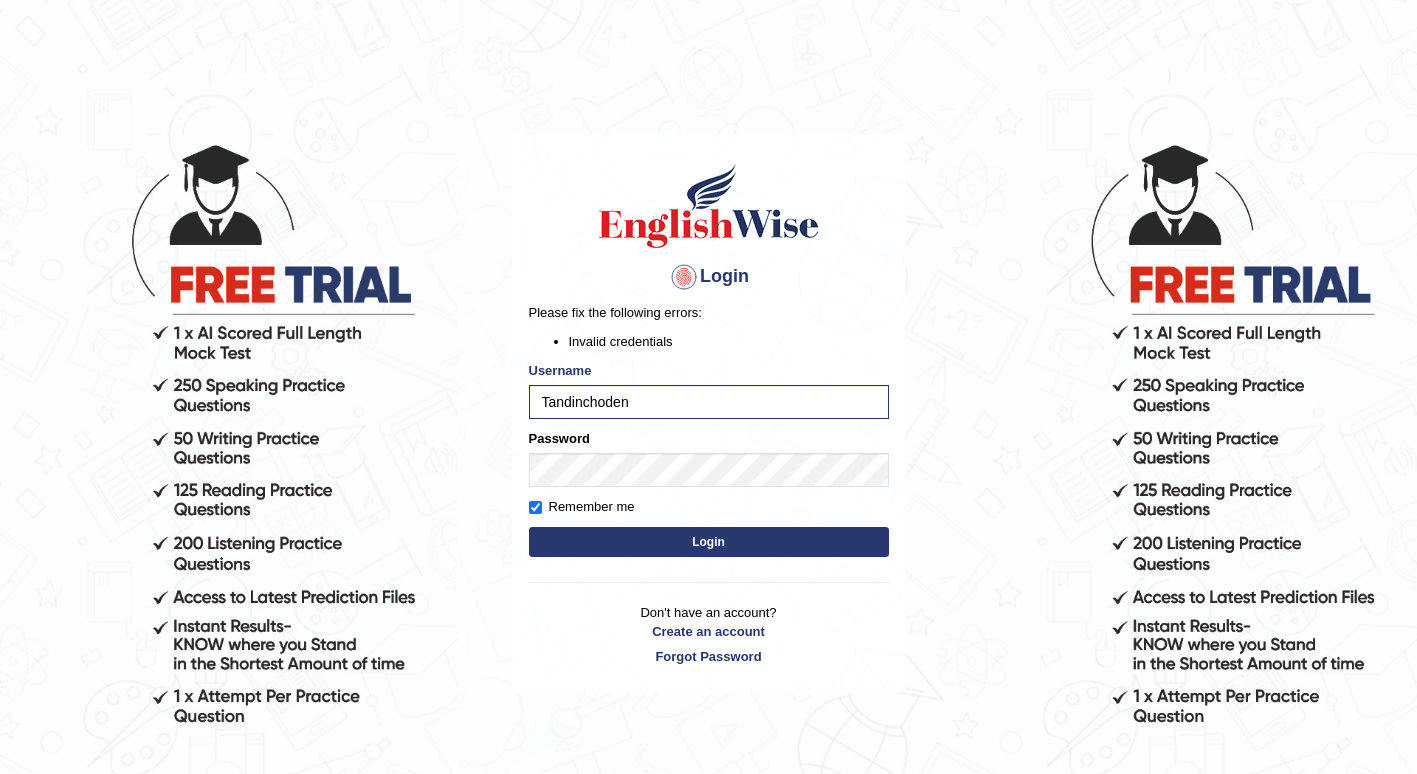 click on "Login" at bounding box center (709, 542) 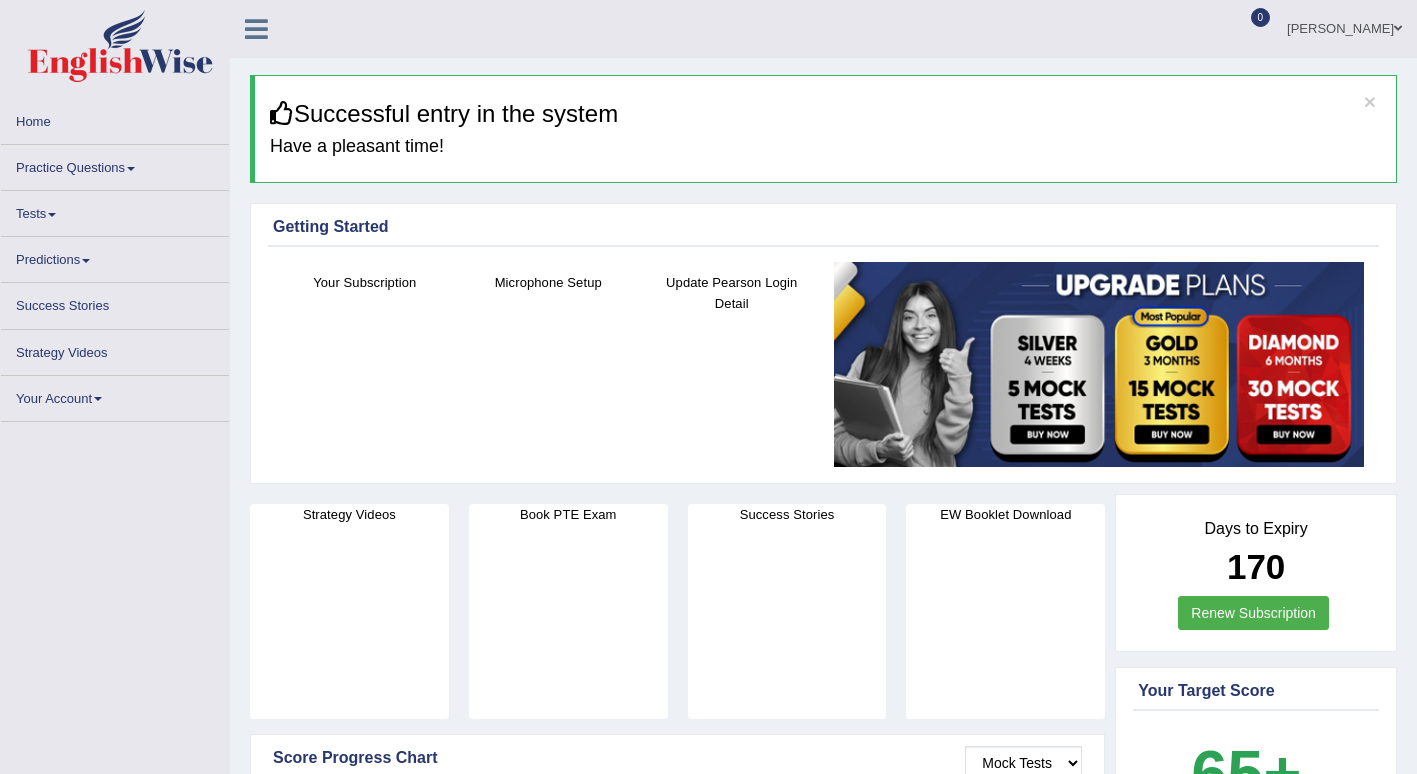 scroll, scrollTop: 0, scrollLeft: 0, axis: both 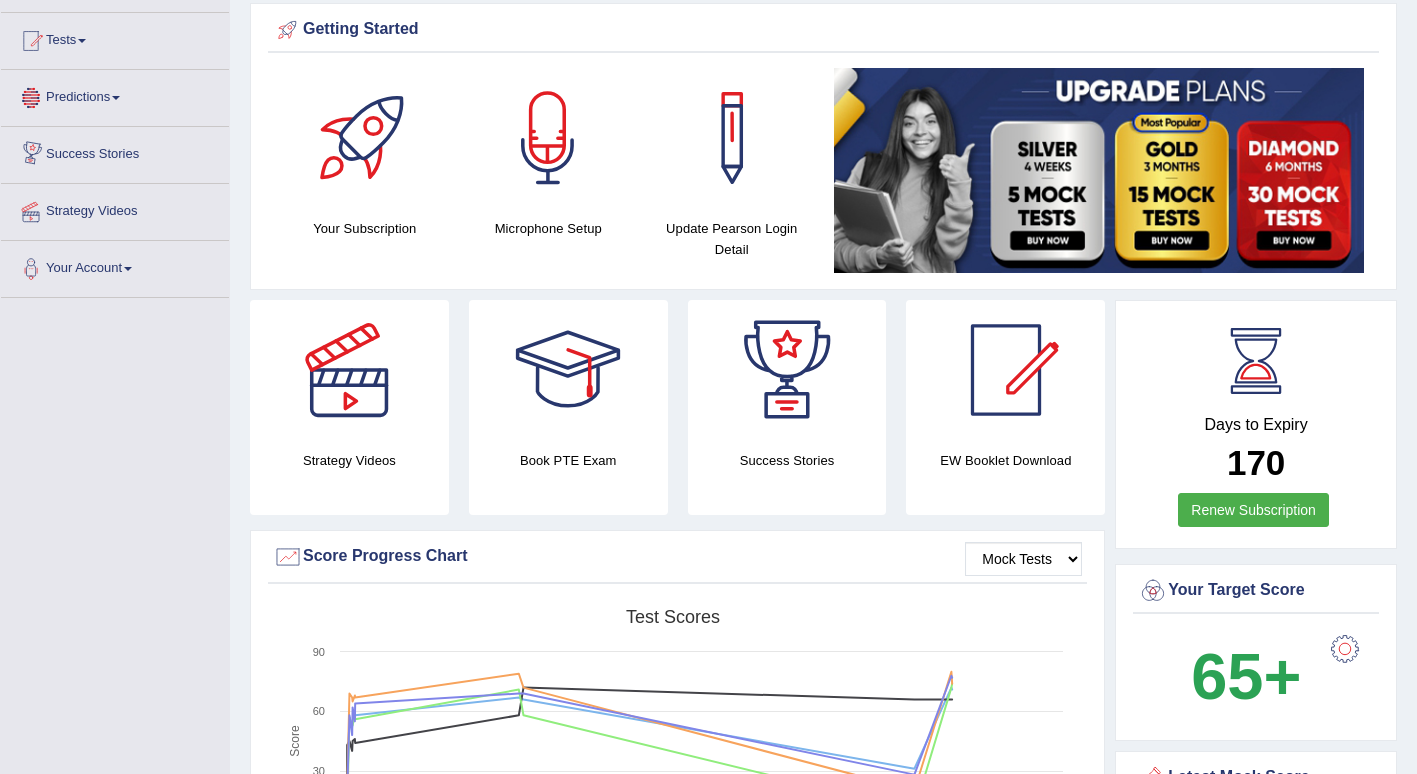 click on "Predictions" at bounding box center (115, 95) 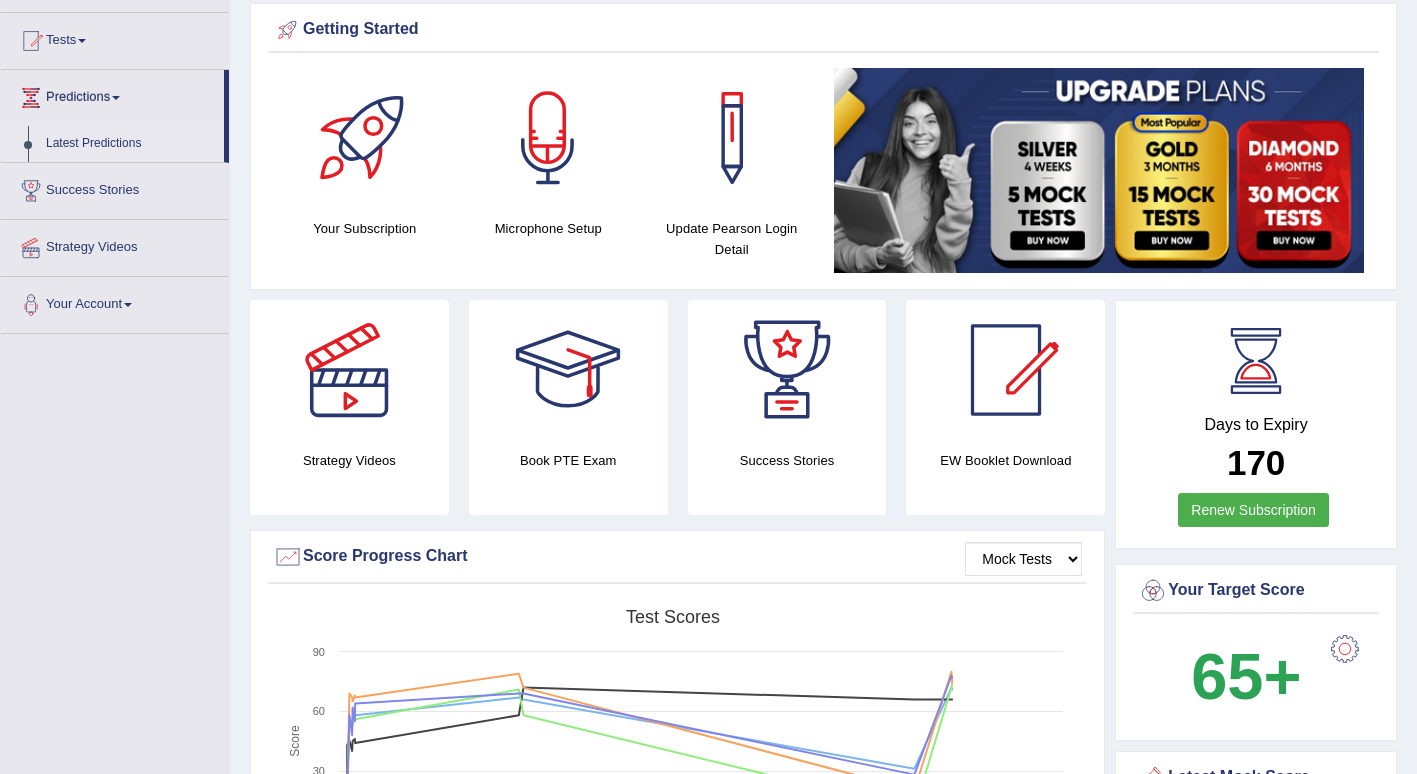 click on "Latest Predictions" at bounding box center [130, 144] 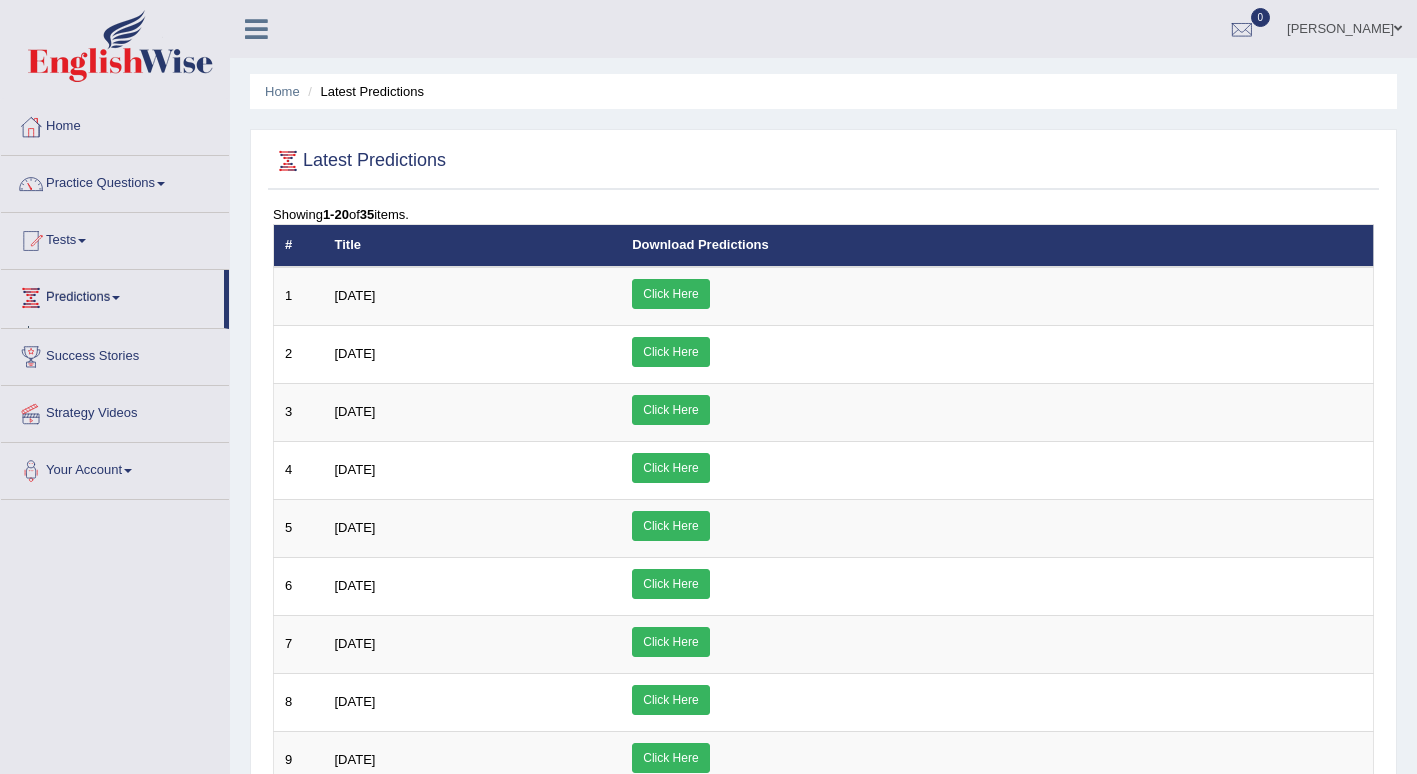 scroll, scrollTop: 0, scrollLeft: 0, axis: both 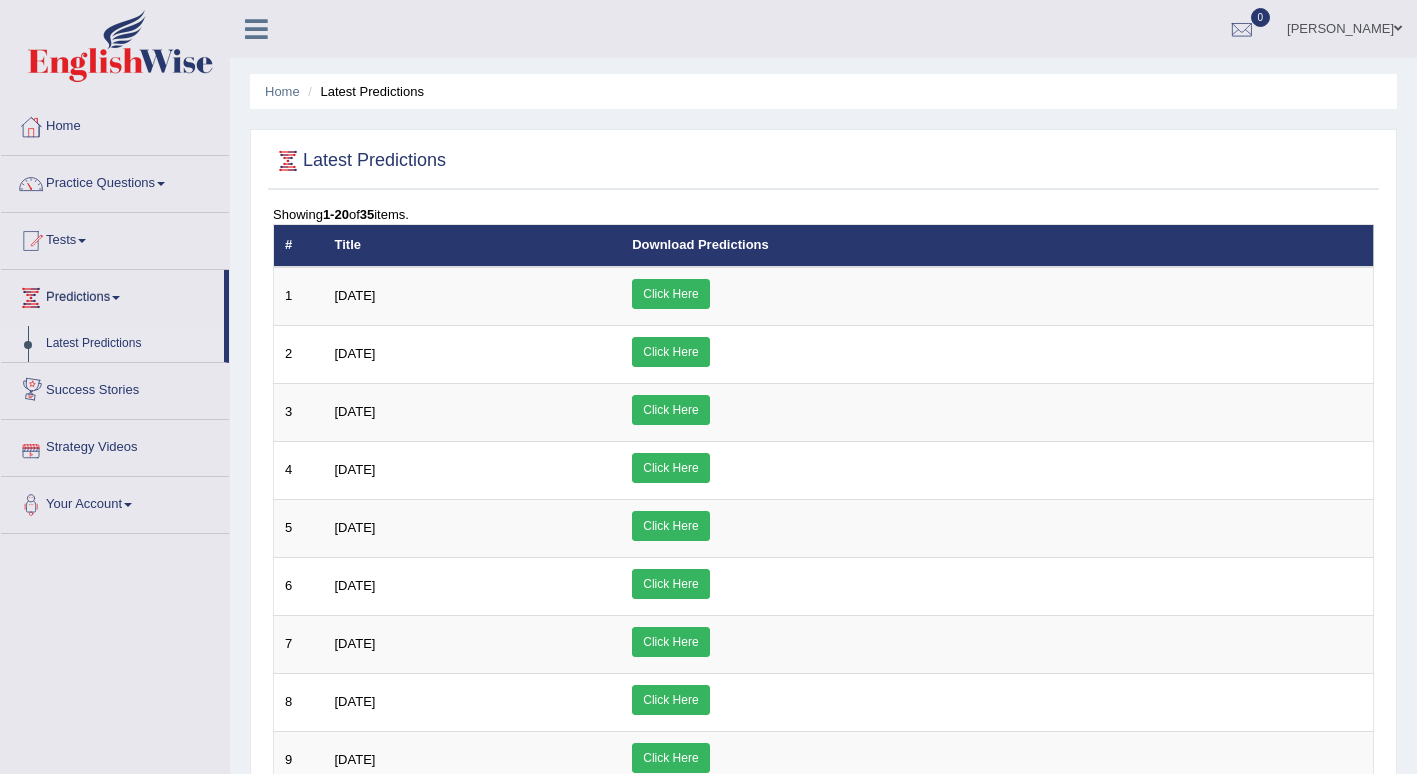 click on "Strategy Videos" at bounding box center (115, 445) 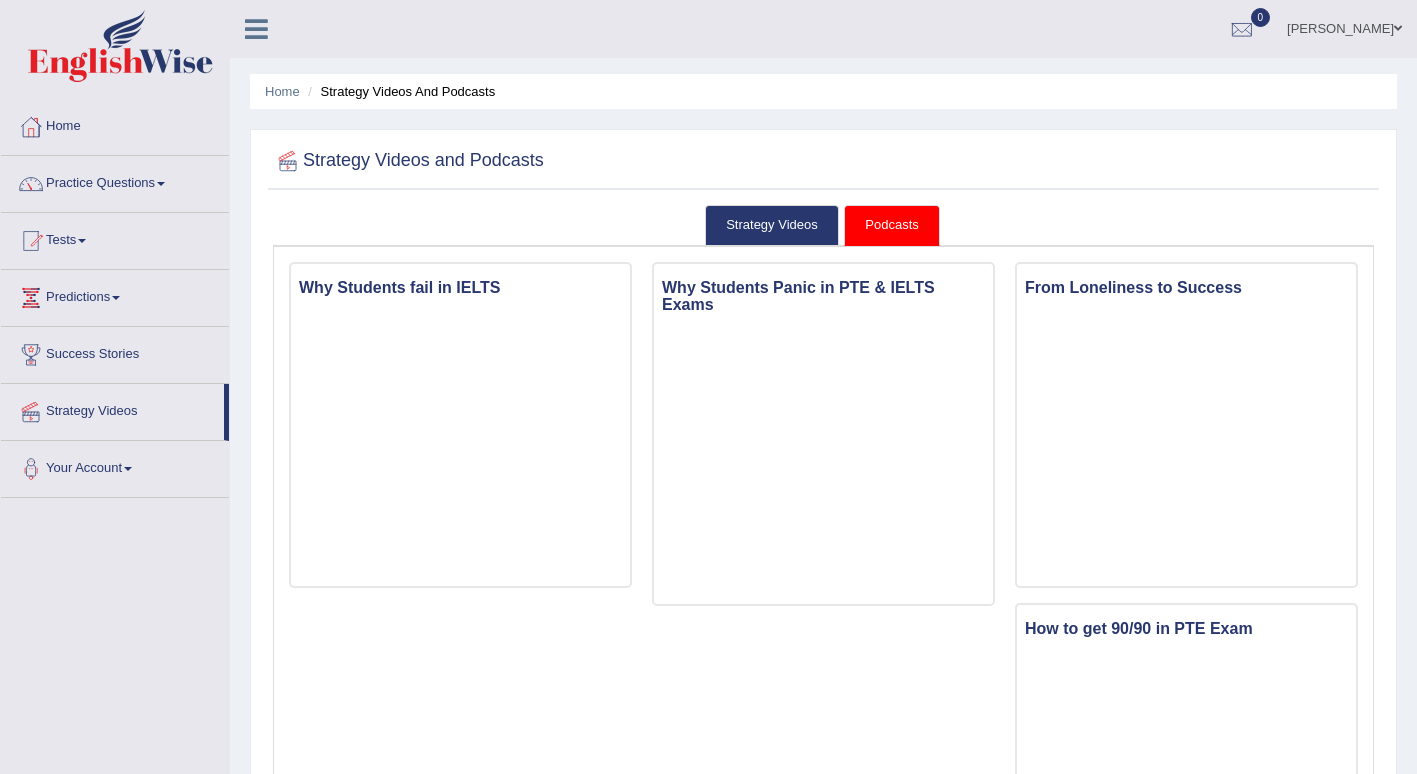 scroll, scrollTop: 0, scrollLeft: 0, axis: both 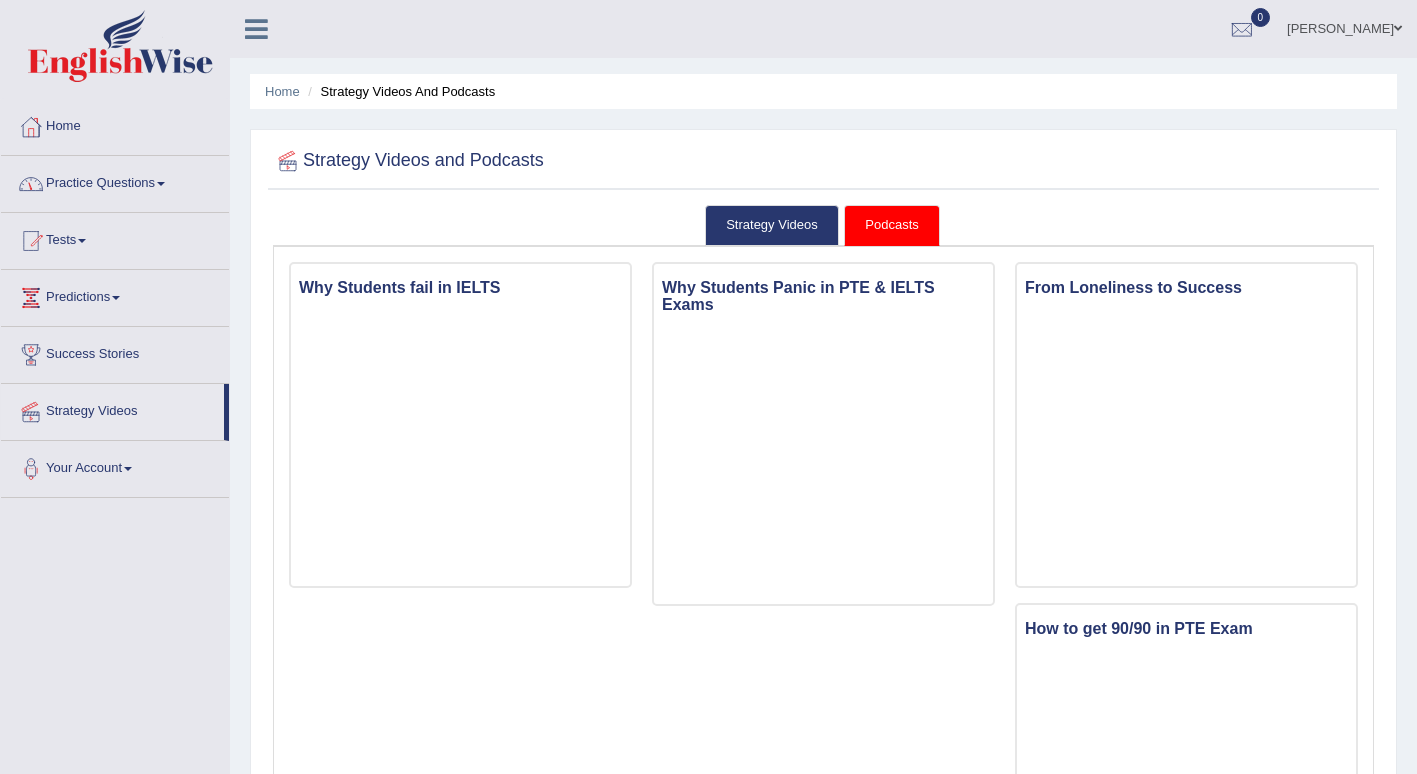 click on "Practice Questions" at bounding box center [115, 181] 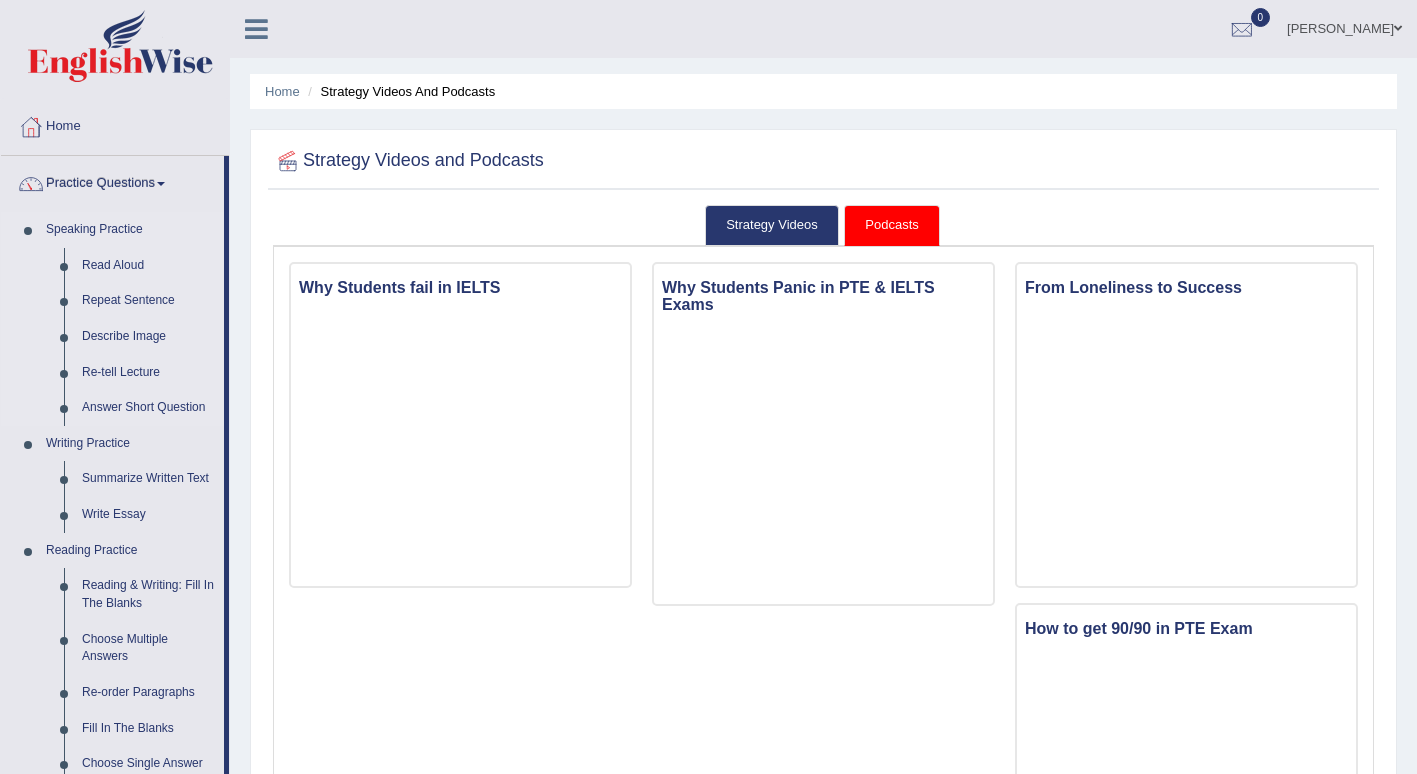 click on "Speaking Practice" at bounding box center (130, 230) 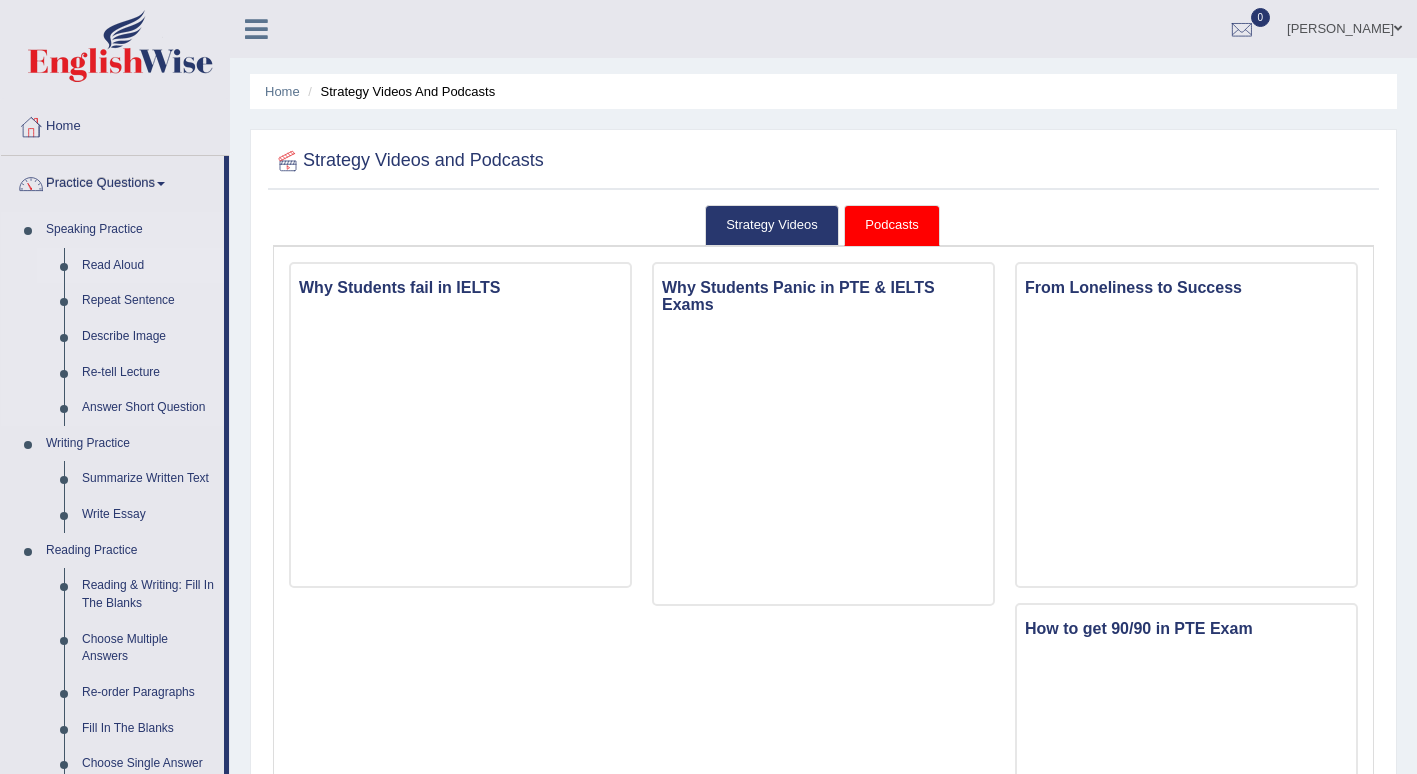 click on "Read Aloud" at bounding box center (148, 266) 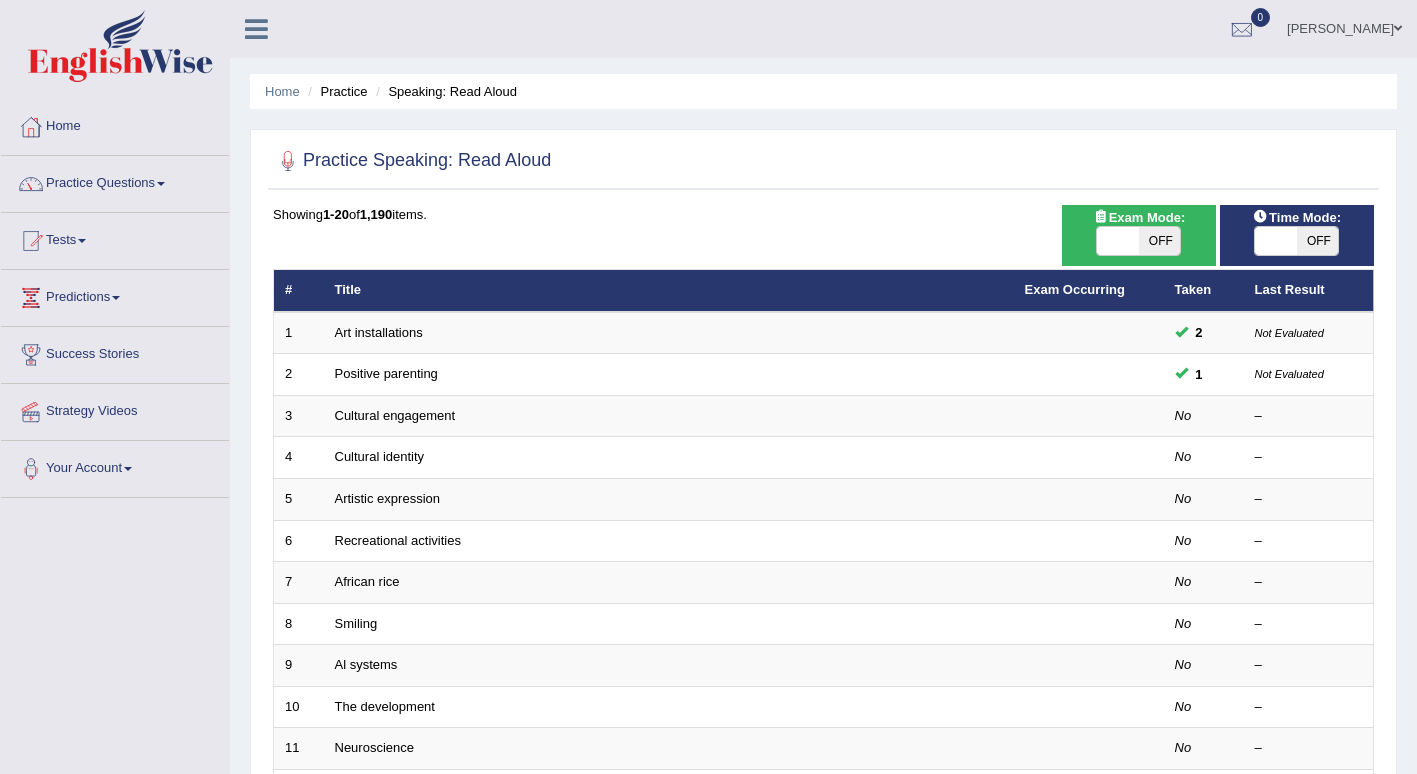 scroll, scrollTop: 0, scrollLeft: 0, axis: both 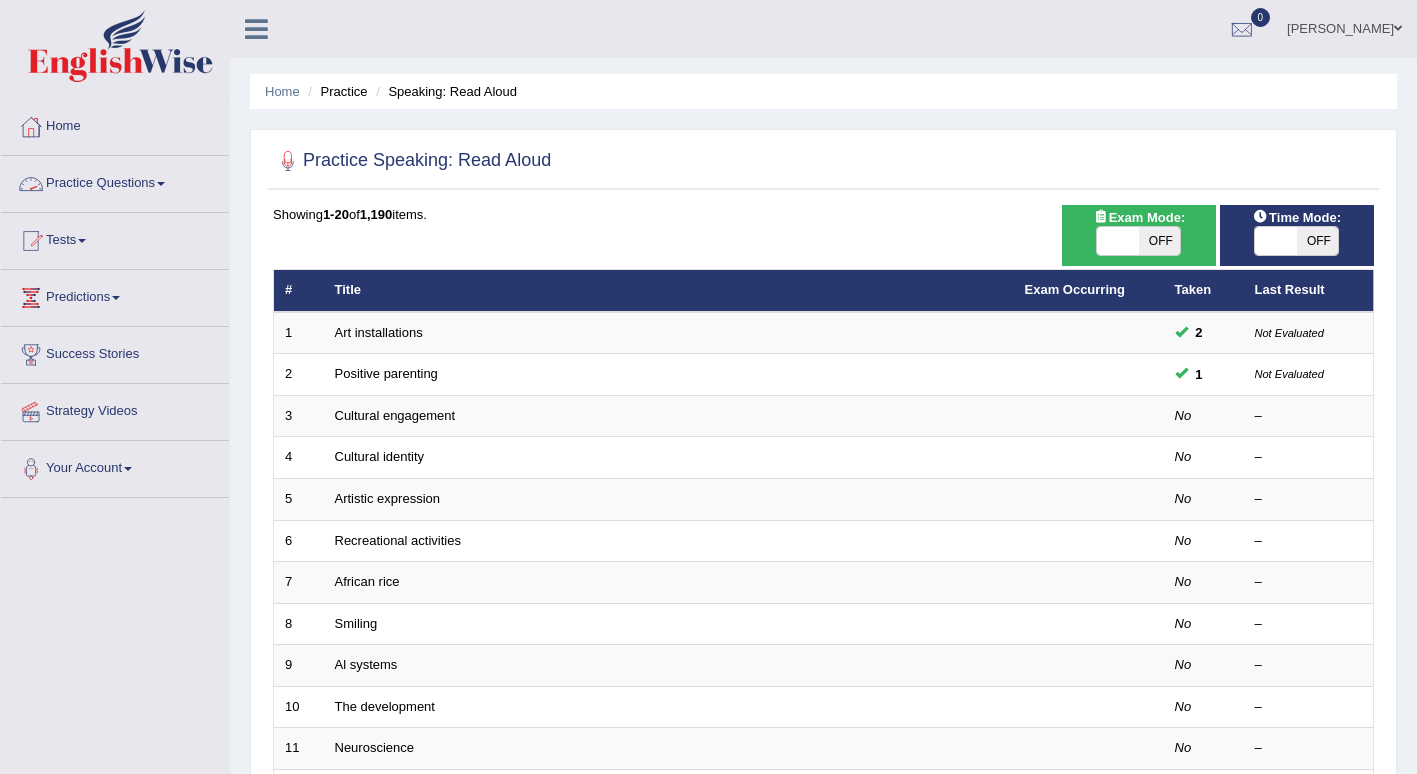 click on "Practice Questions" at bounding box center (115, 181) 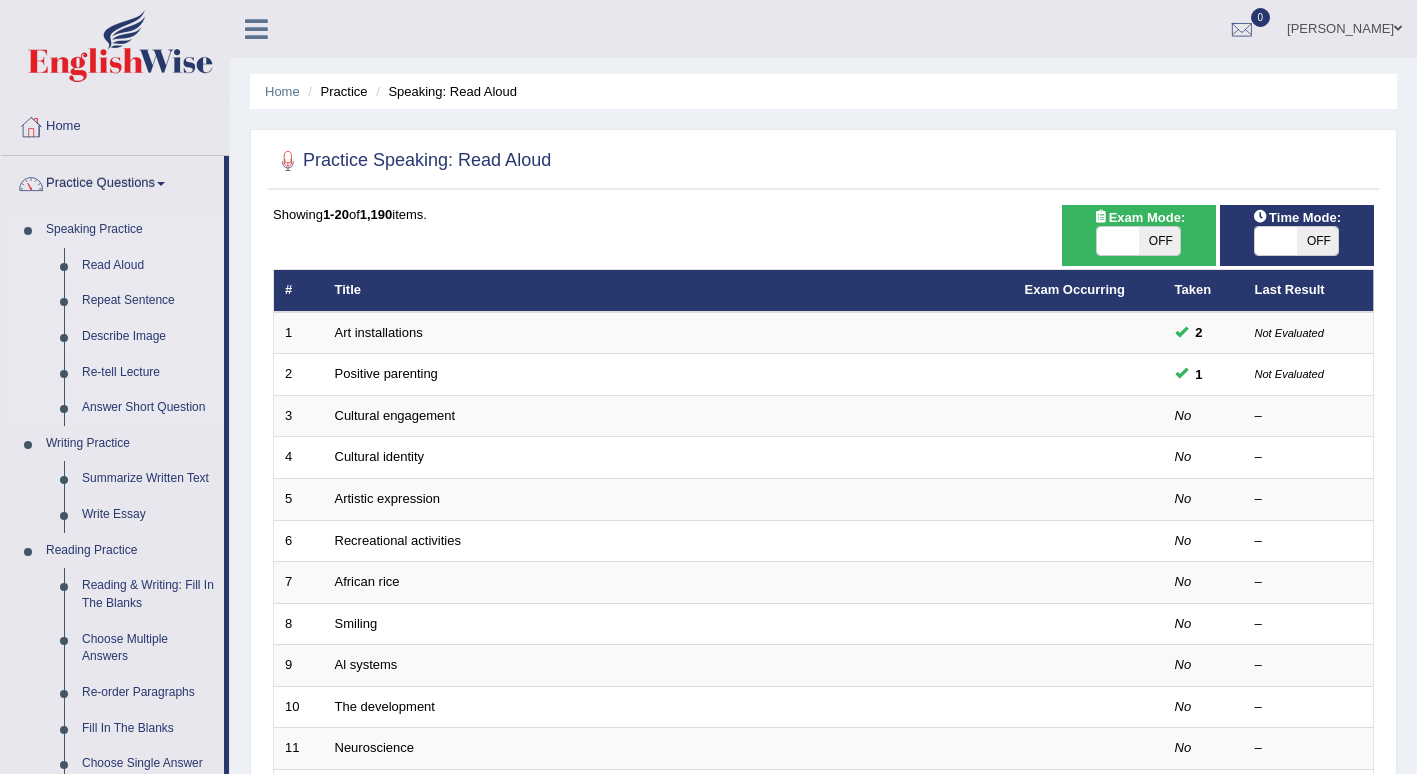 click on "Describe Image" at bounding box center (148, 337) 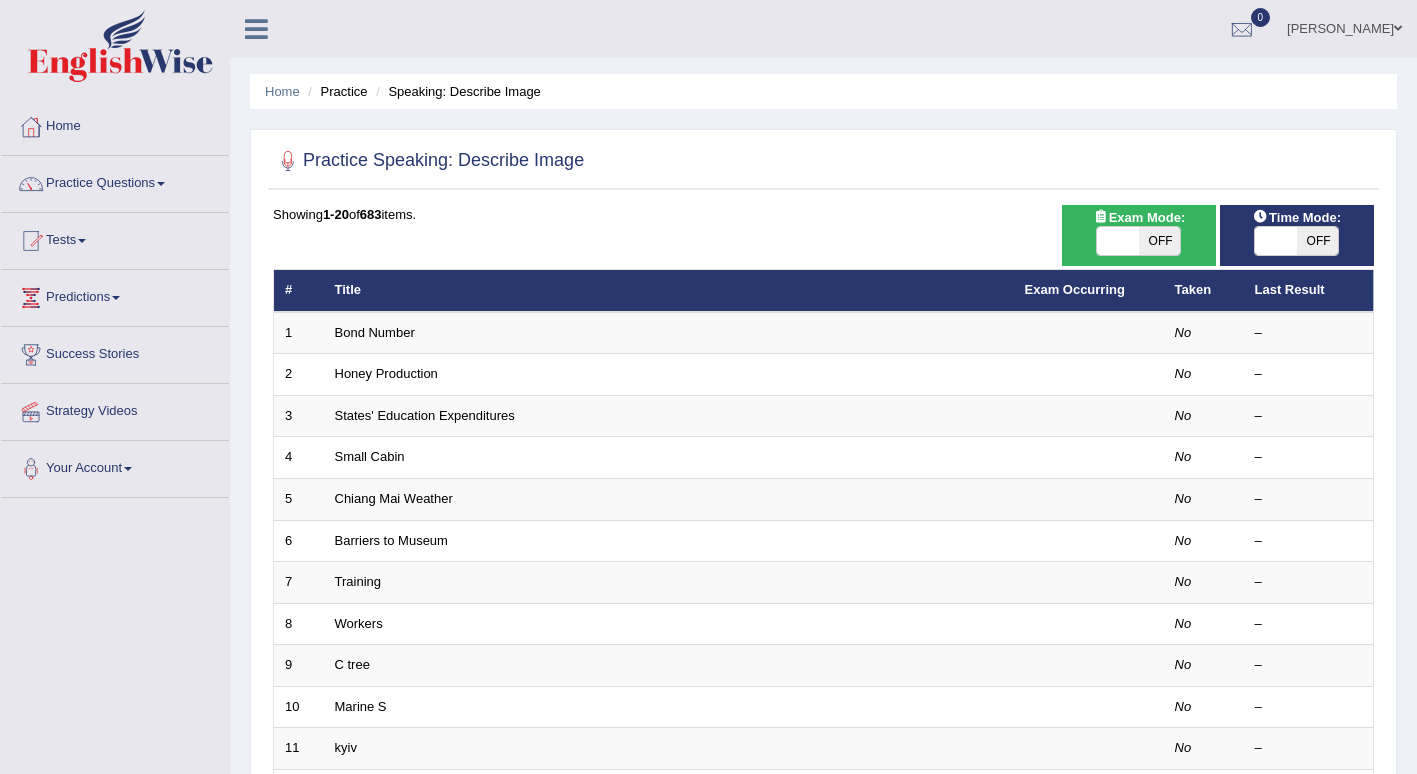 scroll, scrollTop: 0, scrollLeft: 0, axis: both 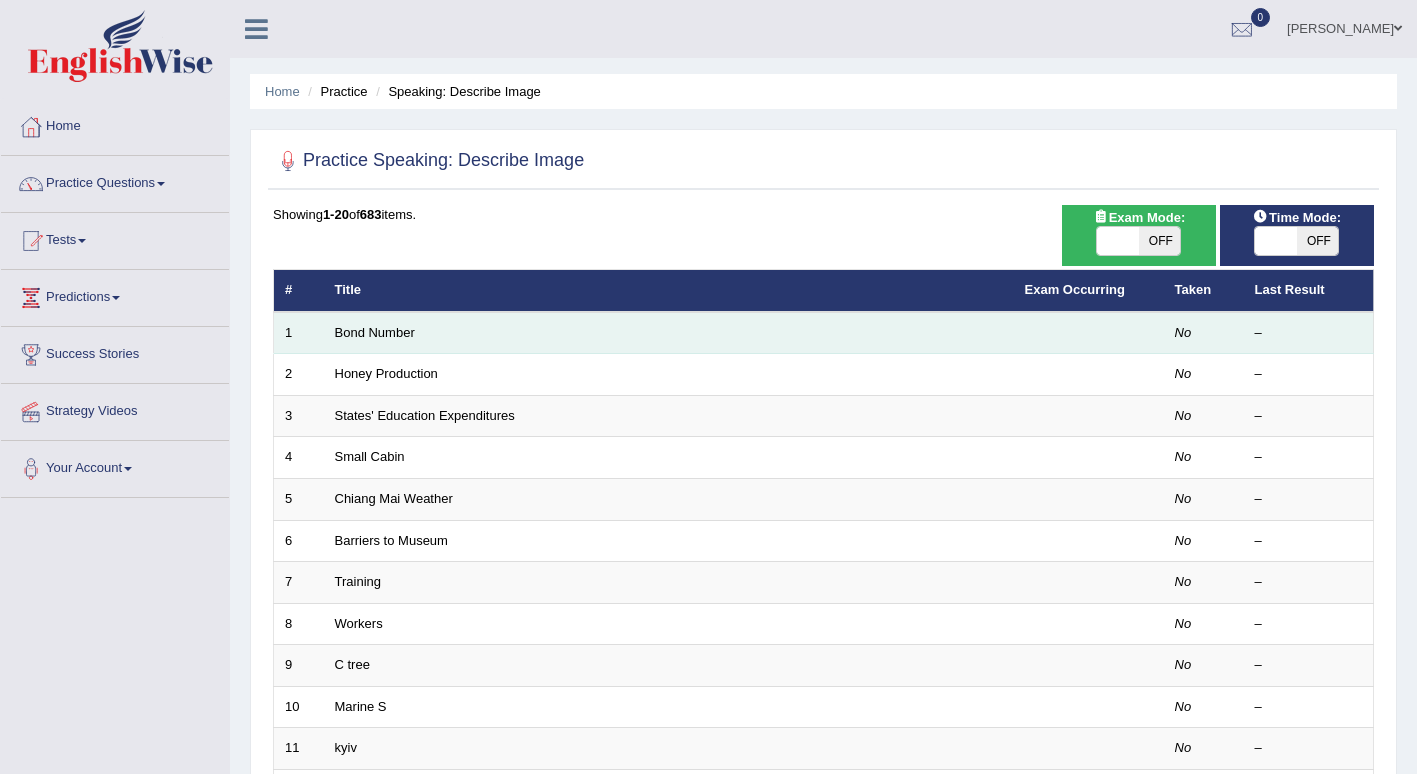 click on "Bond Number" at bounding box center [669, 333] 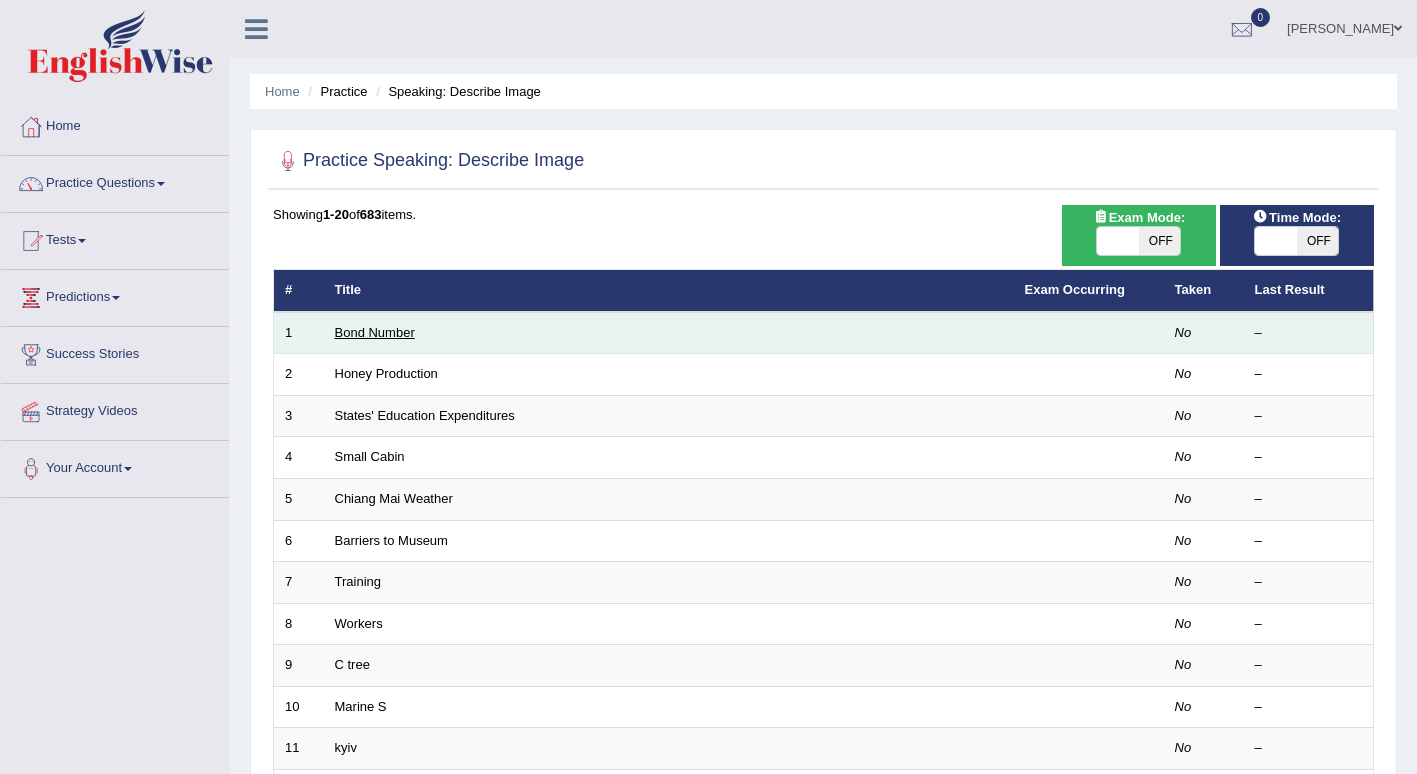 click on "Bond Number" at bounding box center (375, 332) 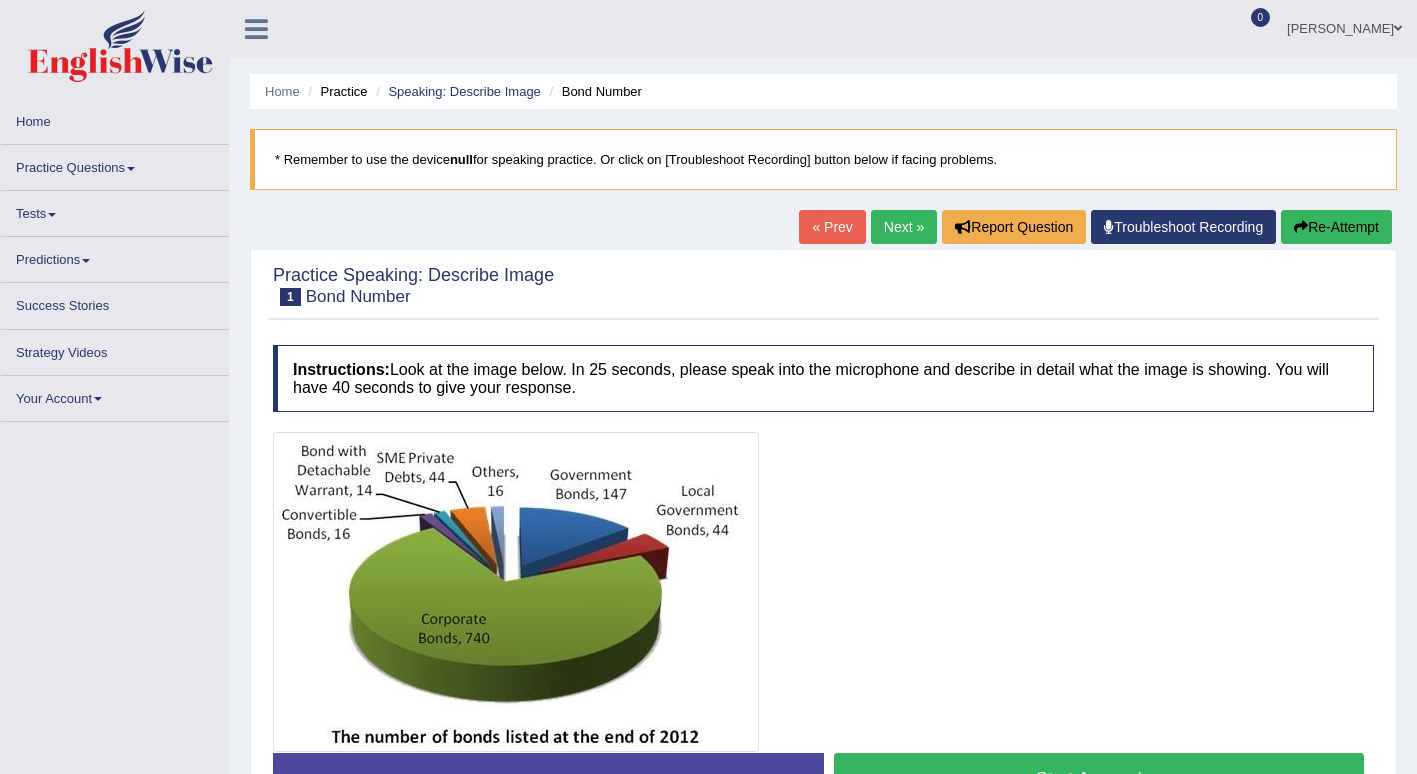 scroll, scrollTop: 0, scrollLeft: 0, axis: both 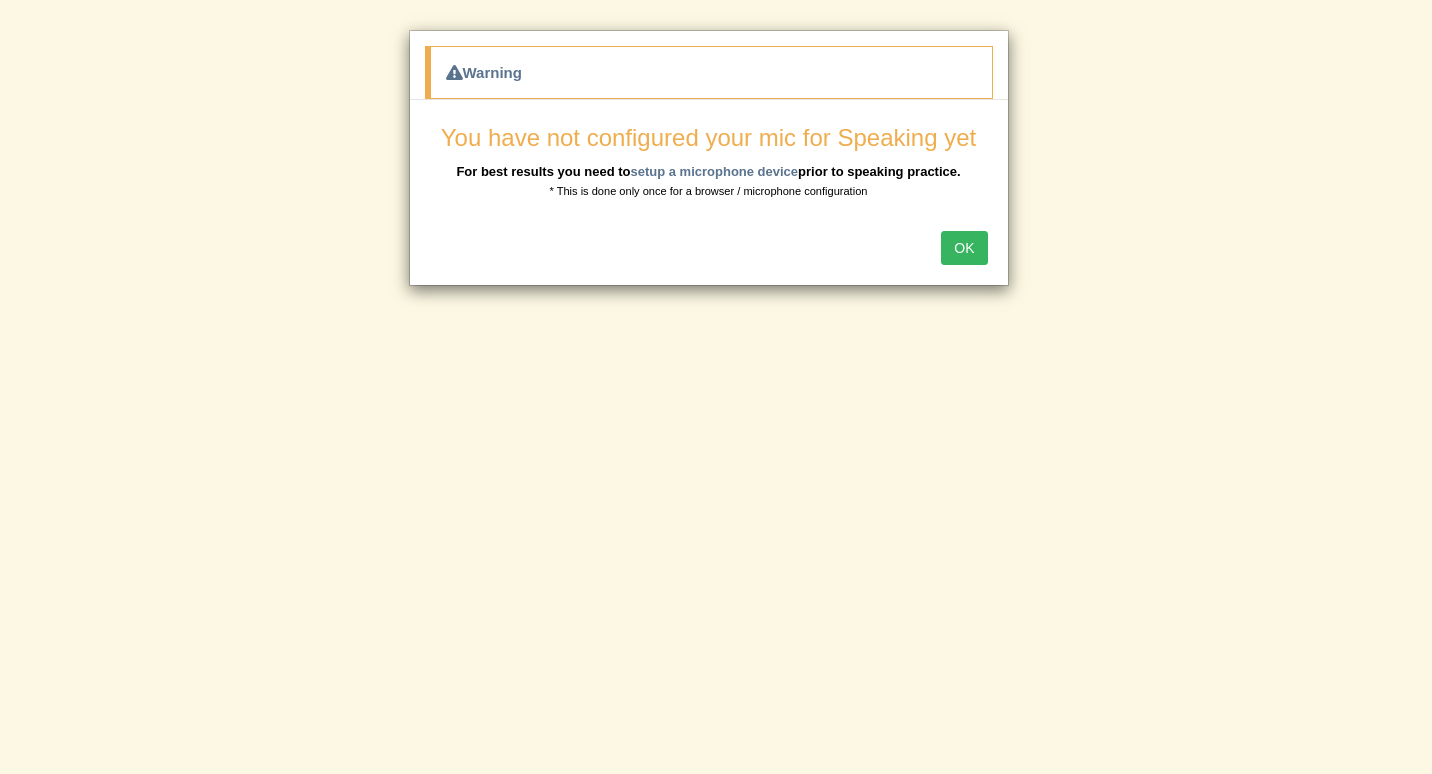 click on "OK" at bounding box center [964, 248] 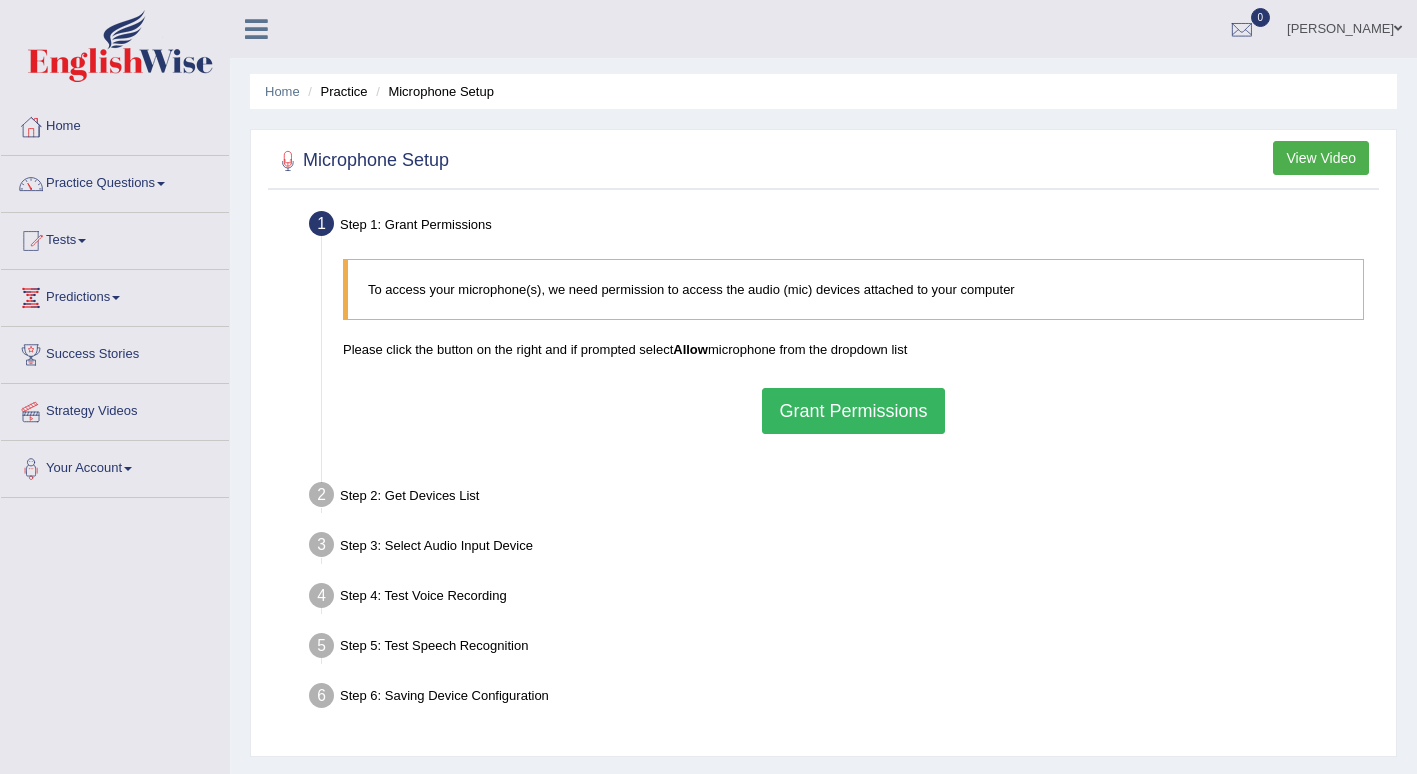scroll, scrollTop: 0, scrollLeft: 0, axis: both 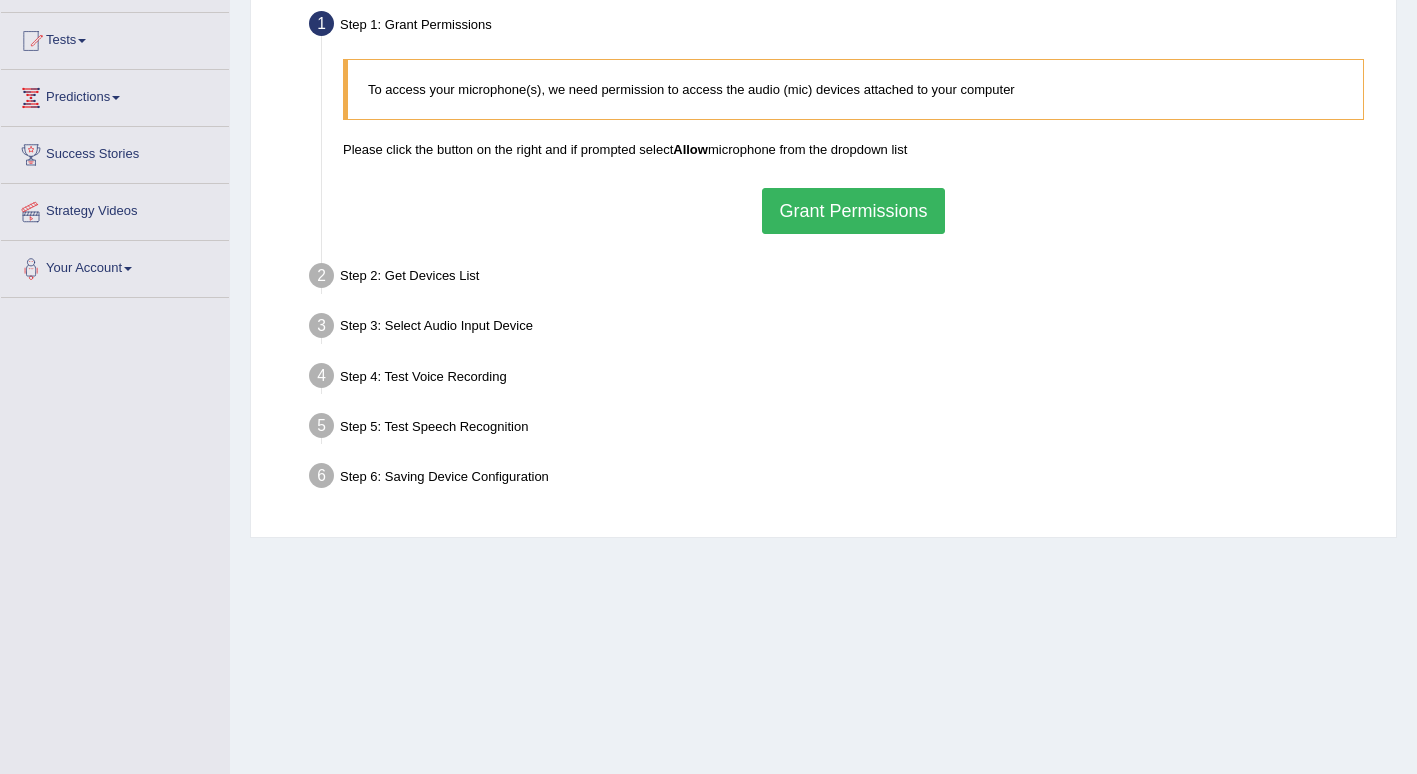 click on "Grant Permissions" at bounding box center [853, 211] 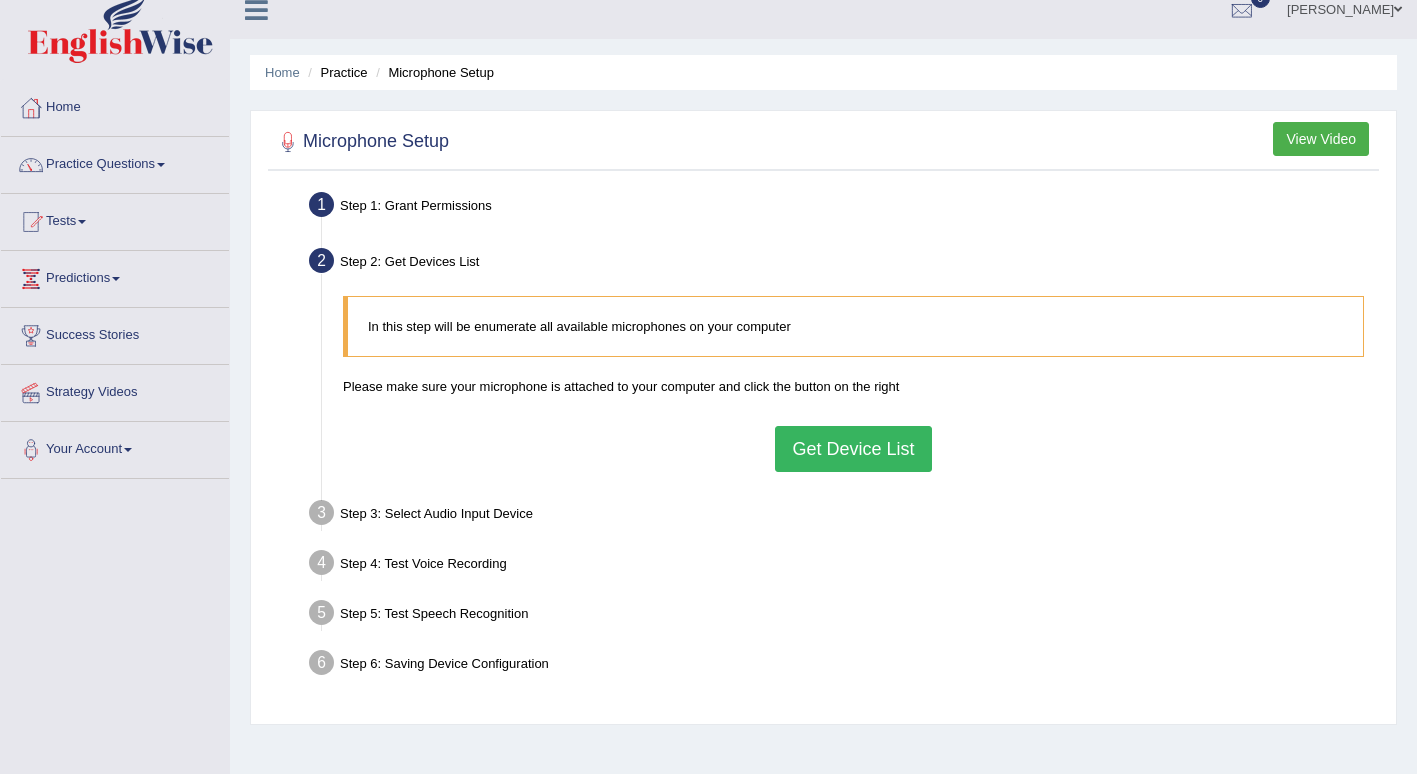 scroll, scrollTop: 0, scrollLeft: 0, axis: both 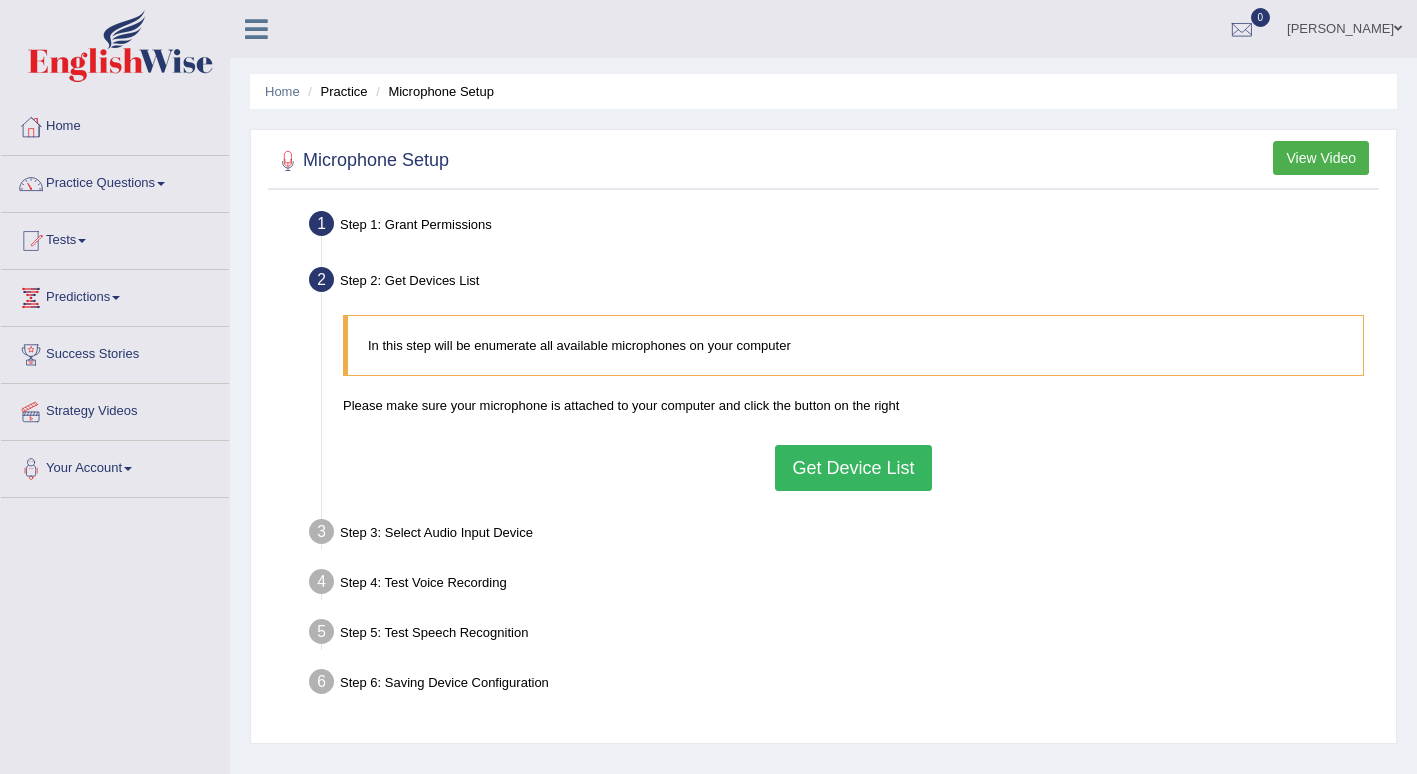 click on "Get Device List" at bounding box center (853, 468) 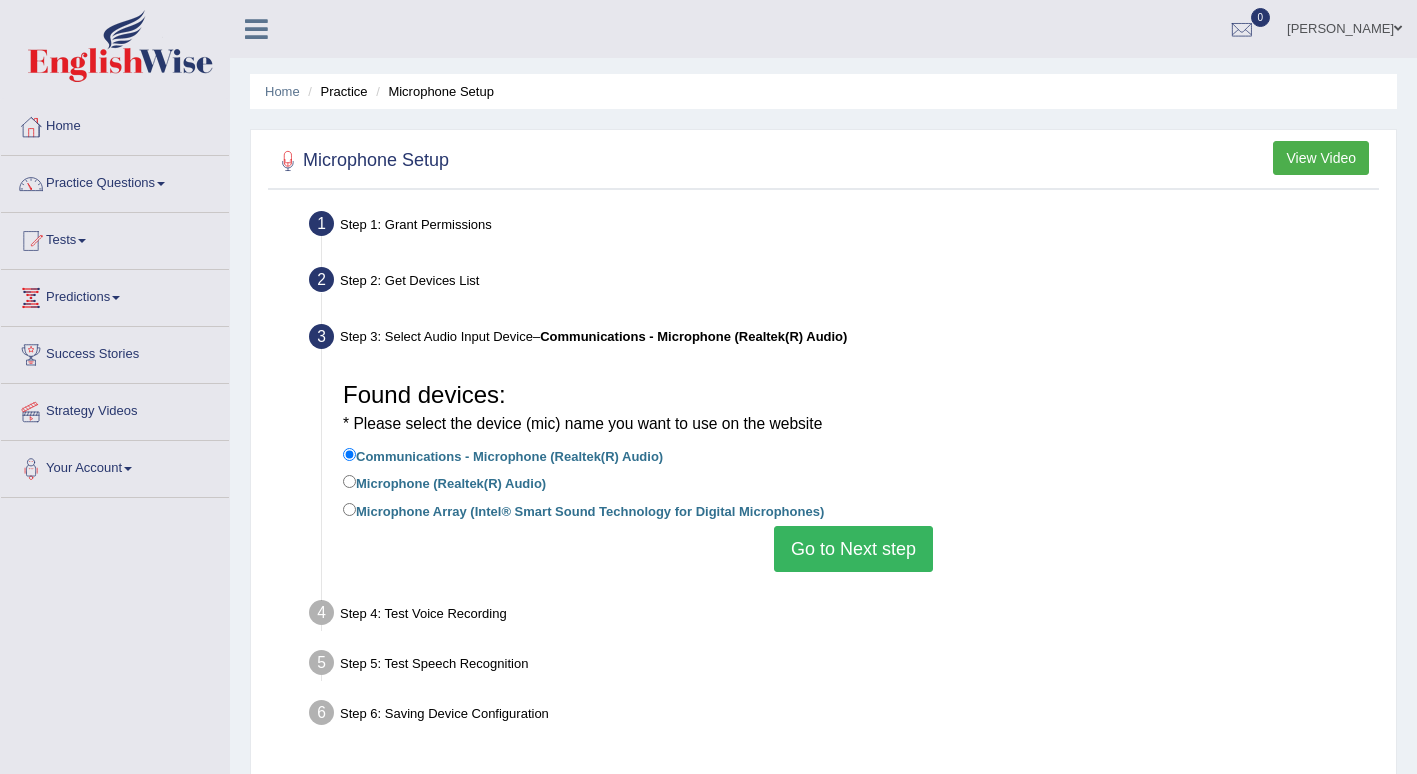 click on "Go to Next step" at bounding box center (853, 549) 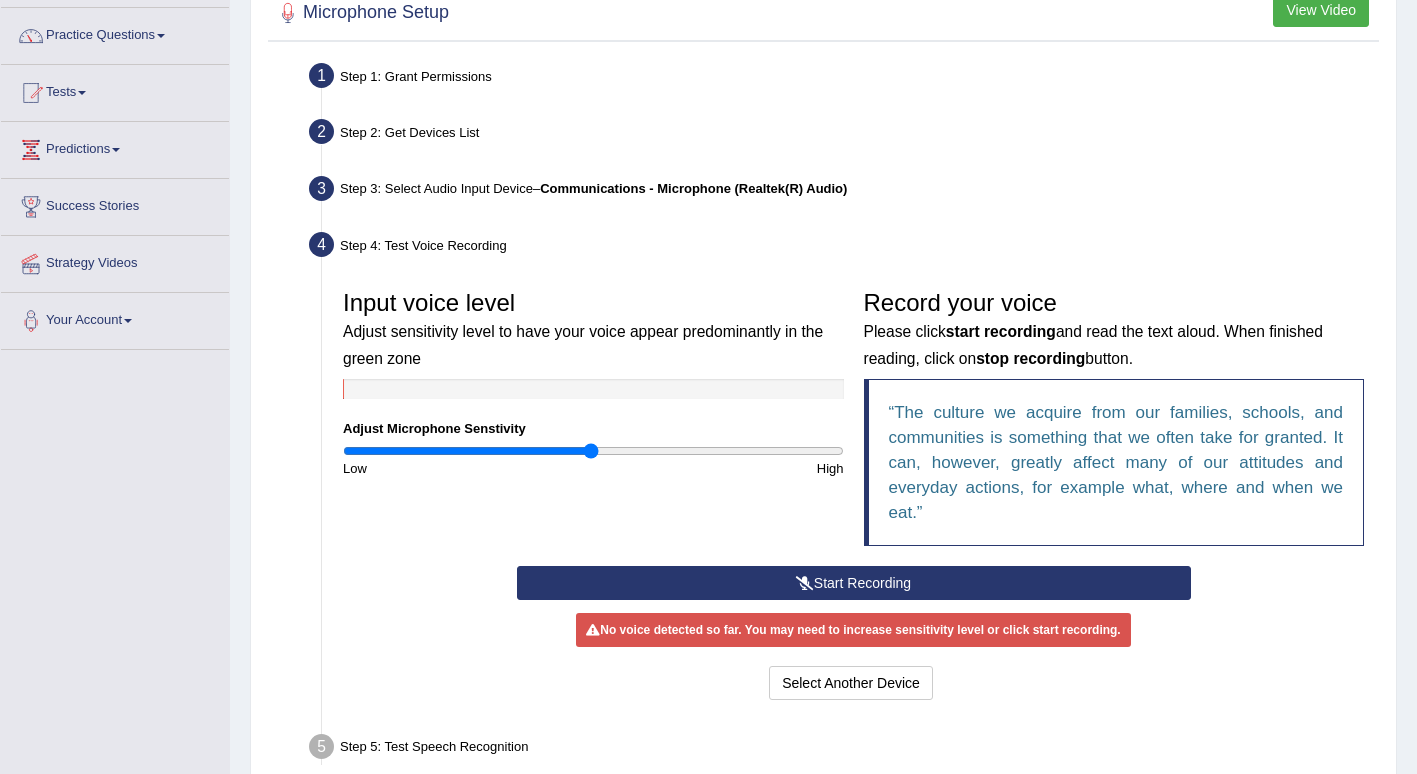 scroll, scrollTop: 297, scrollLeft: 0, axis: vertical 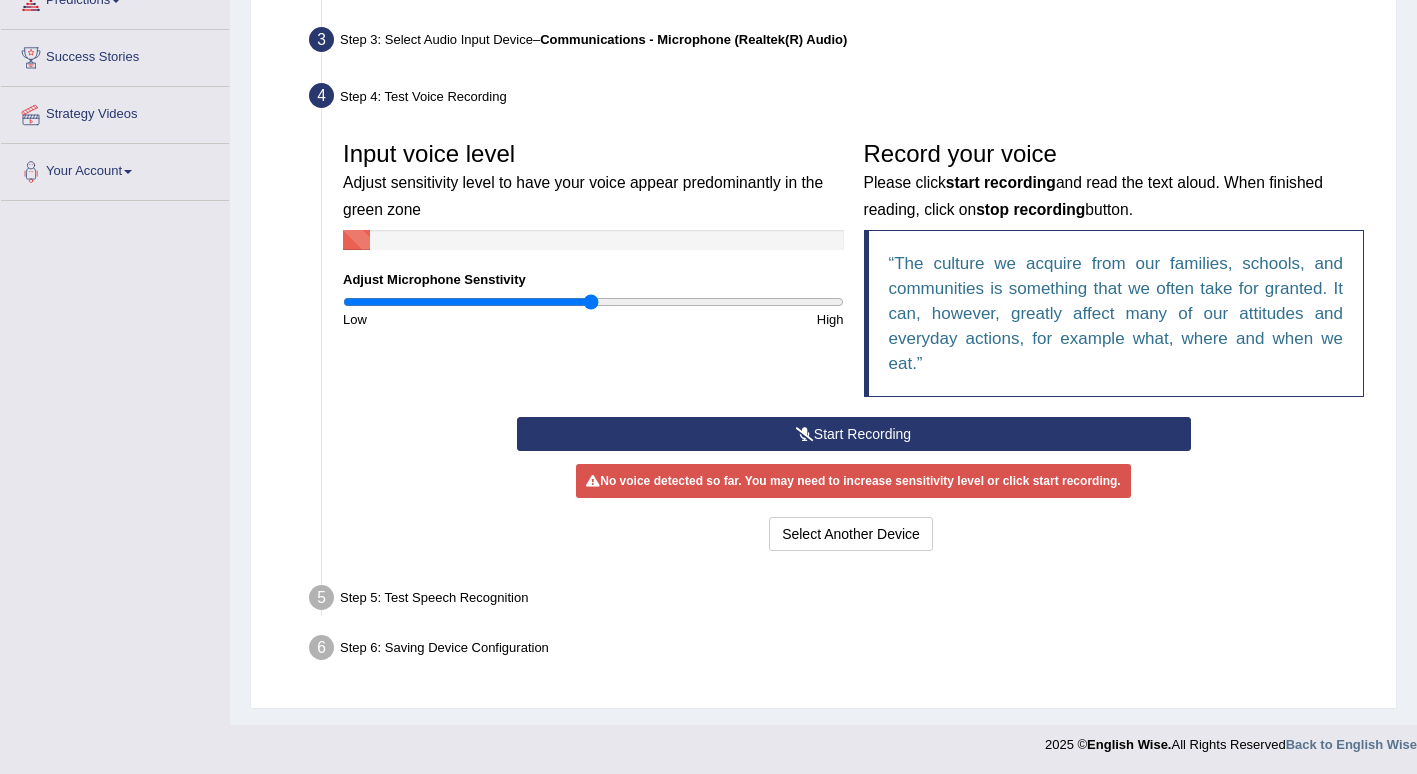 click on "Start Recording" at bounding box center [854, 434] 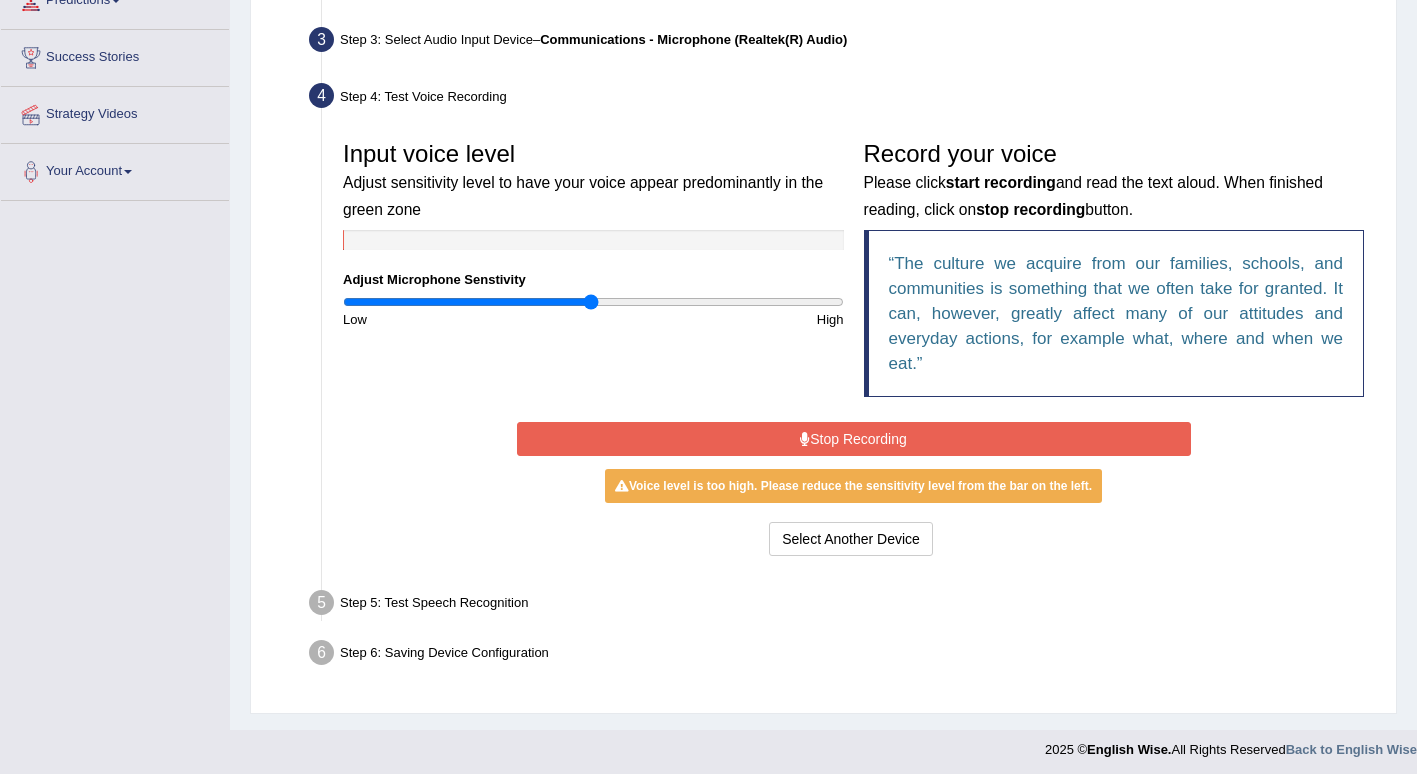 click on "Stop Recording" at bounding box center [854, 439] 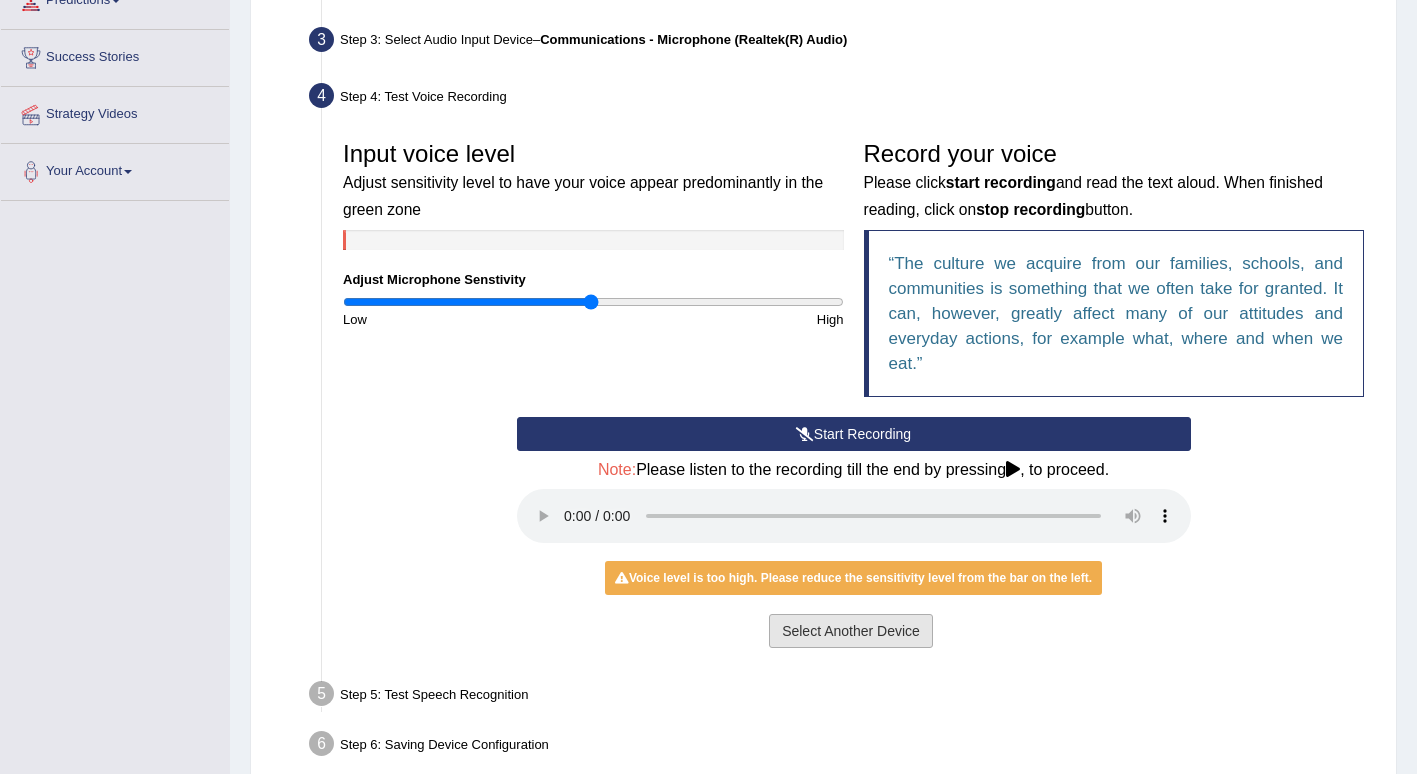 click on "Select Another Device" at bounding box center [851, 631] 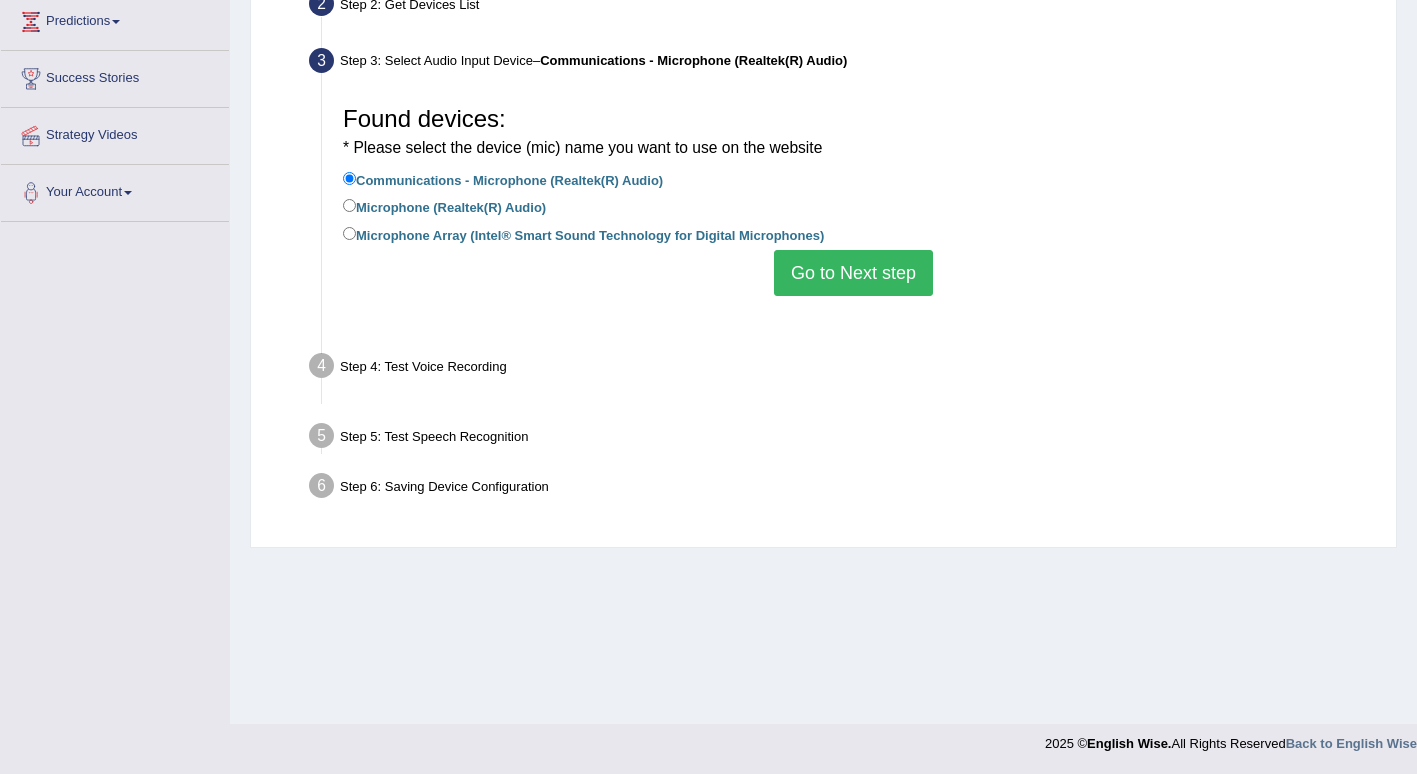 scroll, scrollTop: 276, scrollLeft: 0, axis: vertical 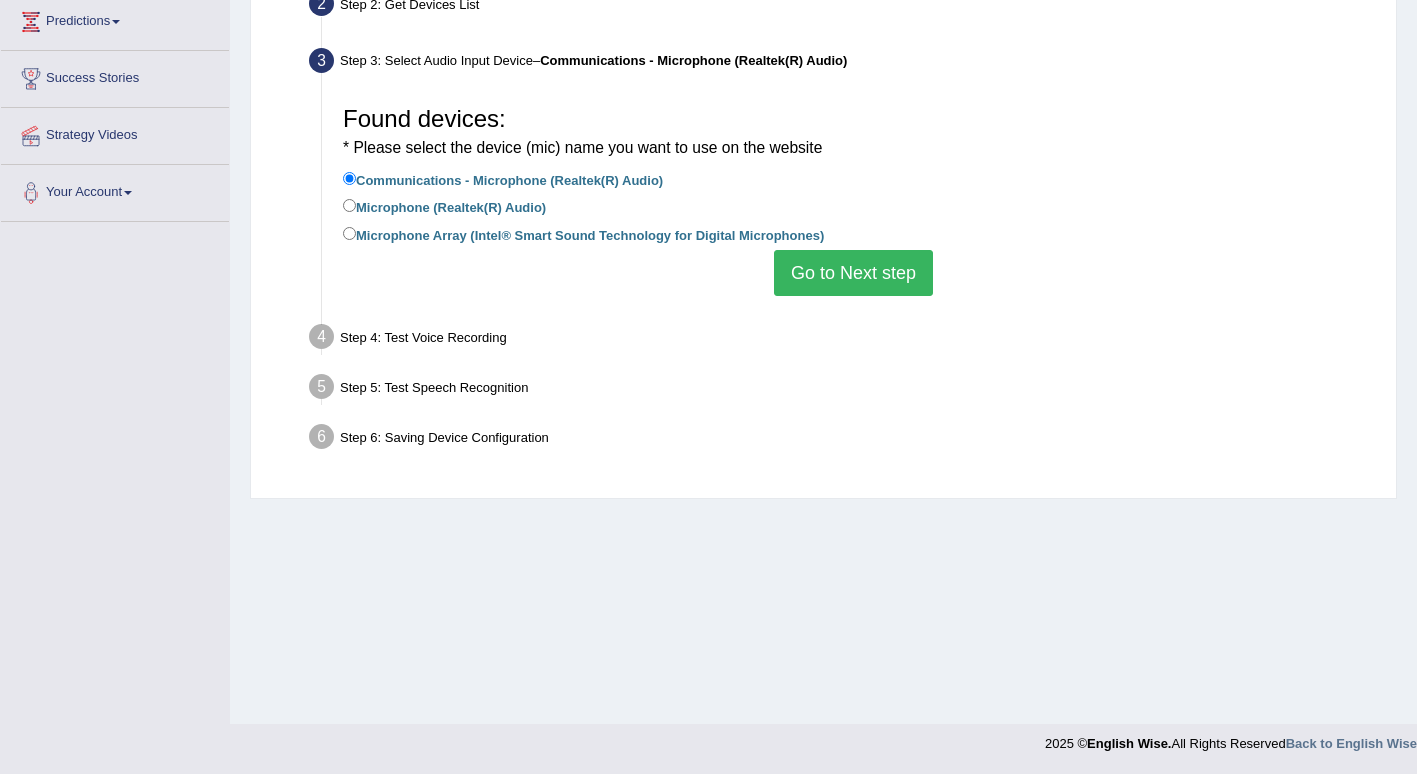click on "Go to Next step" at bounding box center (853, 273) 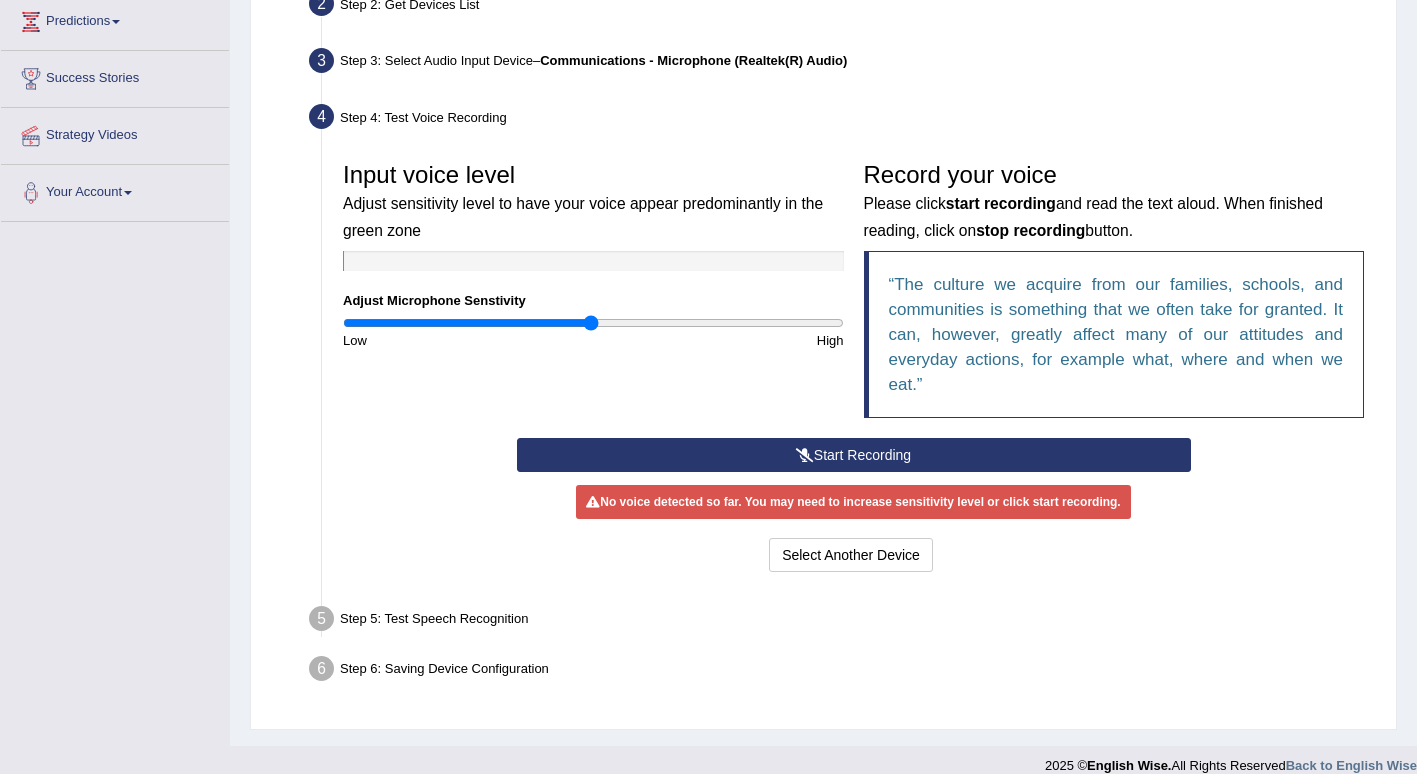 click on "Start Recording" at bounding box center (854, 455) 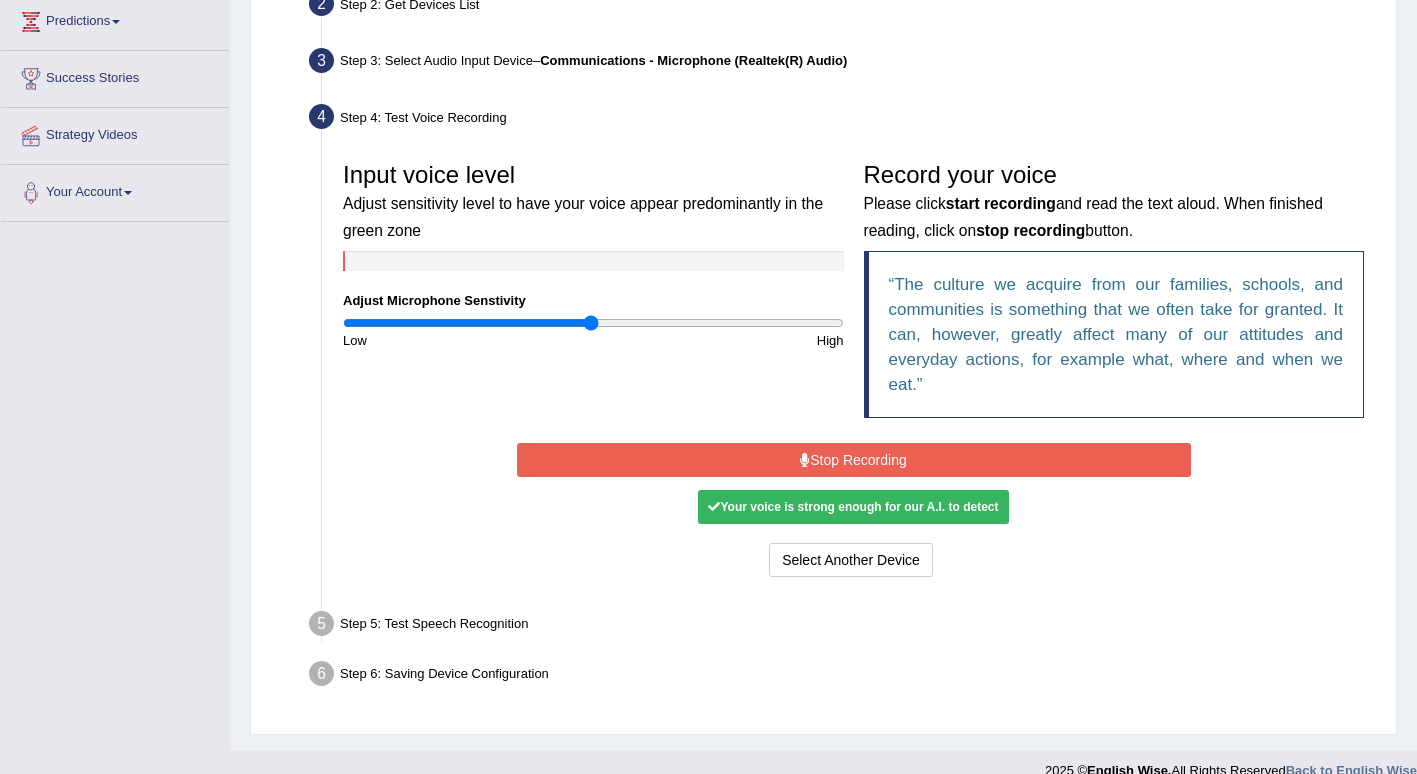 click on "Stop Recording" at bounding box center [854, 460] 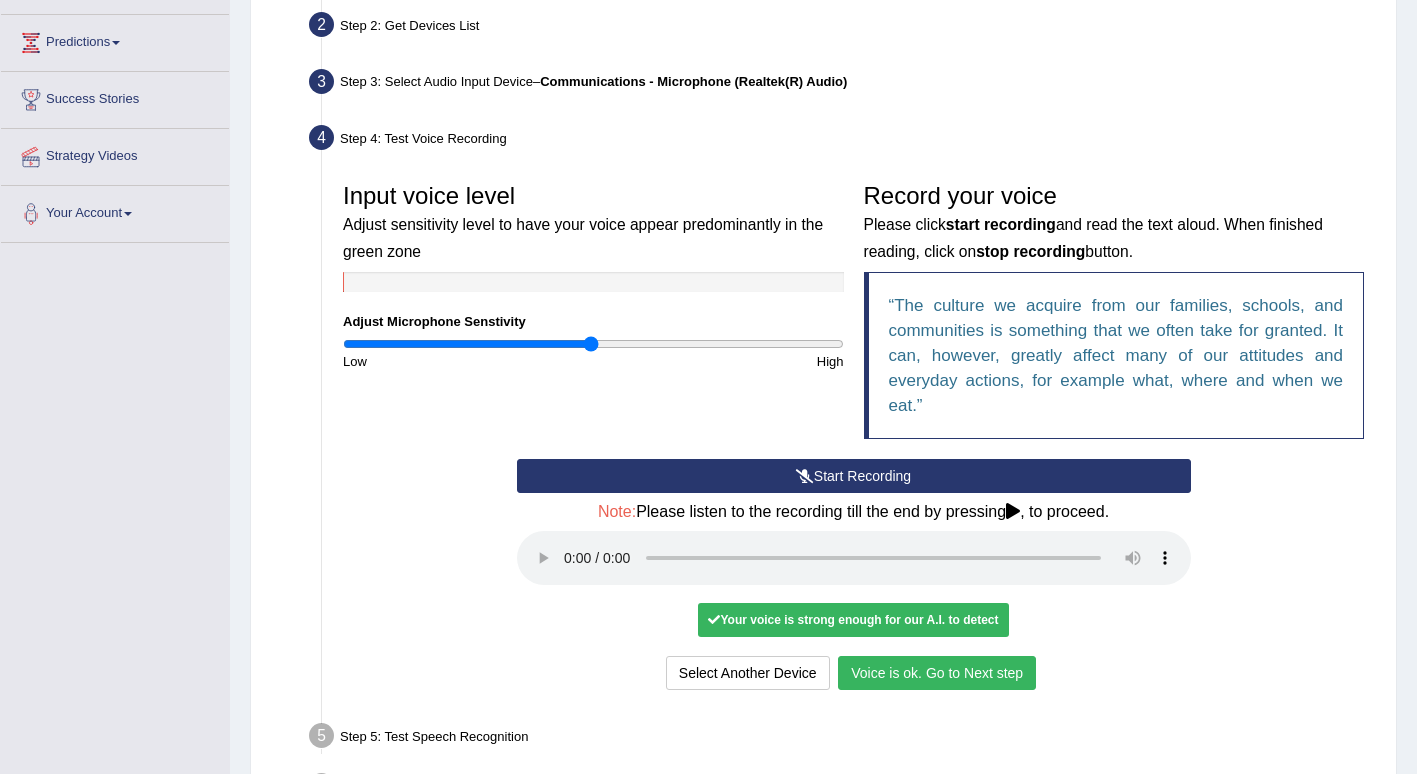 scroll, scrollTop: 394, scrollLeft: 0, axis: vertical 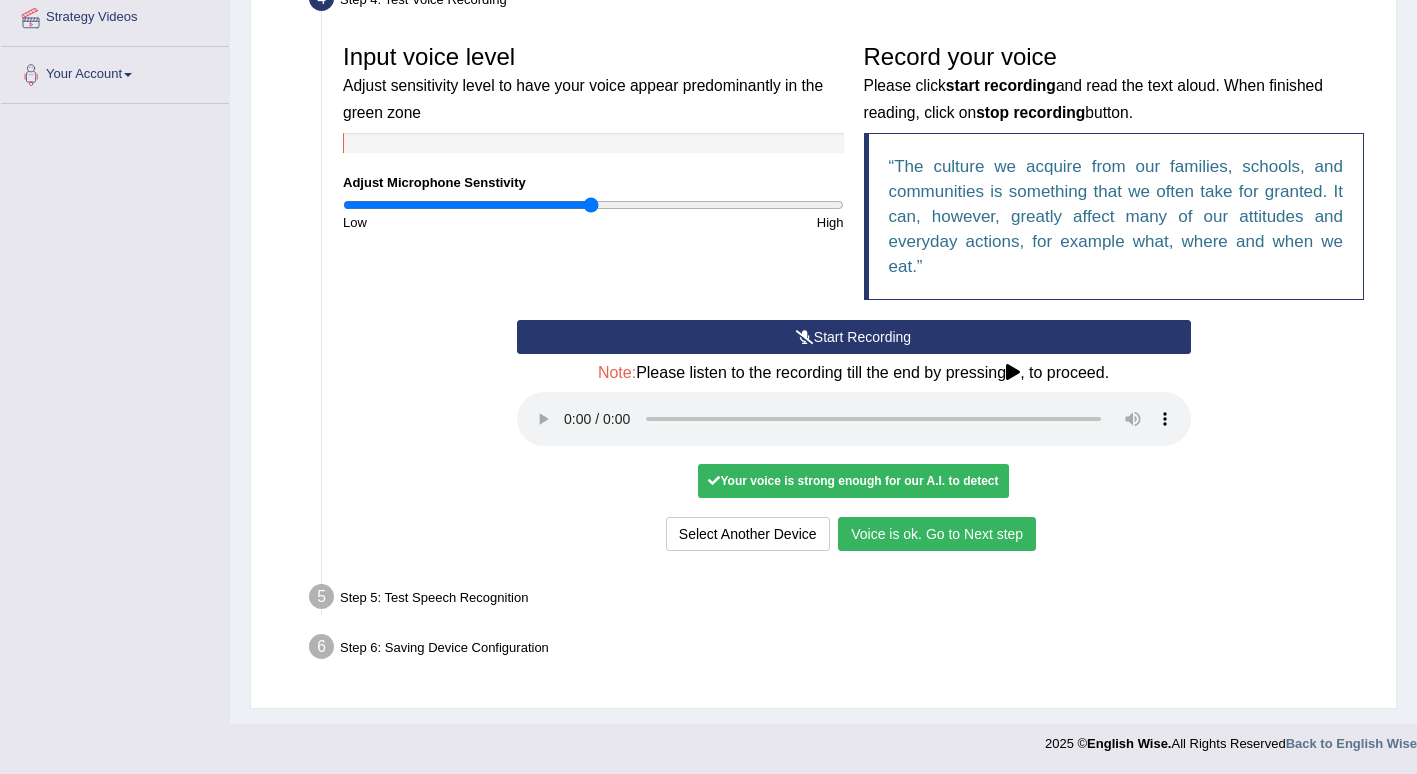 click on "Voice is ok. Go to Next step" at bounding box center (937, 534) 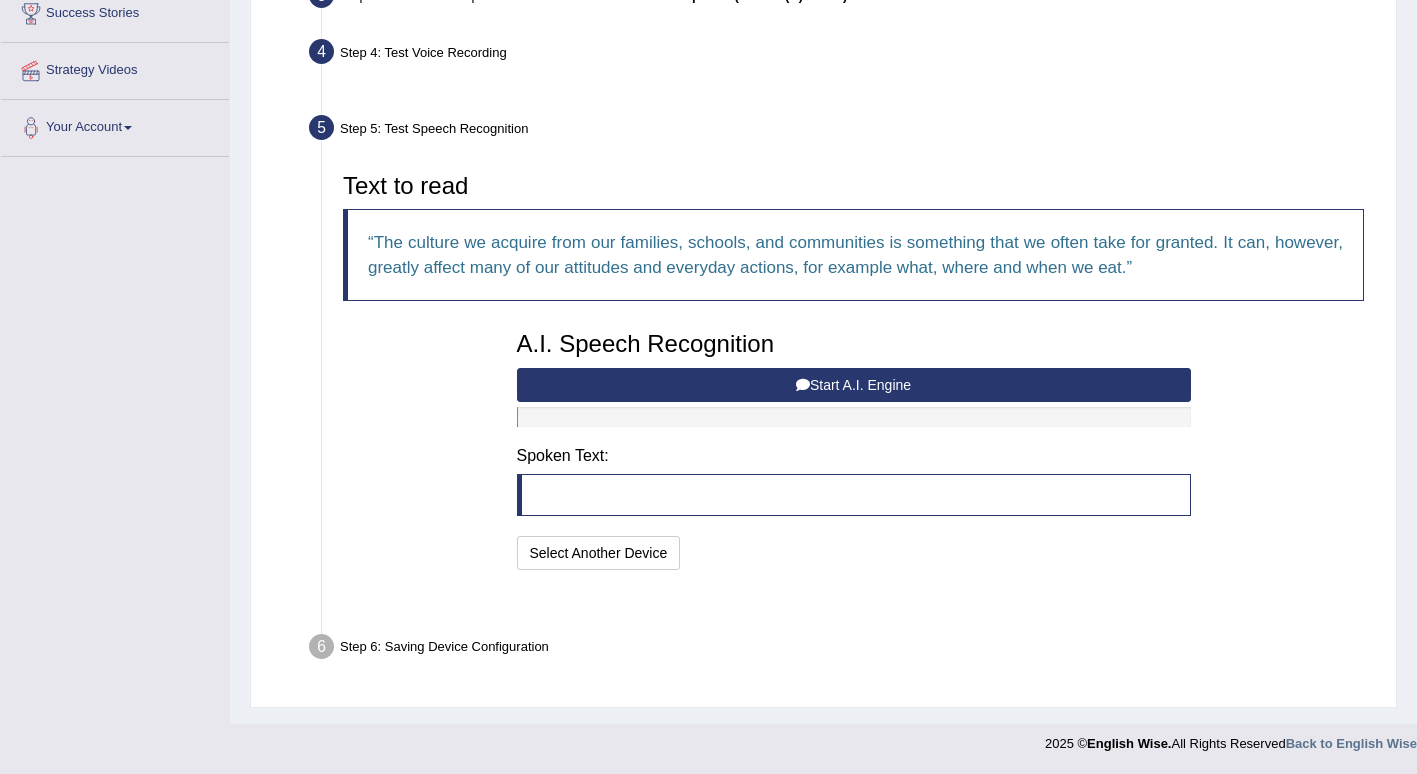 scroll, scrollTop: 291, scrollLeft: 0, axis: vertical 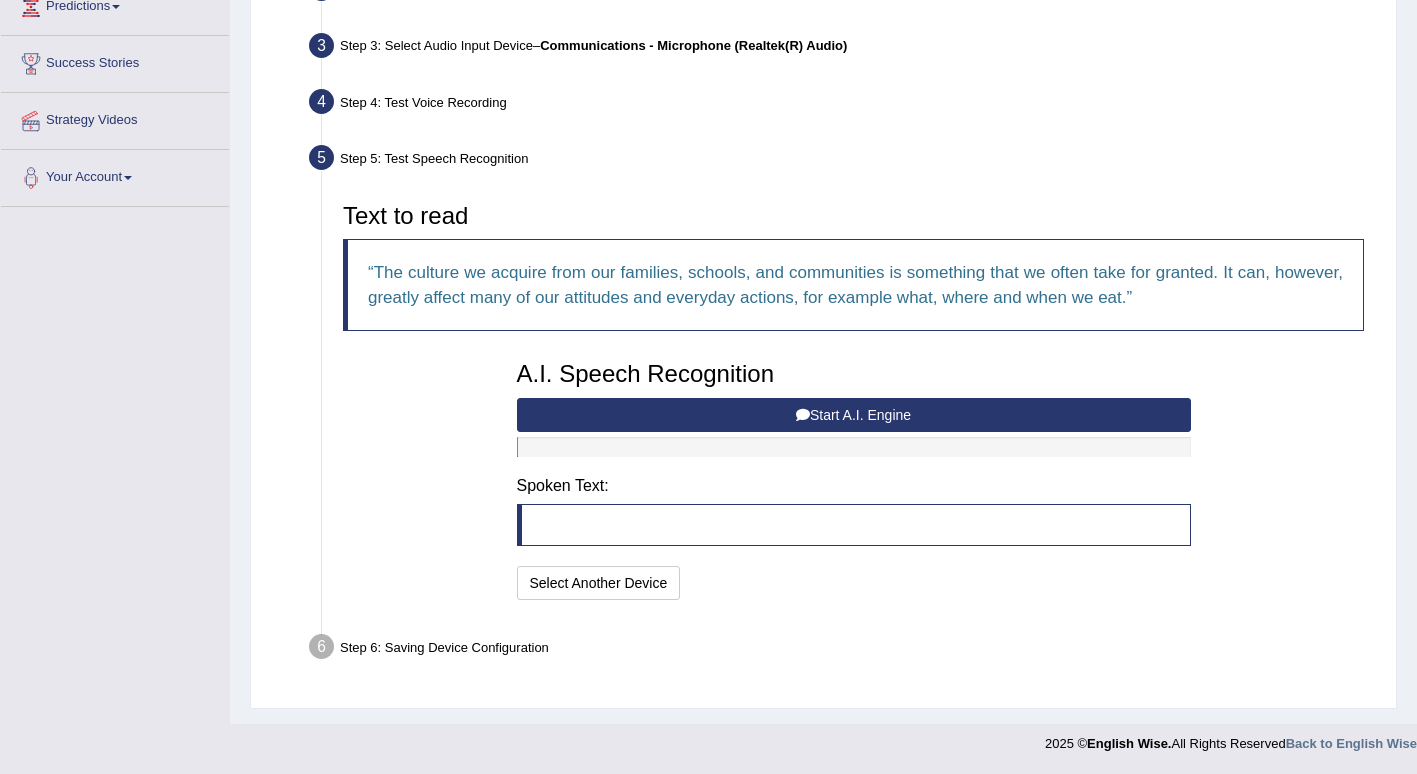 click on "Start A.I. Engine" at bounding box center (854, 415) 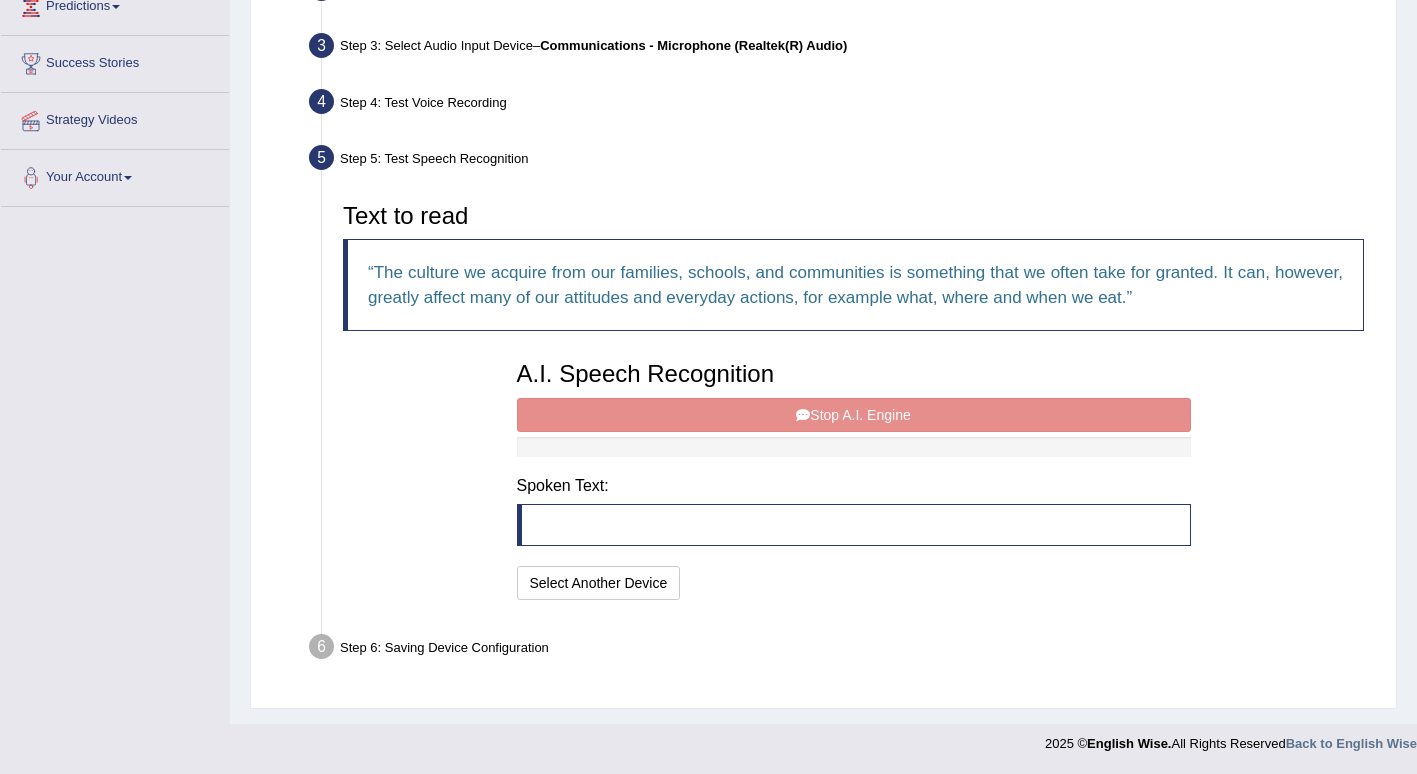 click on "A.I. Speech Recognition    Start A.I. Engine    Stop A.I. Engine     Note:  Please listen to the recording till the end by pressing  , to proceed.     Spoken Text:     I will practice without this feature   Select Another Device   Speech is ok. Go to Last step" at bounding box center [854, 478] 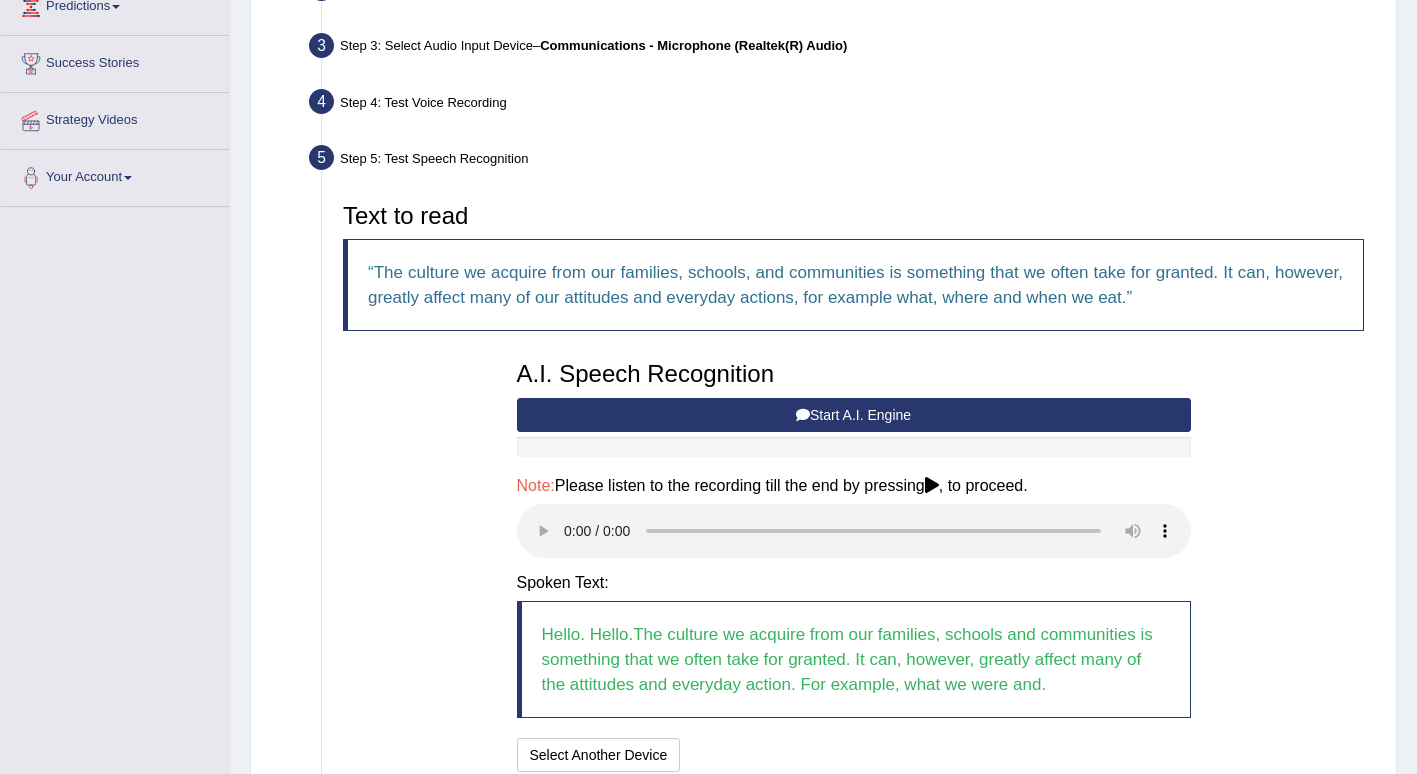 scroll, scrollTop: 462, scrollLeft: 0, axis: vertical 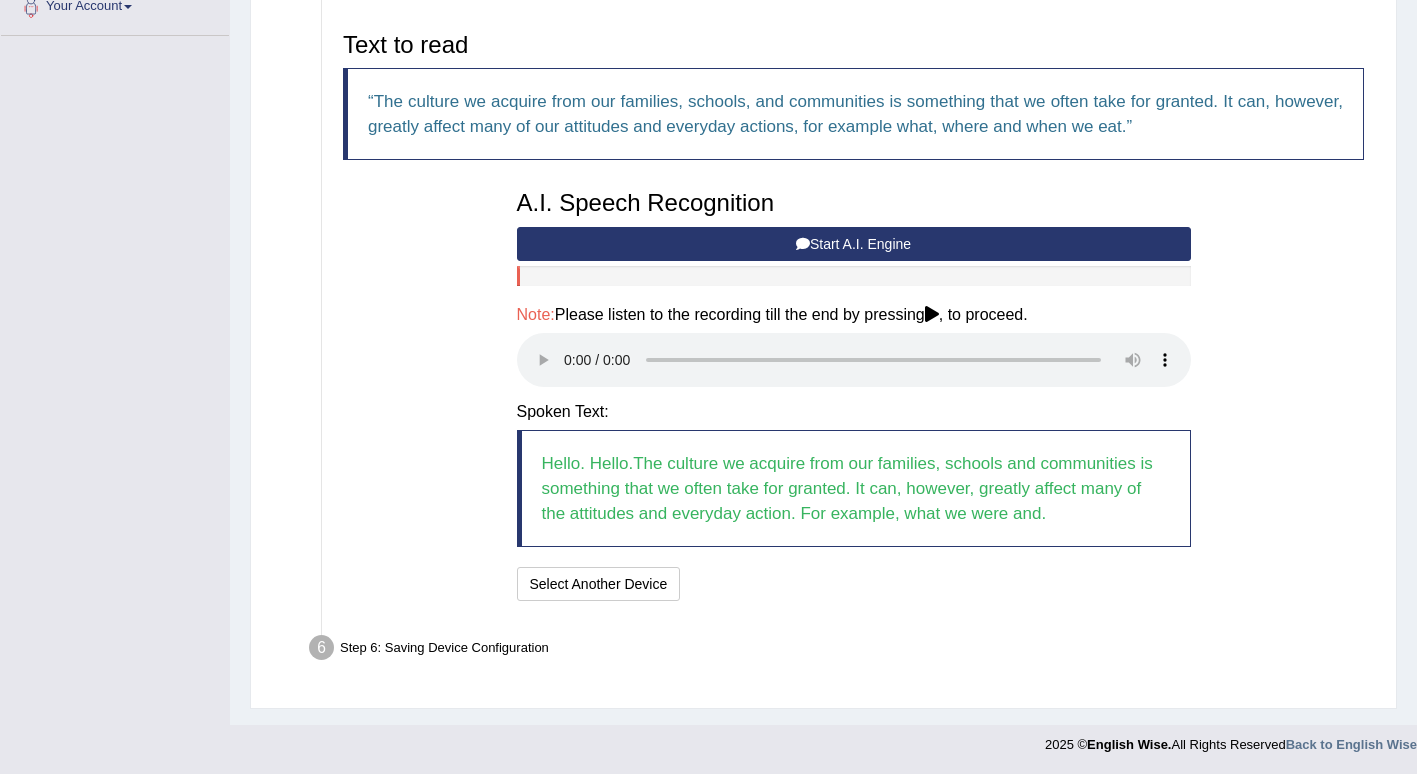 click at bounding box center (932, 314) 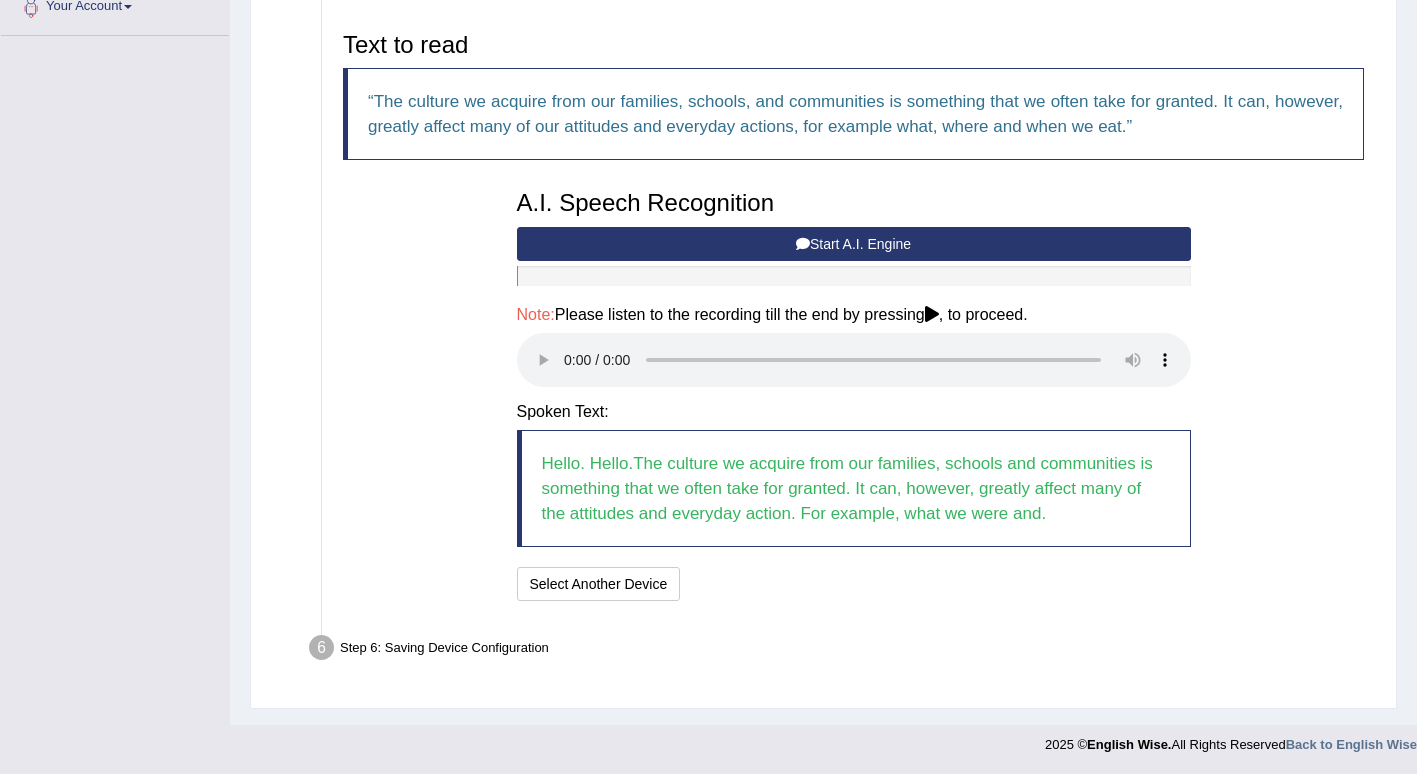 click on "Hello. Hello.The culture we acquire from our families, schools and communities is something that we often take for granted. It can, however, greatly affect many of the attitudes and everyday action. For example, what we were and." at bounding box center (854, 488) 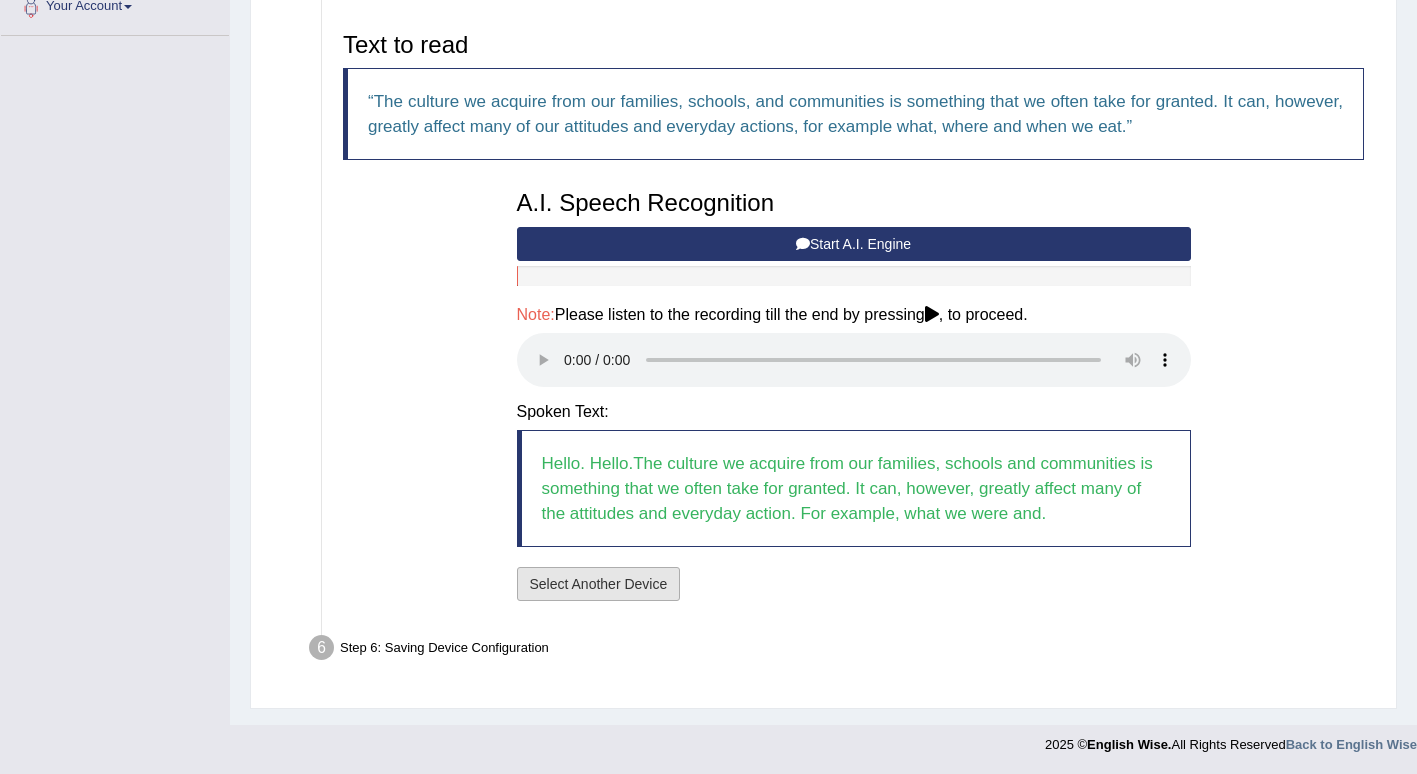 click on "Select Another Device" at bounding box center (599, 584) 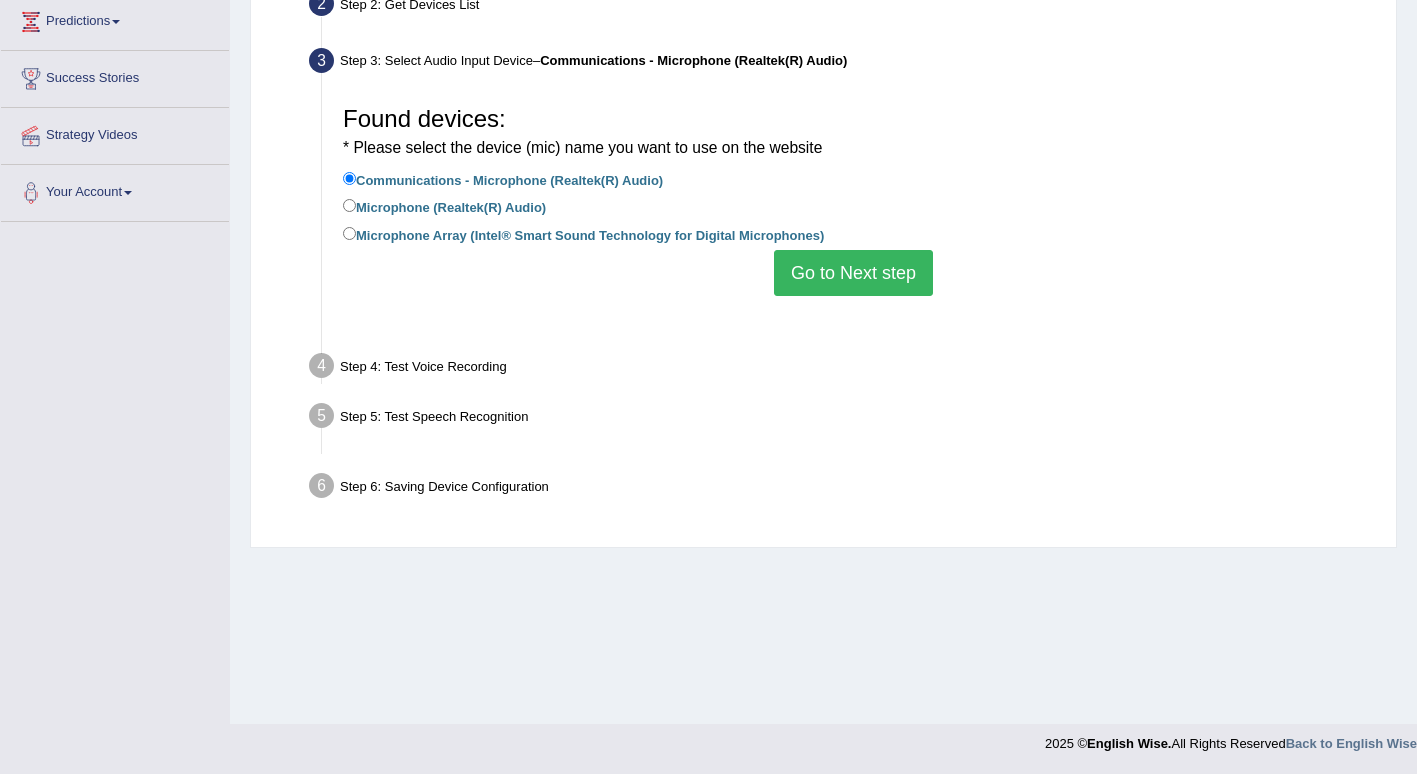 scroll, scrollTop: 276, scrollLeft: 0, axis: vertical 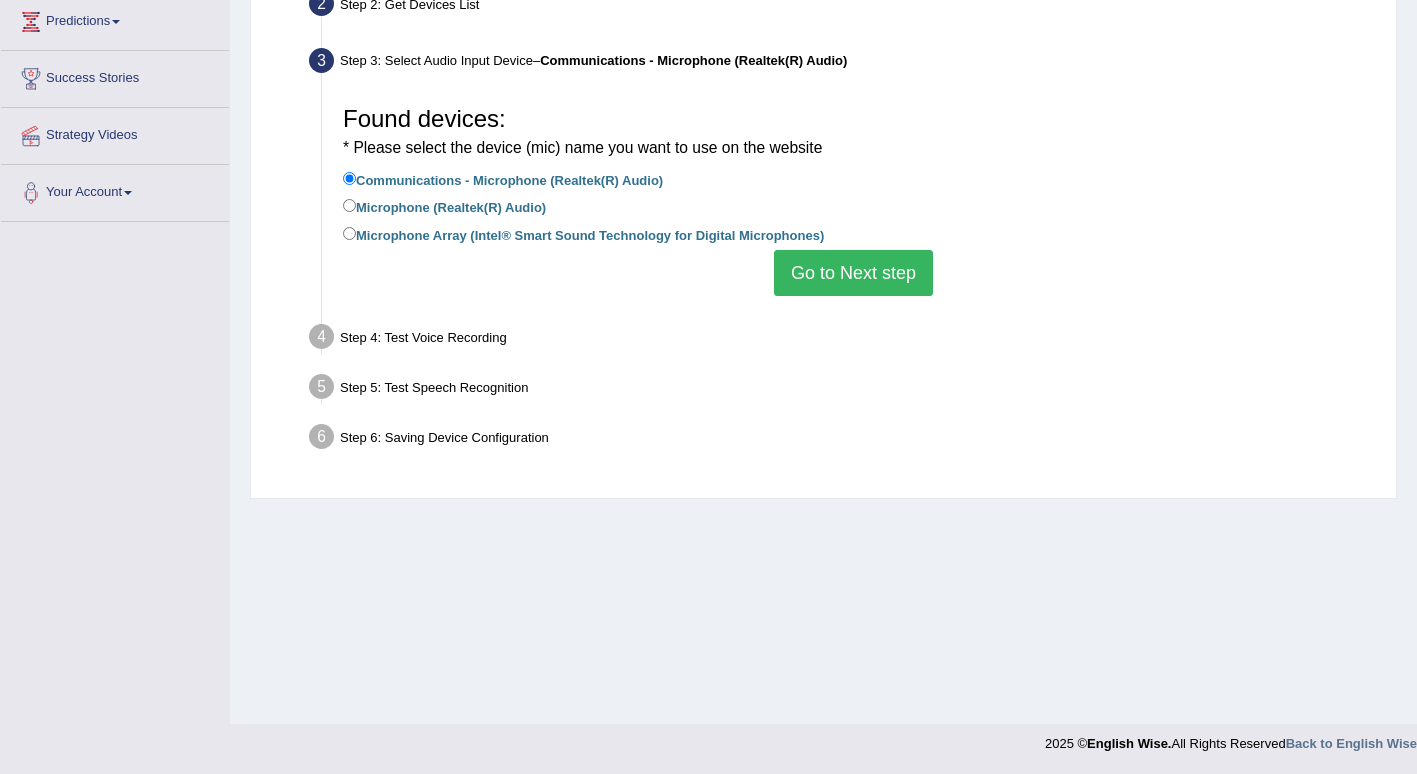 click on "Go to Next step" at bounding box center (853, 273) 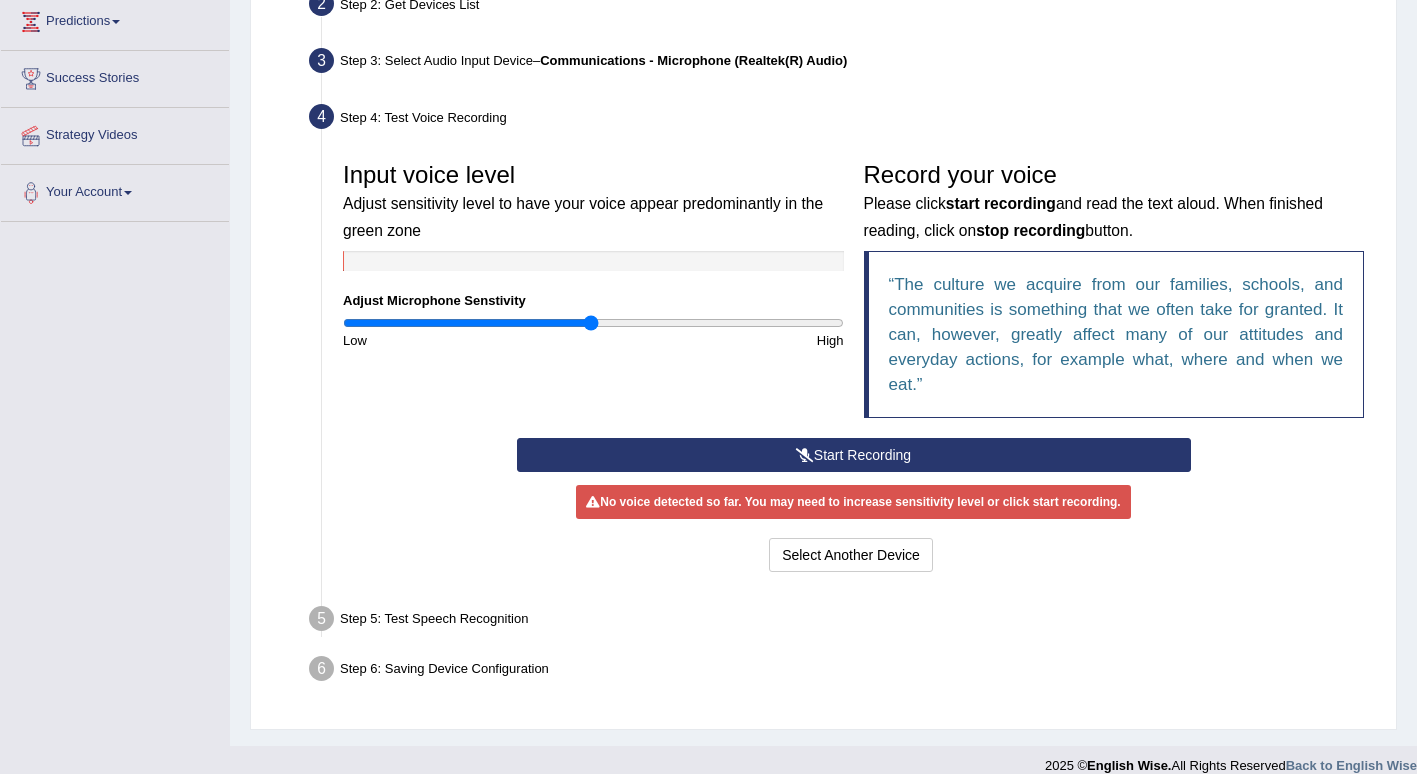 click on "Start Recording" at bounding box center [854, 455] 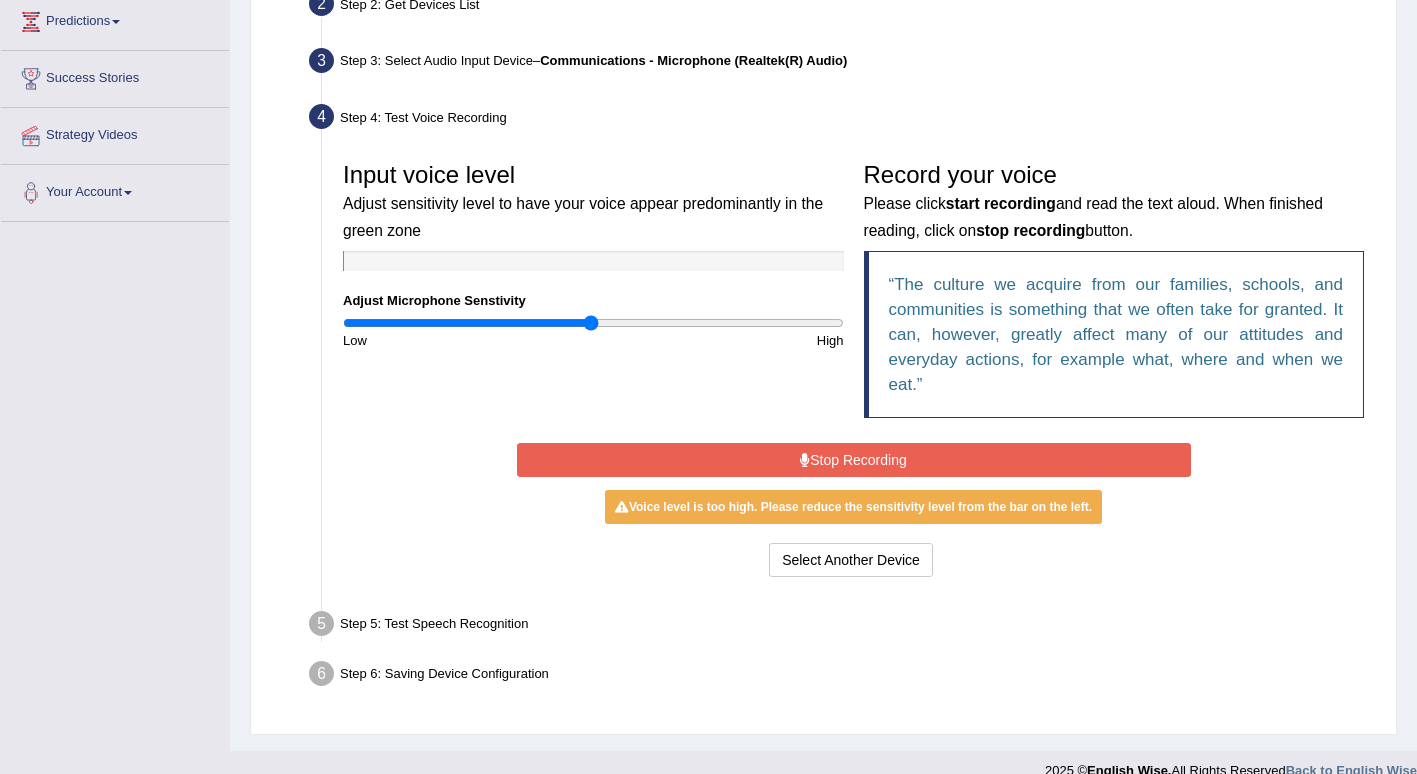 drag, startPoint x: 887, startPoint y: 449, endPoint x: 924, endPoint y: 454, distance: 37.336308 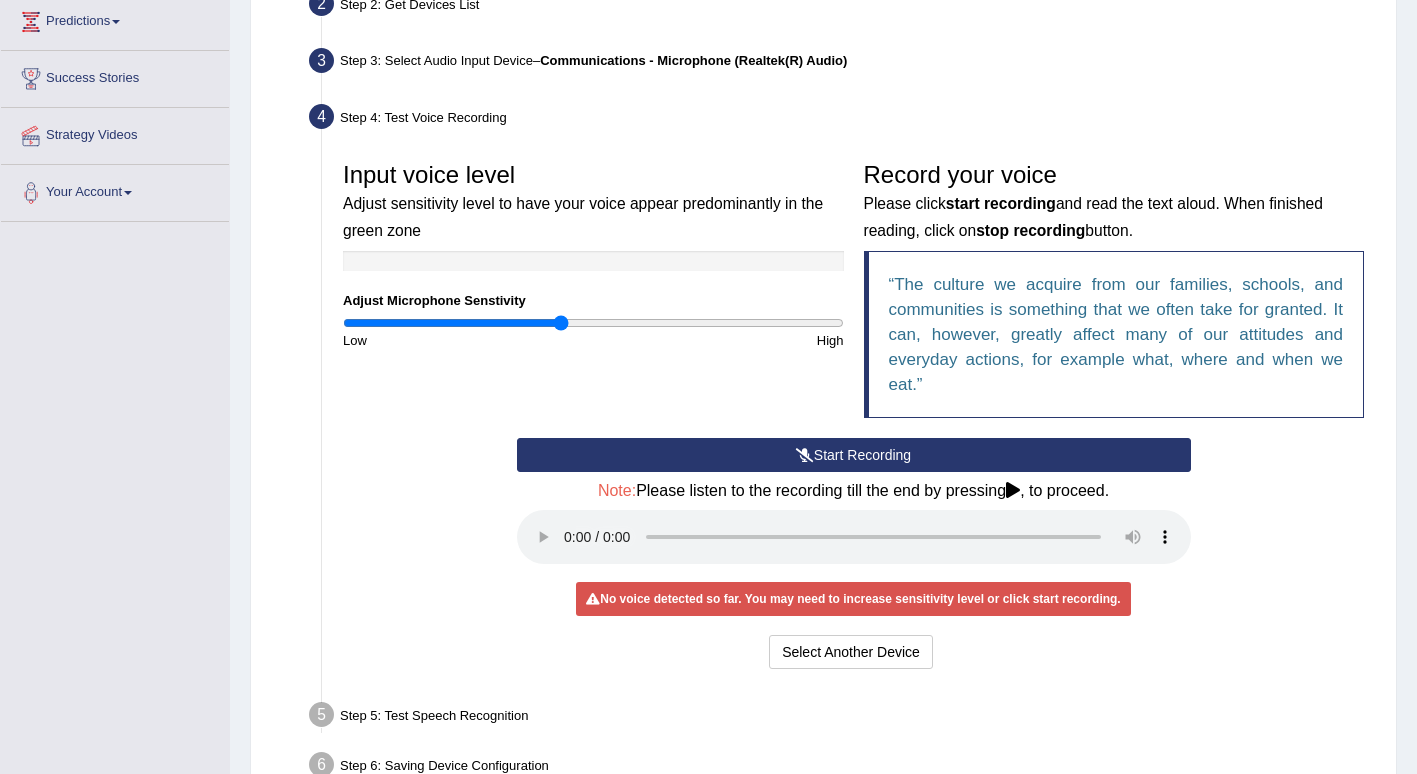 click at bounding box center (593, 323) 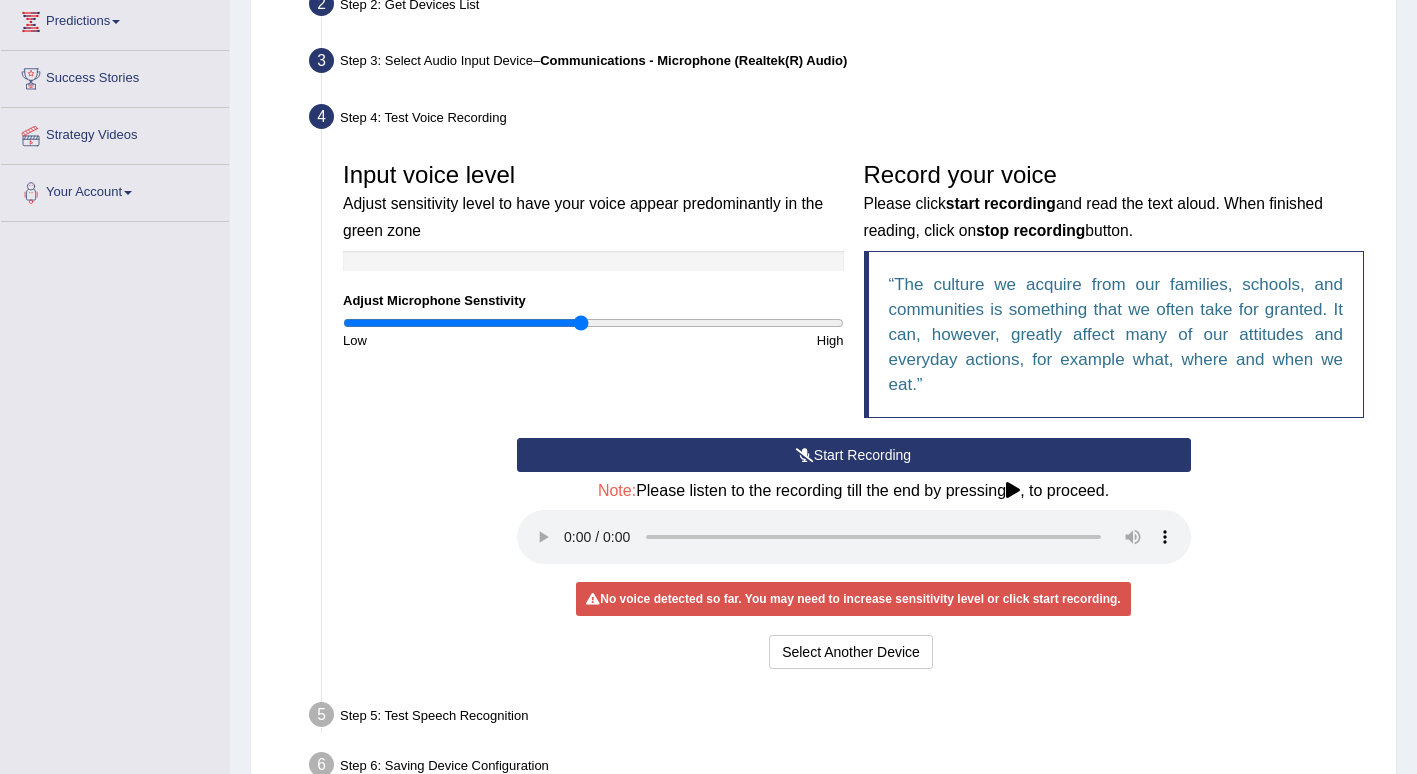 click at bounding box center (593, 323) 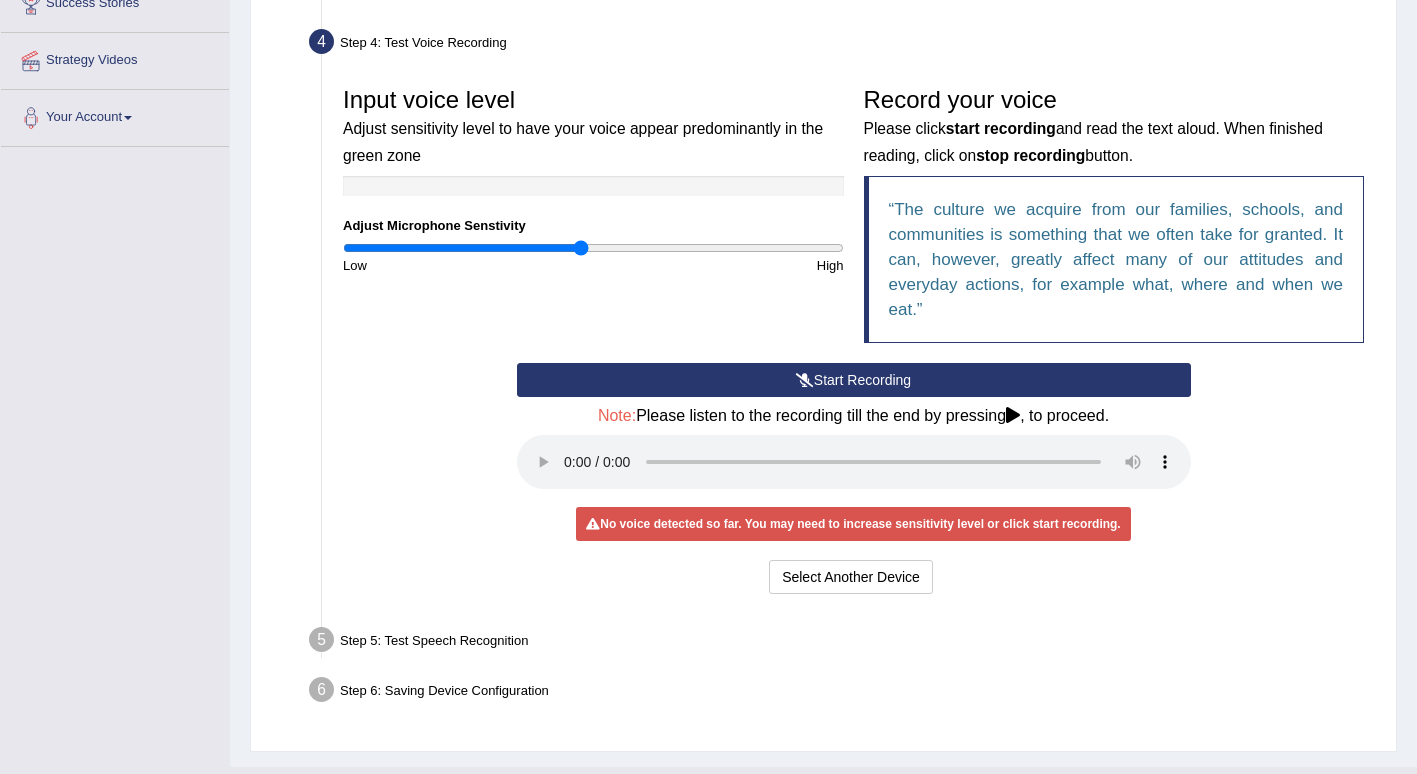 scroll, scrollTop: 394, scrollLeft: 0, axis: vertical 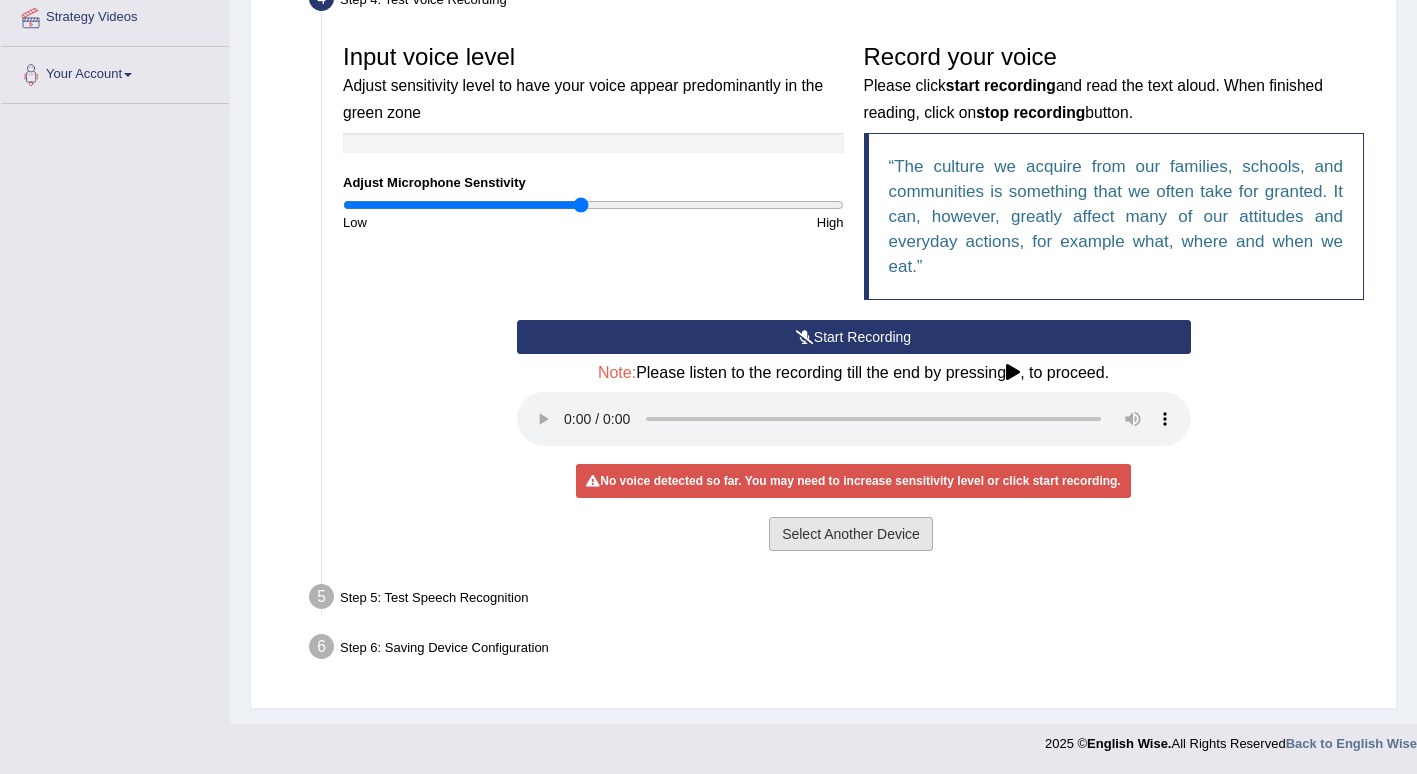 click on "Select Another Device" at bounding box center (851, 534) 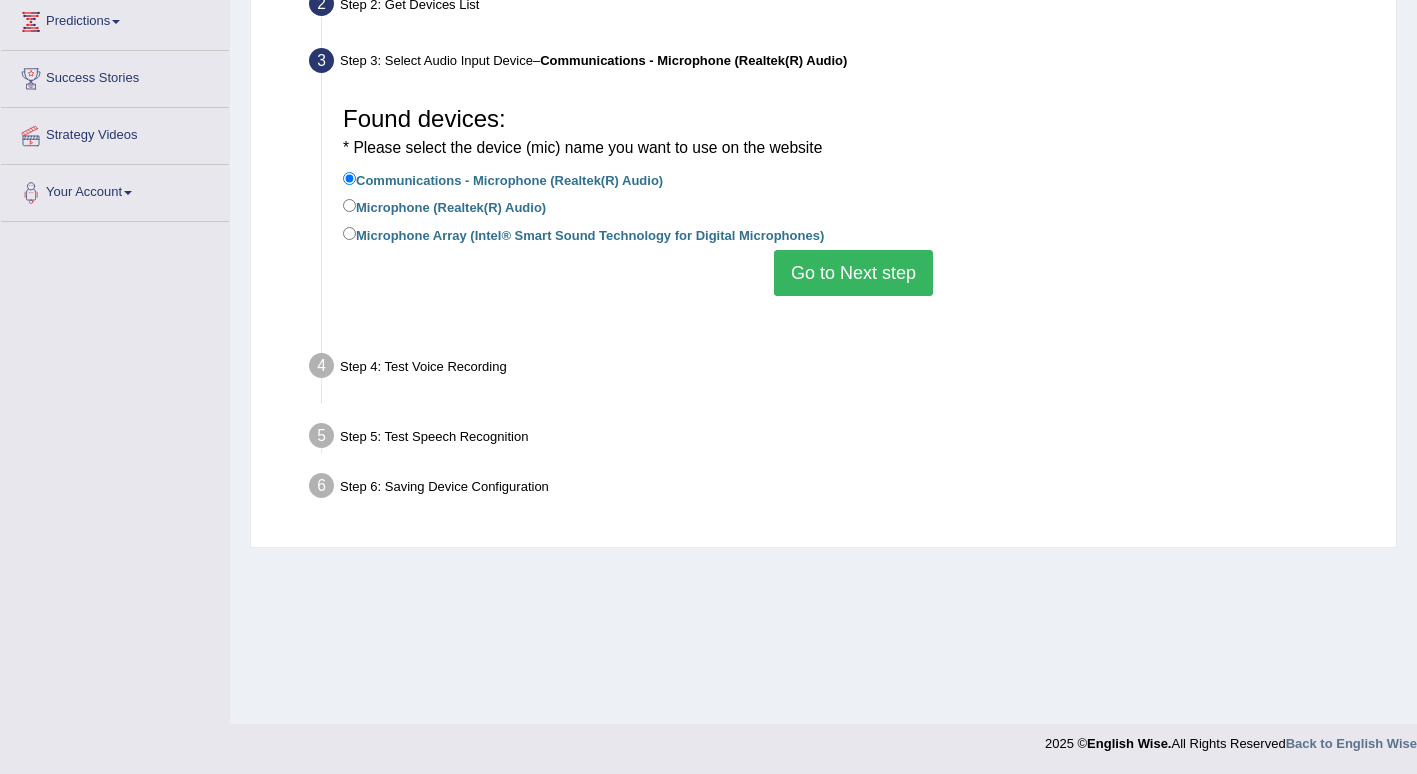 scroll, scrollTop: 276, scrollLeft: 0, axis: vertical 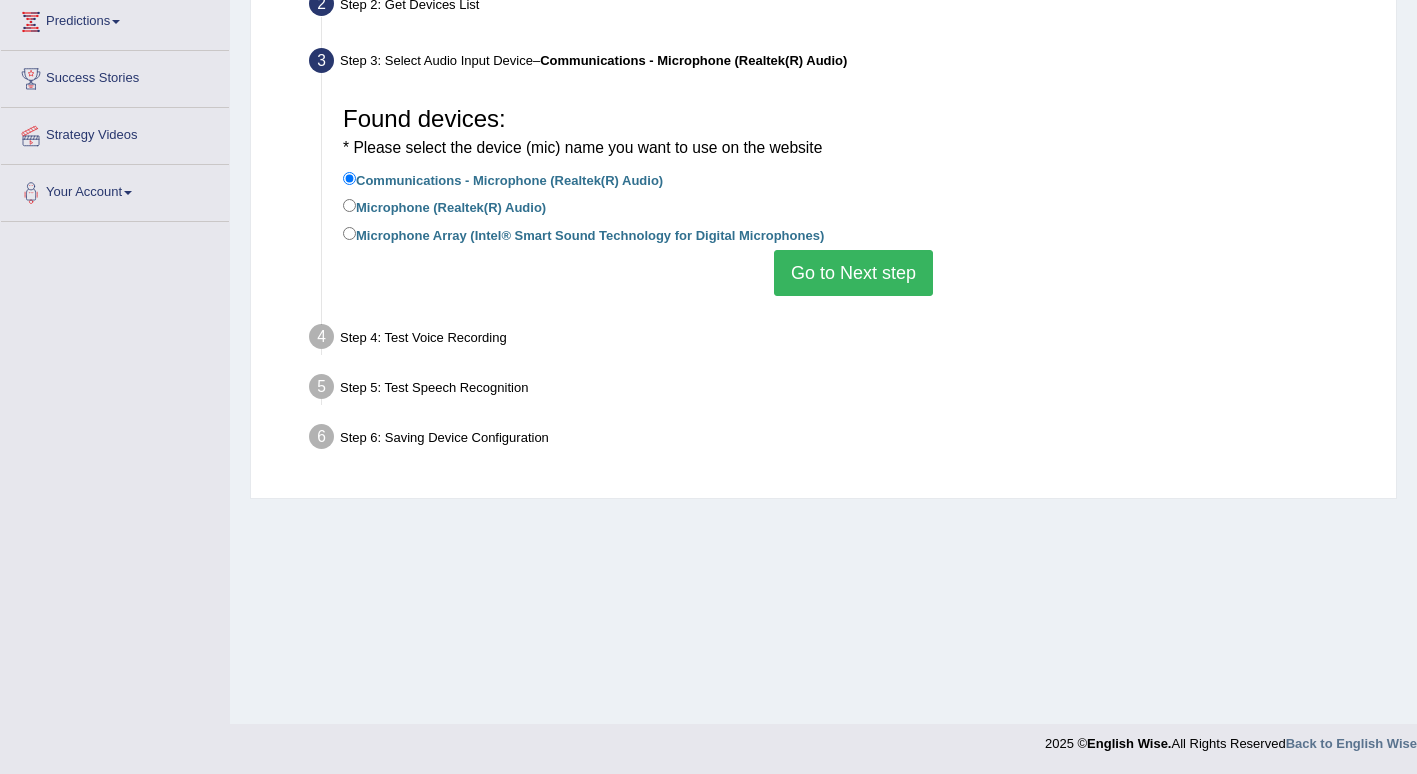 click on "Go to Next step" at bounding box center [853, 273] 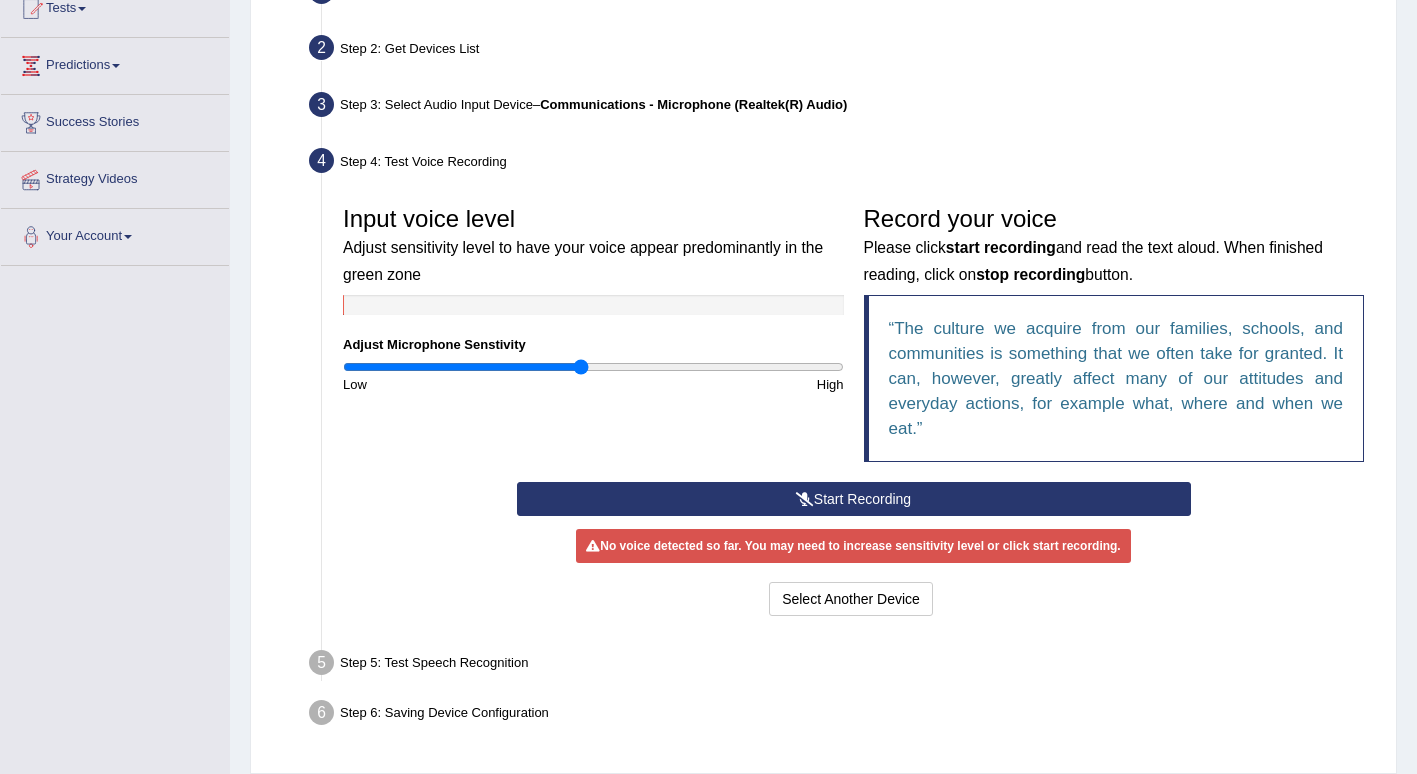 scroll, scrollTop: 0, scrollLeft: 0, axis: both 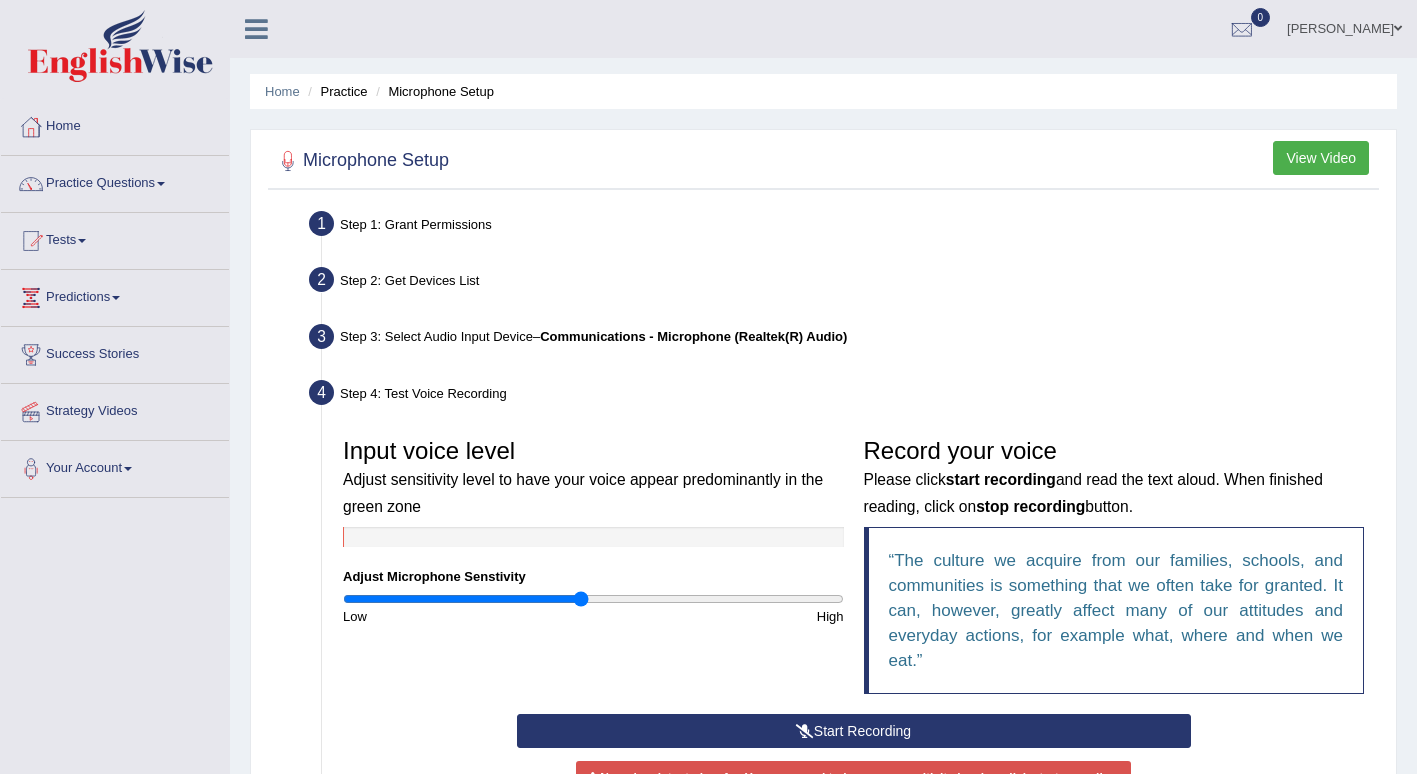 click on "View Video" at bounding box center [1321, 158] 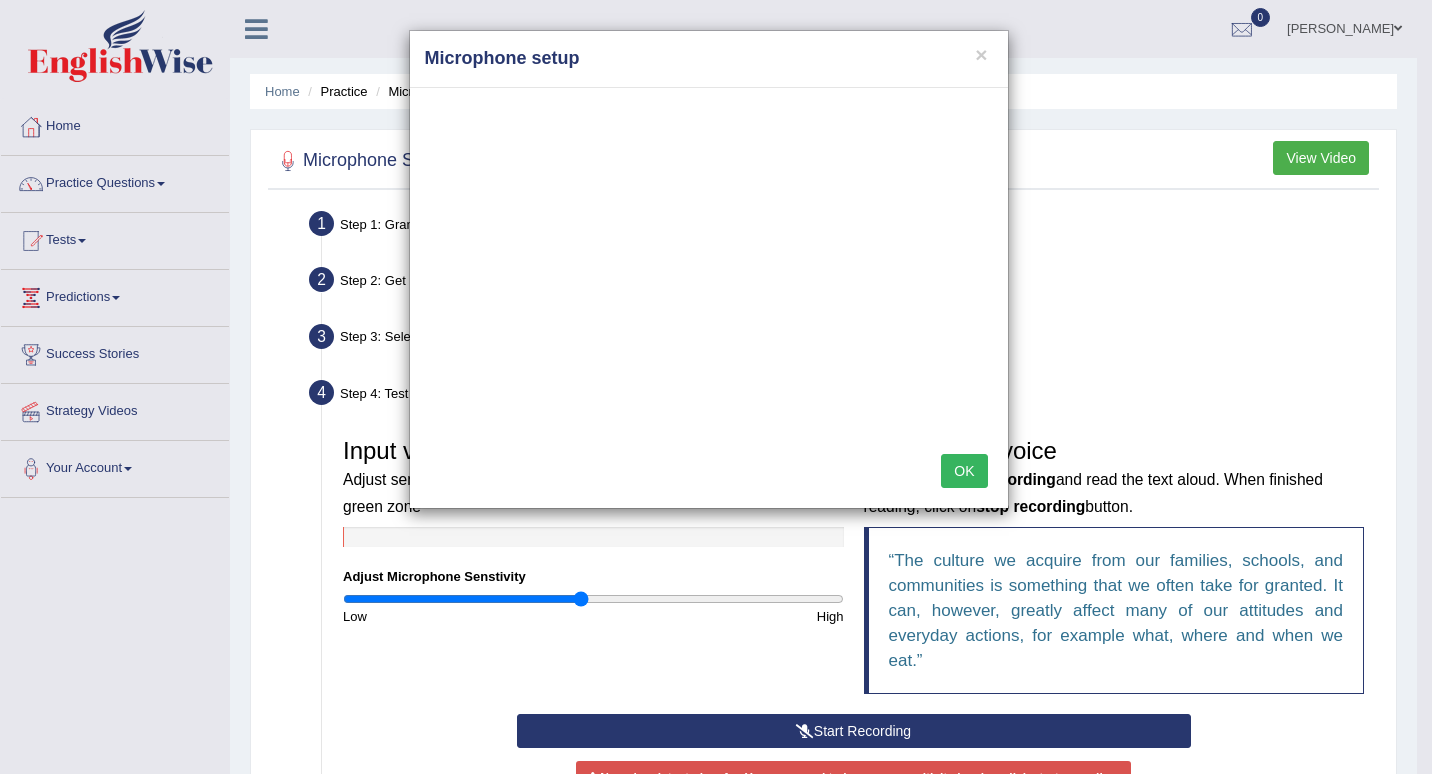 click on "OK" at bounding box center [964, 471] 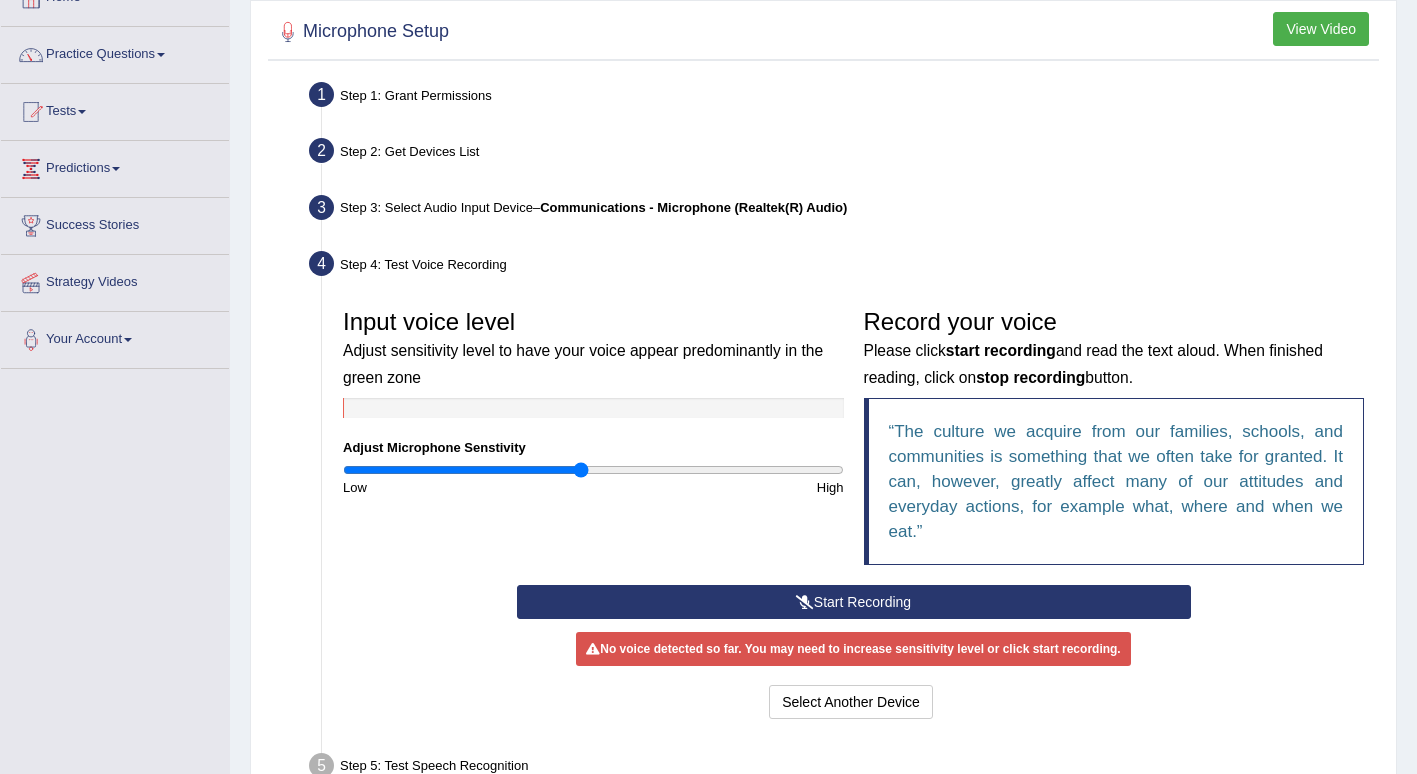 scroll, scrollTop: 297, scrollLeft: 0, axis: vertical 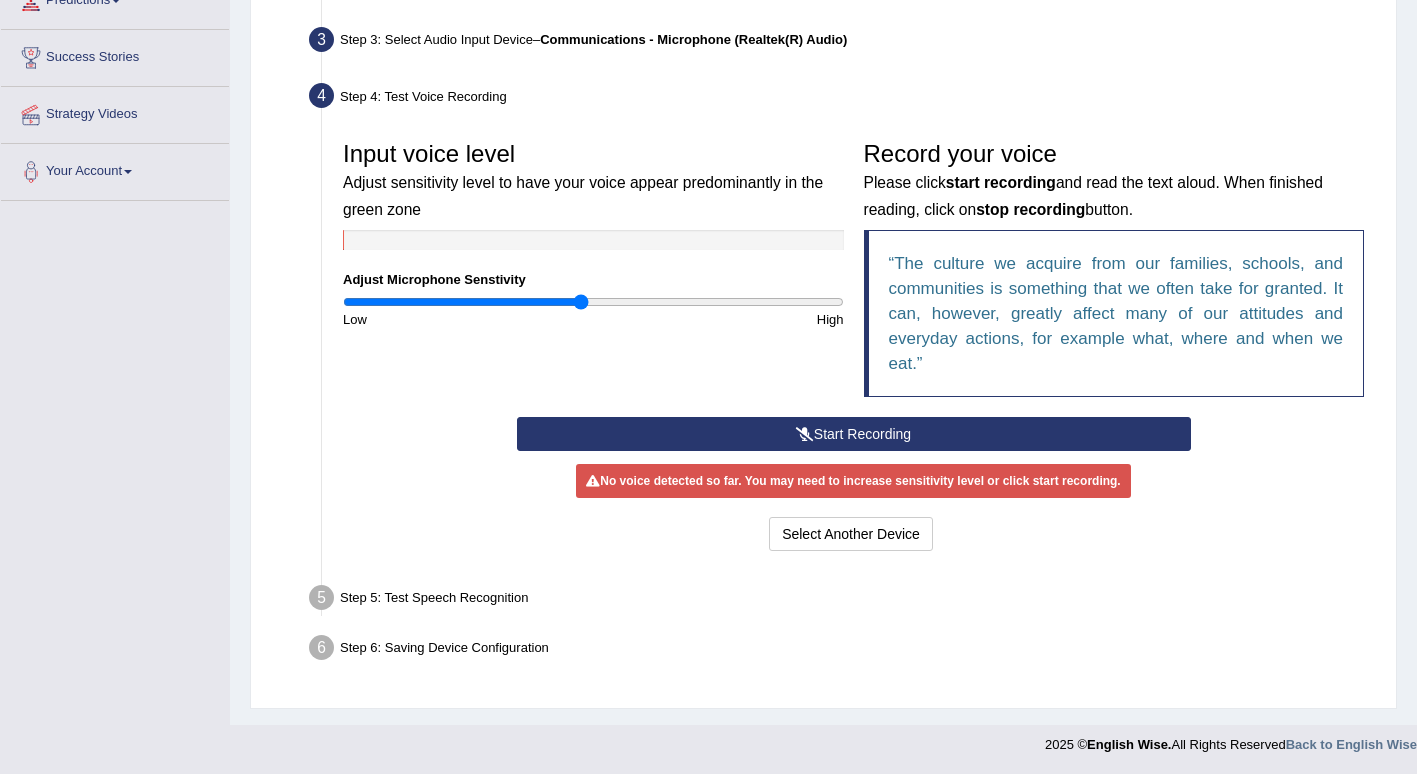 click on "Start Recording" at bounding box center (854, 434) 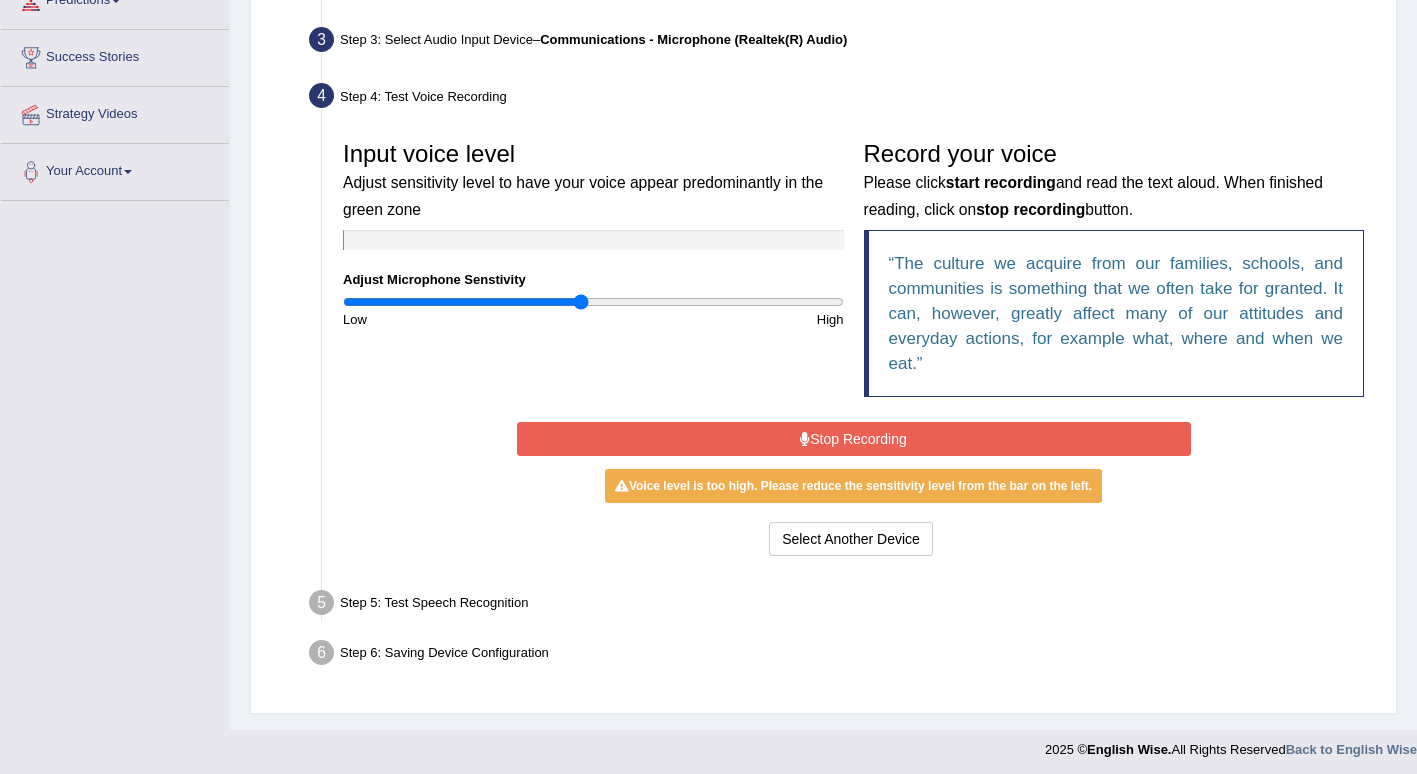 click on "Stop Recording" at bounding box center (854, 439) 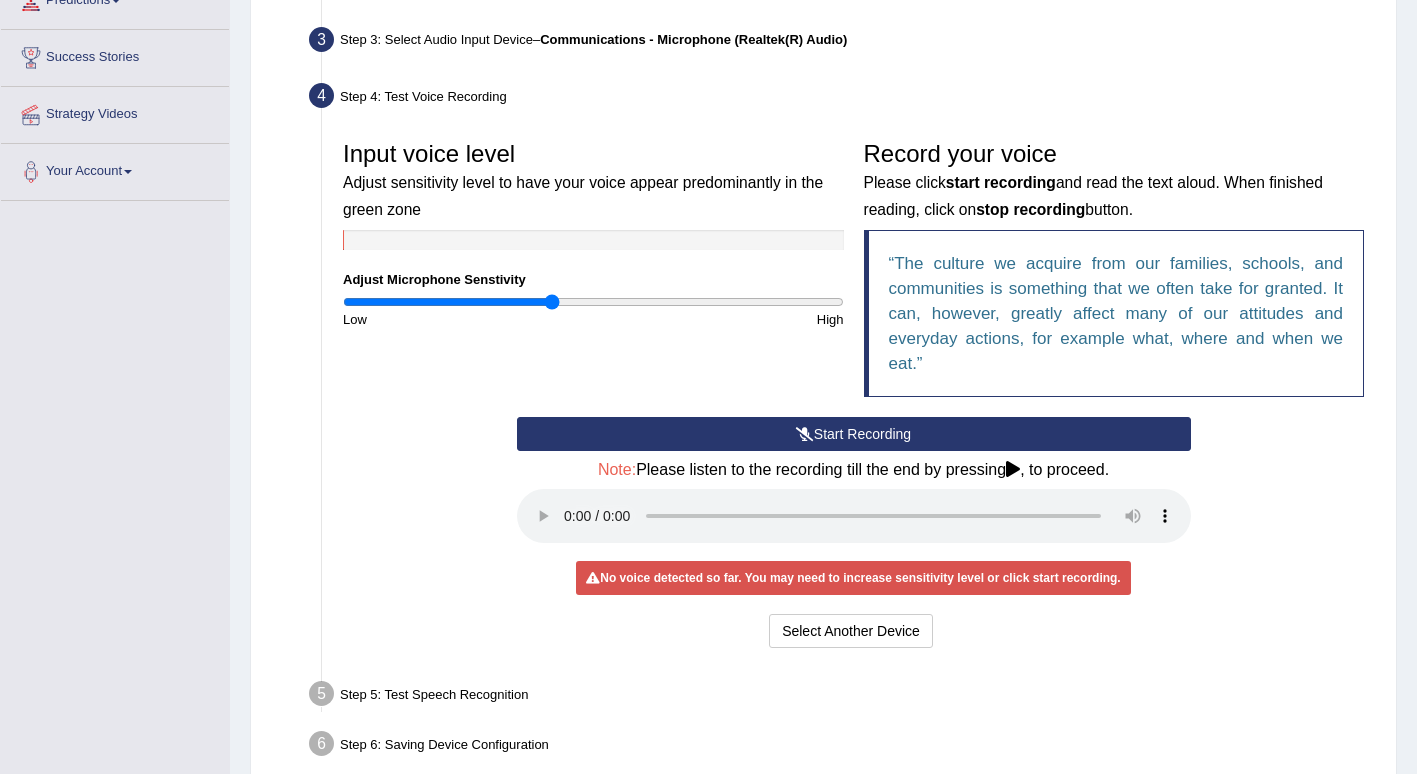 click at bounding box center (593, 302) 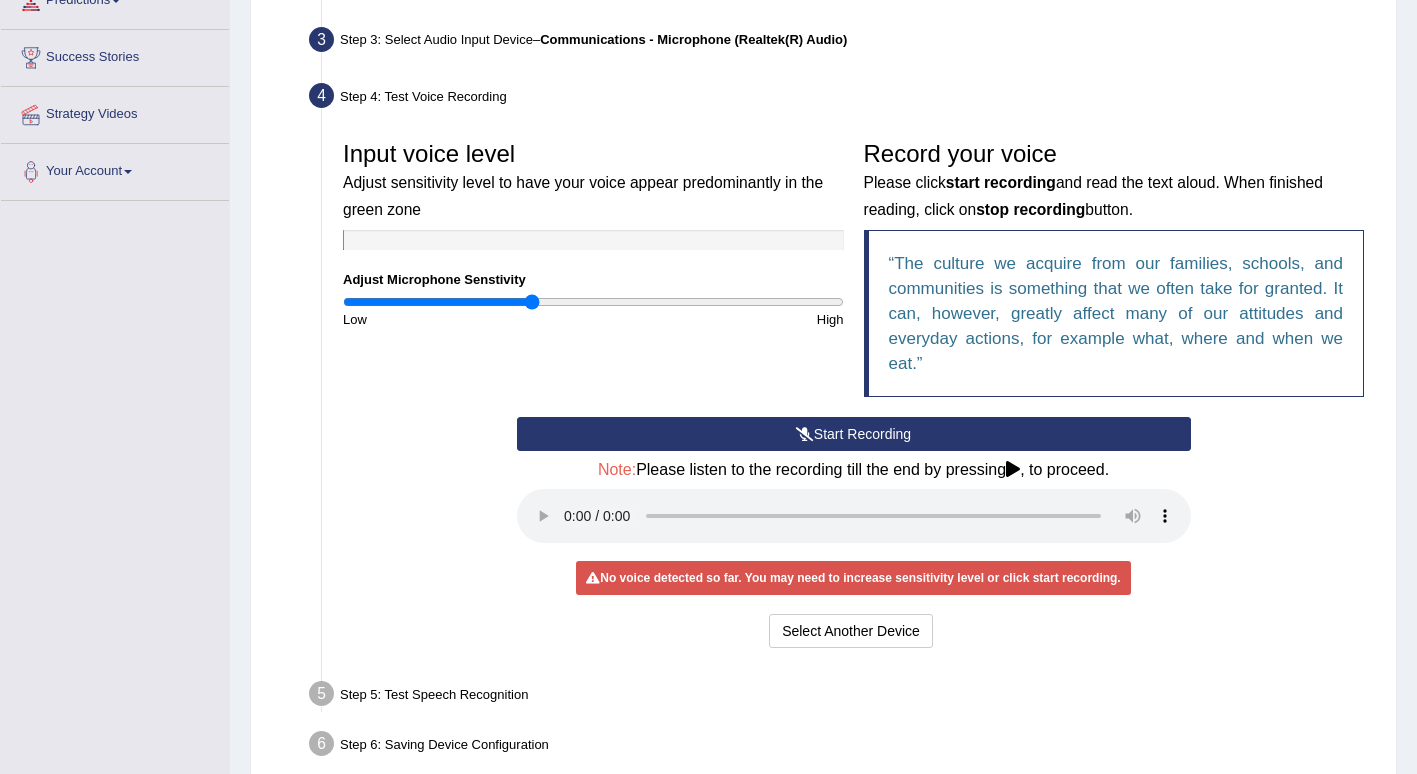 click at bounding box center [593, 302] 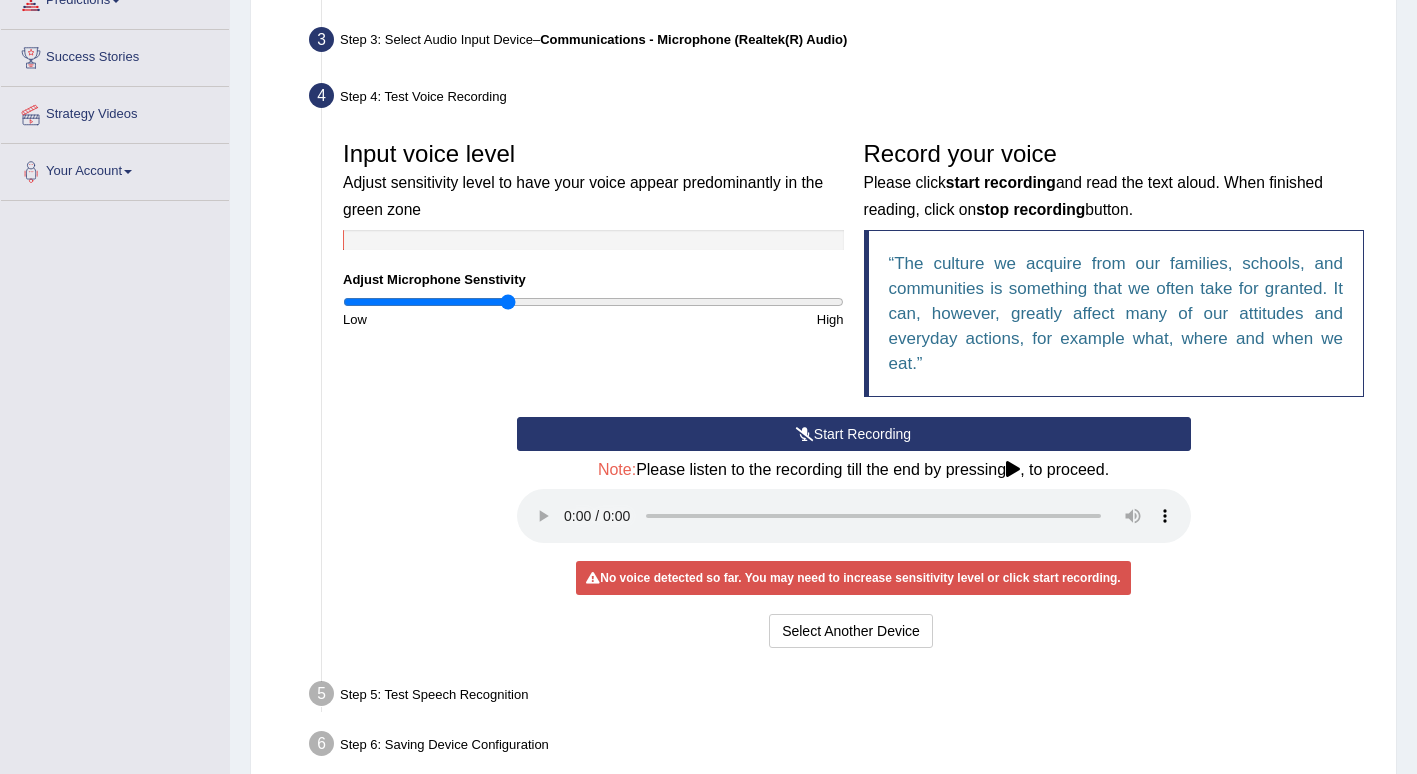 click at bounding box center [593, 302] 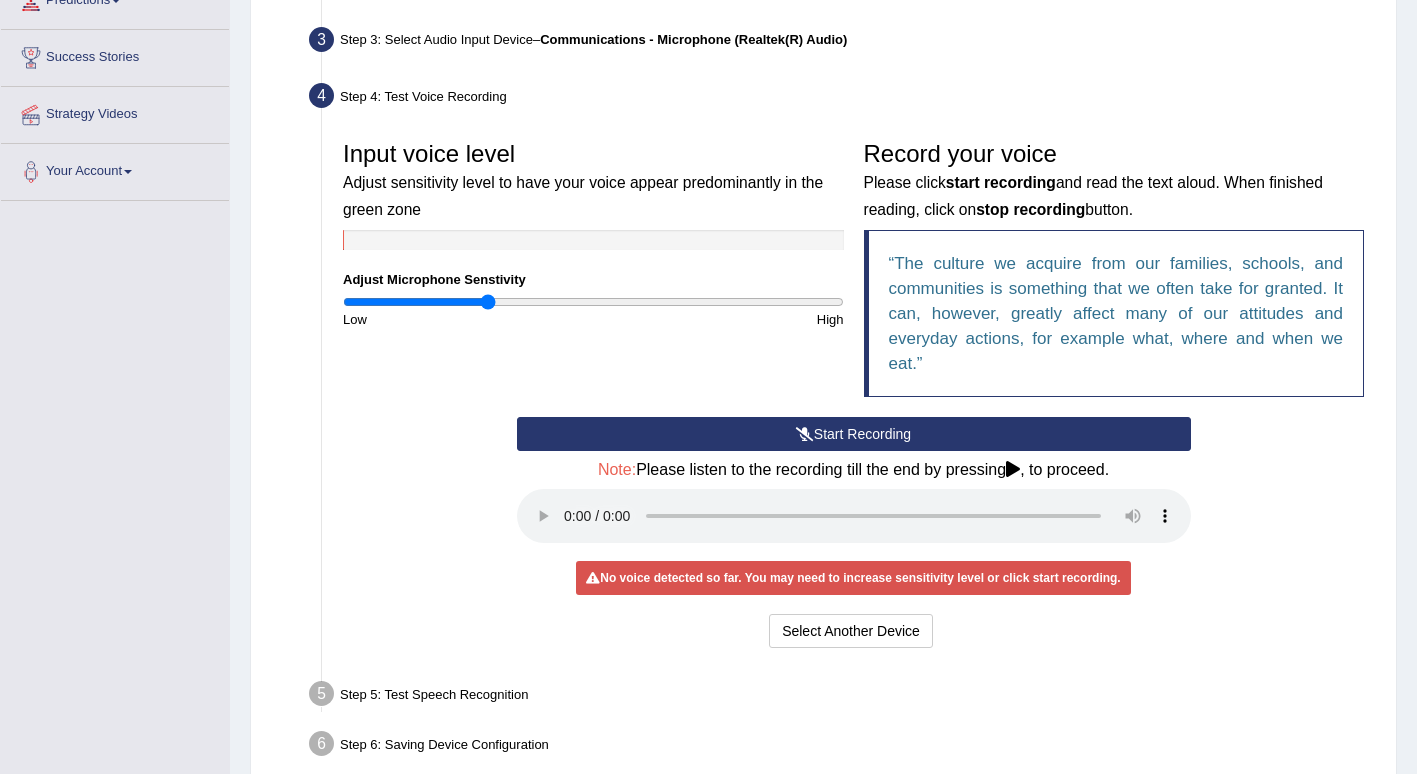 click at bounding box center [593, 302] 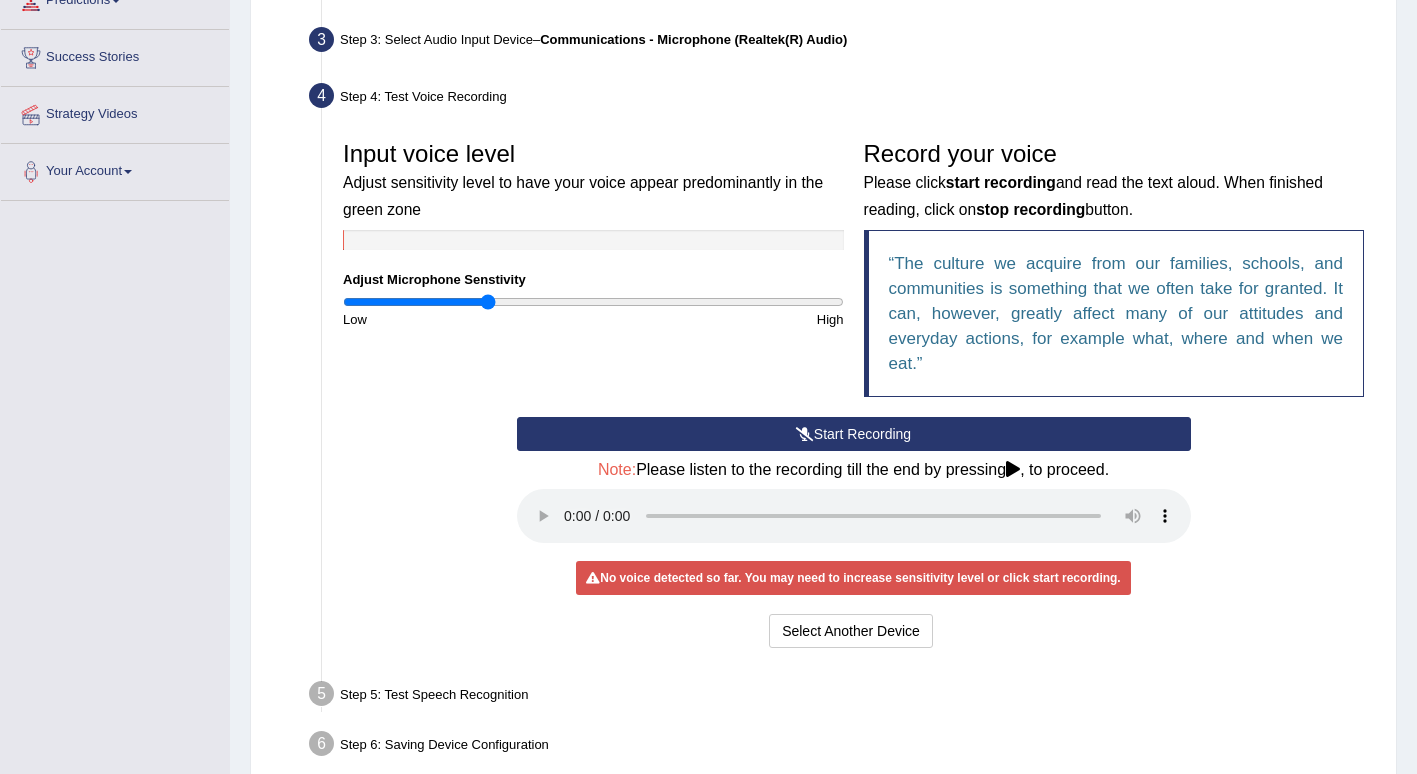 click on "No voice detected so far. You may need to increase sensitivity level or click start recording." at bounding box center (853, 578) 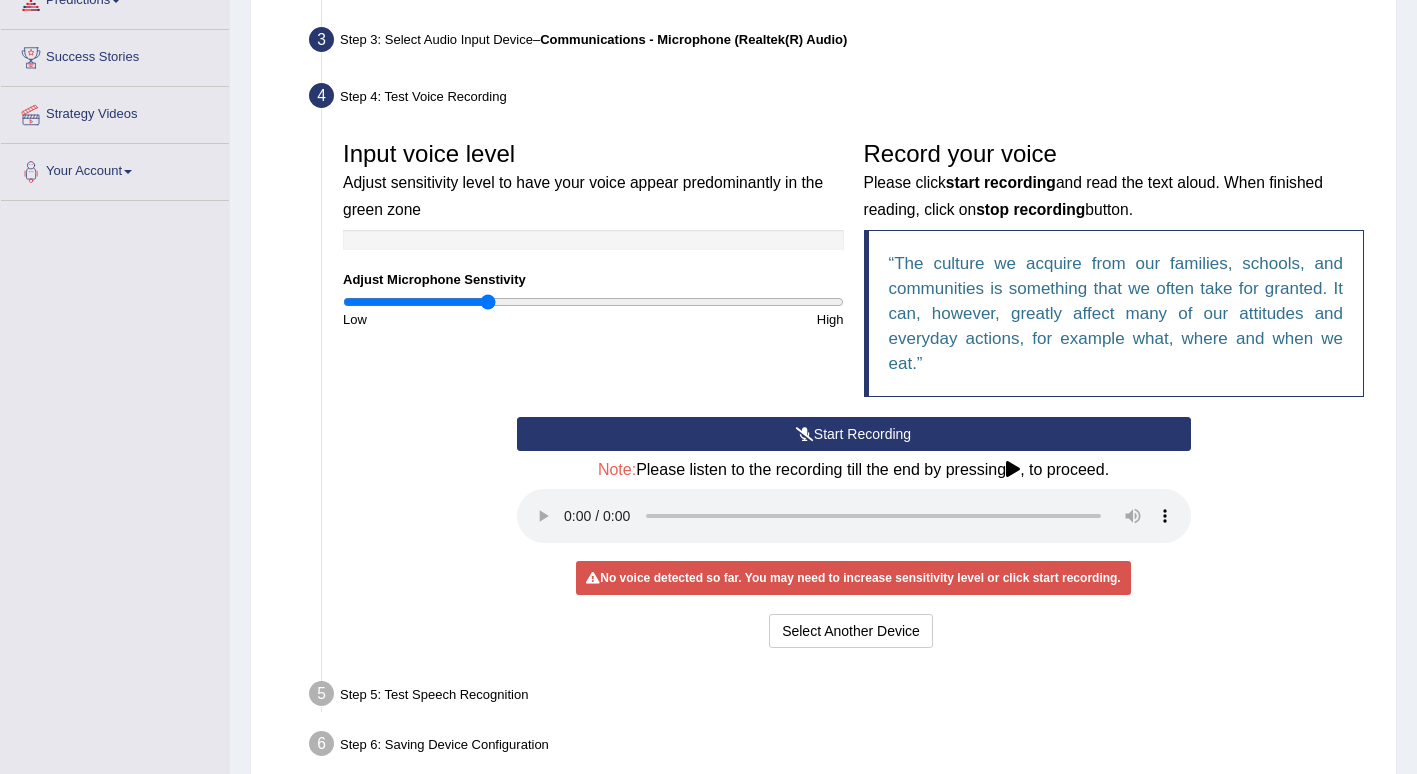 click on "Start Recording" at bounding box center [854, 434] 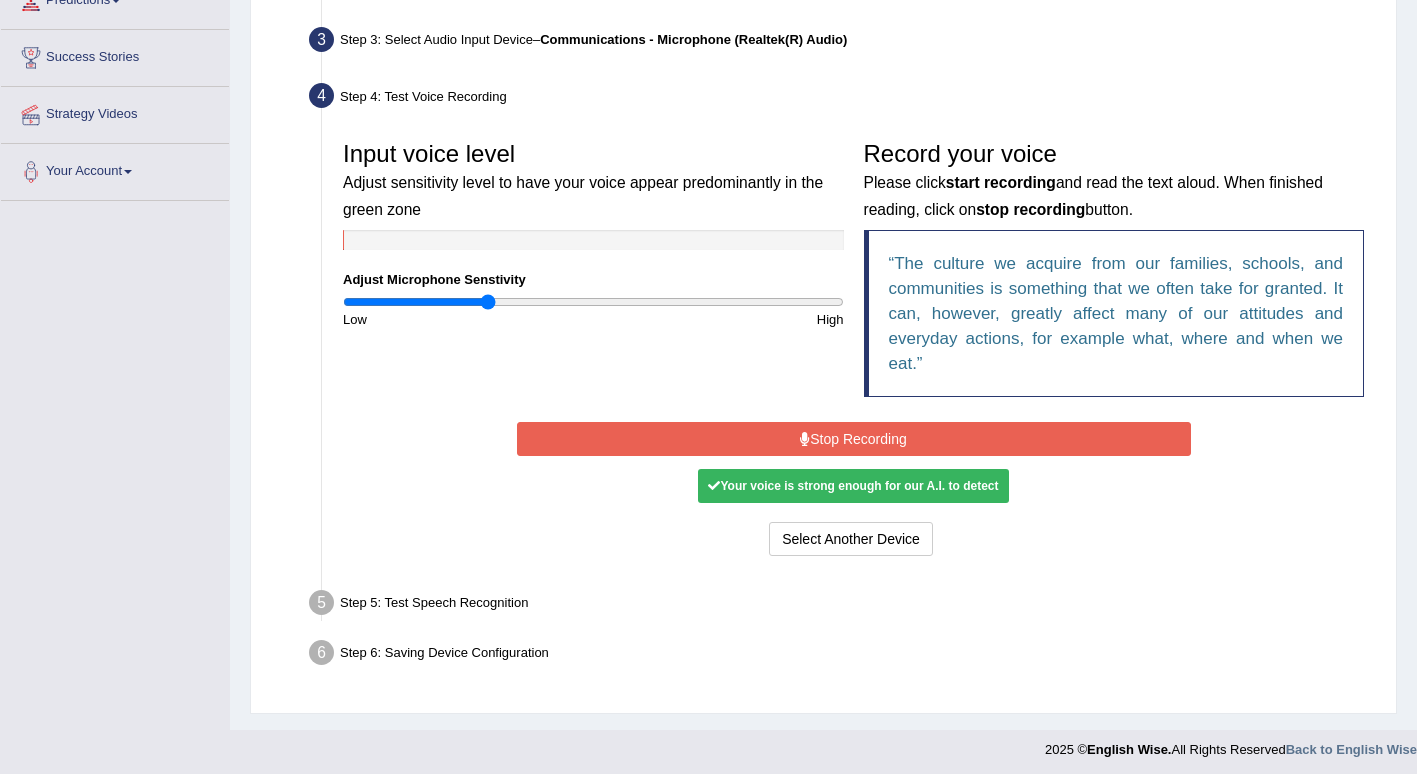 click on "Stop Recording" at bounding box center [854, 439] 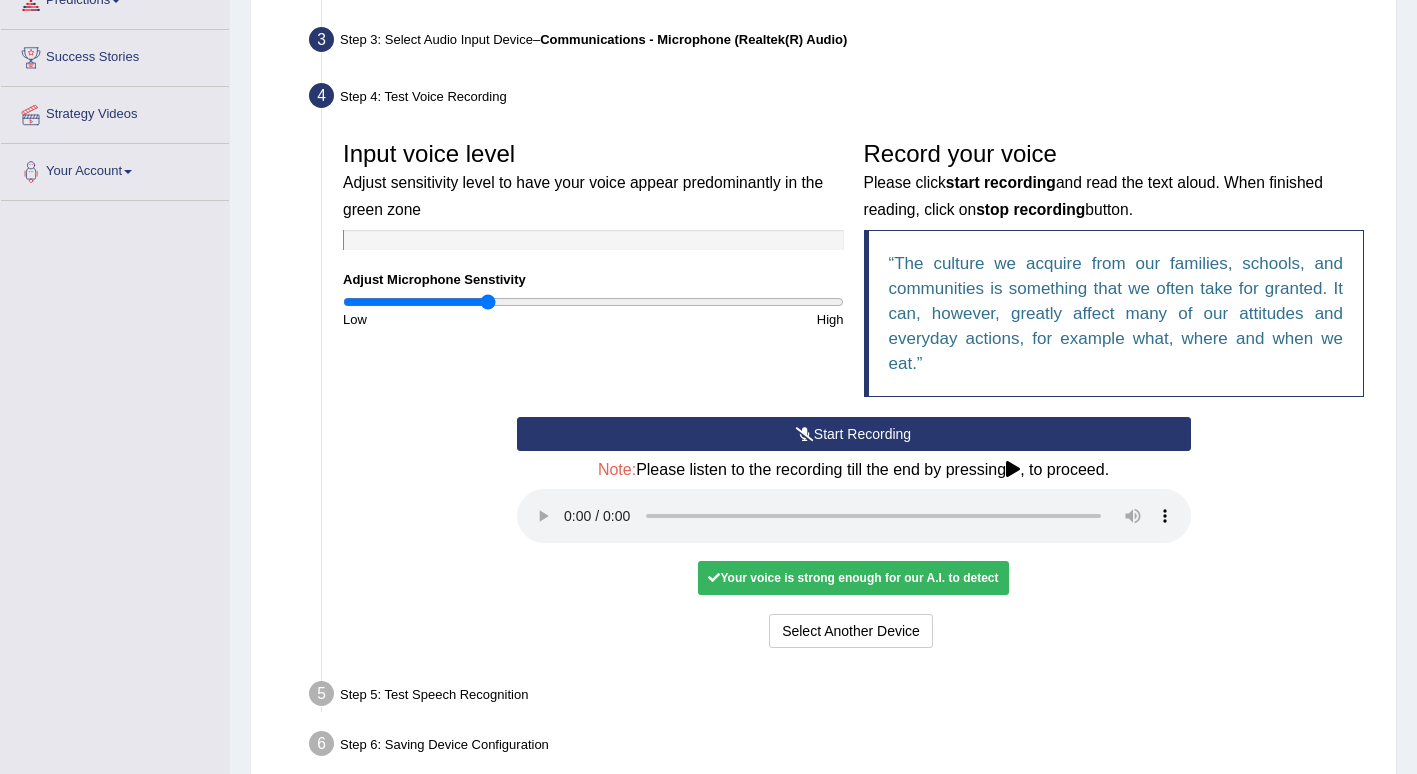 click on "Your voice is strong enough for our A.I. to detect" at bounding box center [853, 578] 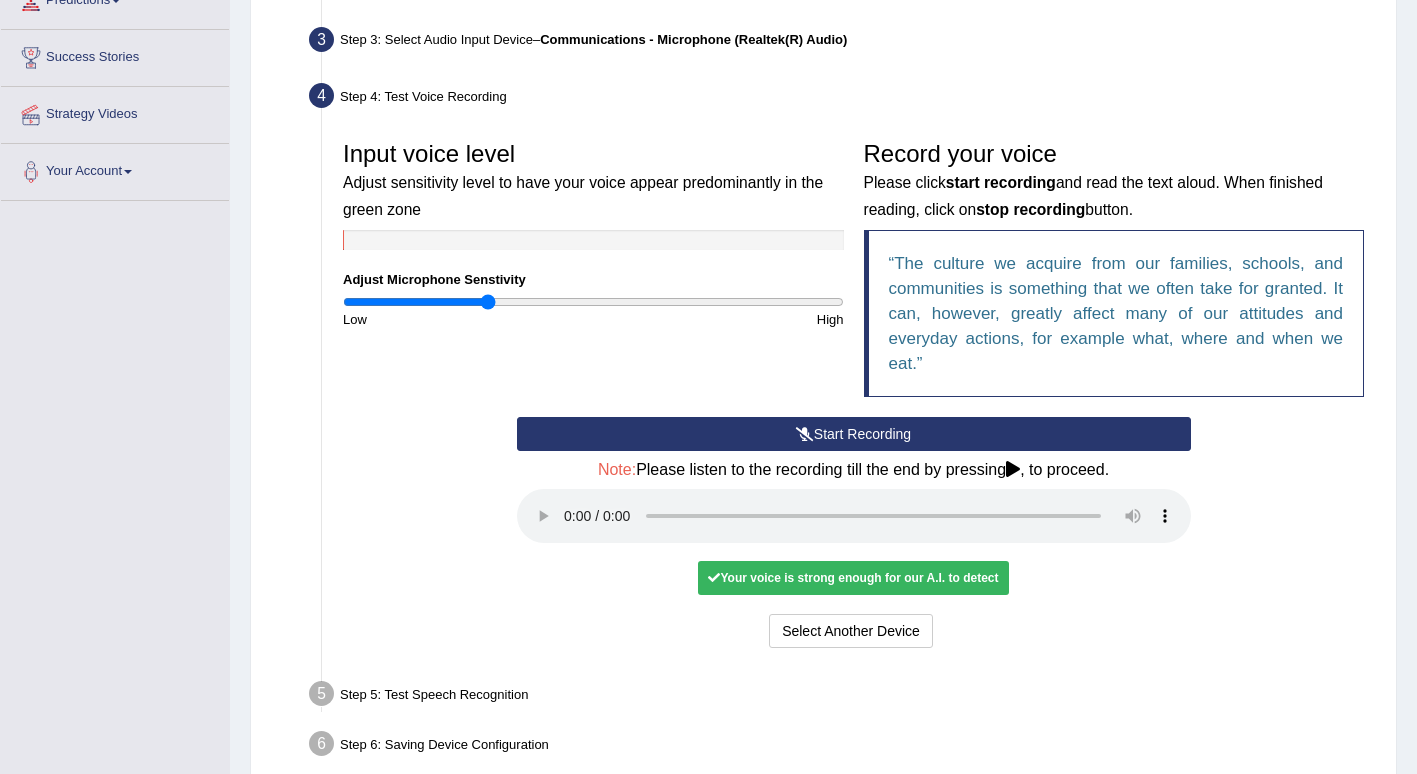 click at bounding box center (714, 578) 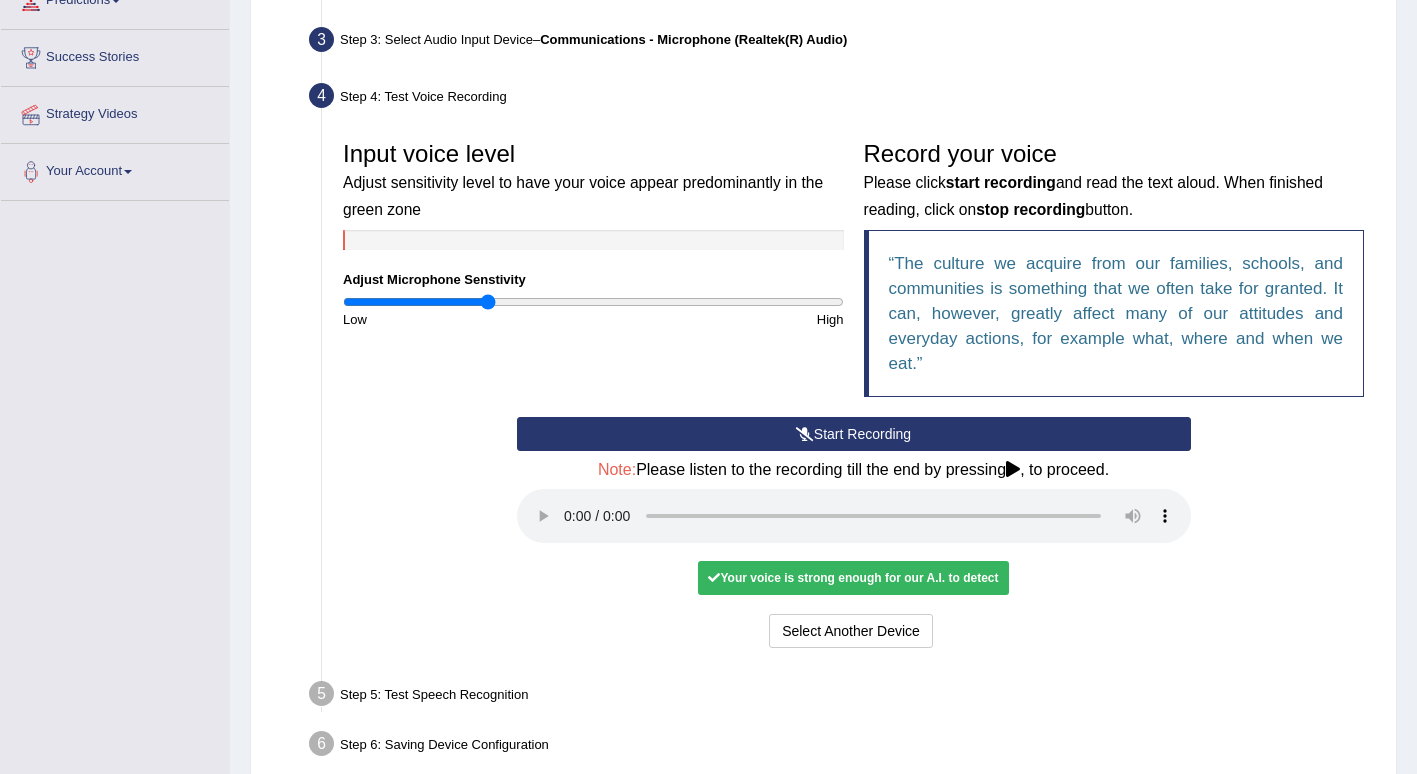 click on "Your voice is strong enough for our A.I. to detect" at bounding box center (853, 578) 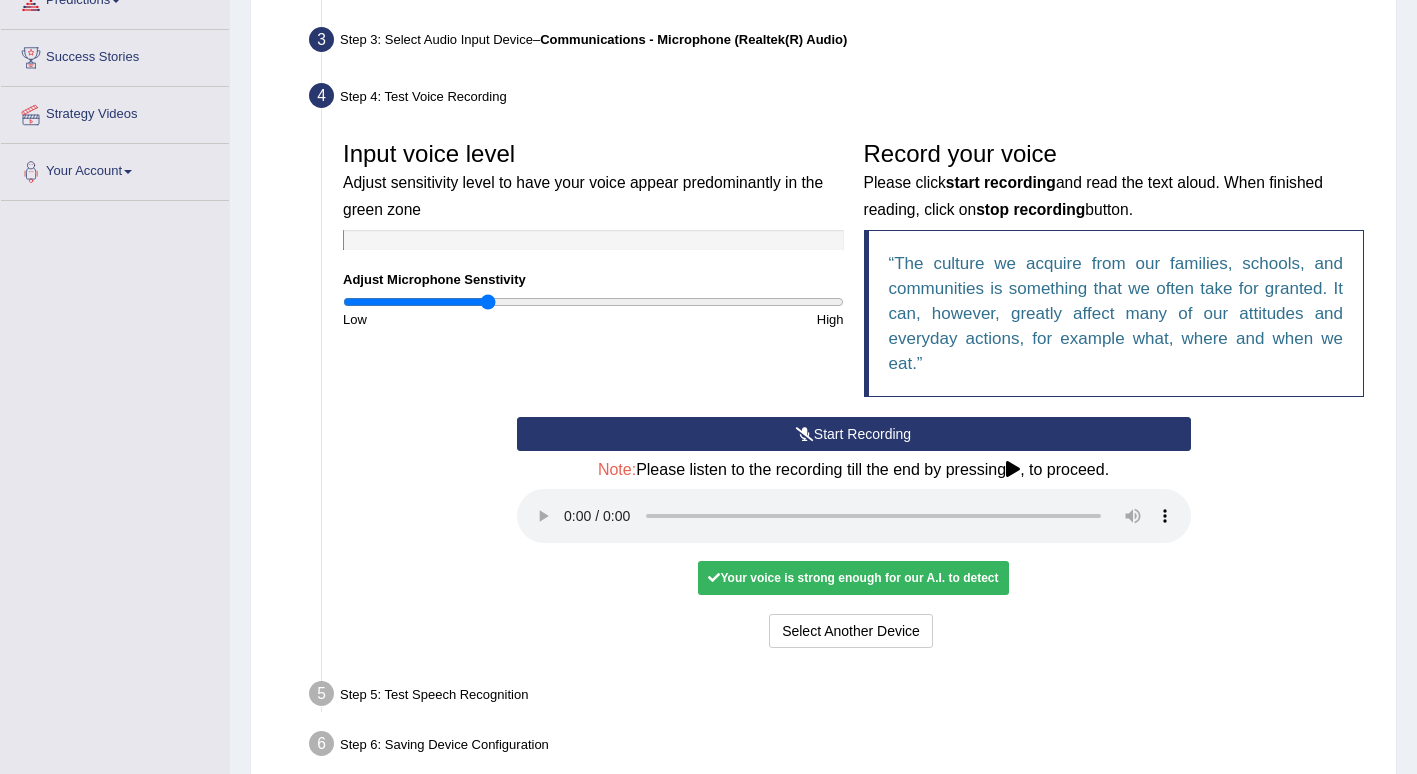 click on "Your voice is strong enough for our A.I. to detect" at bounding box center [853, 578] 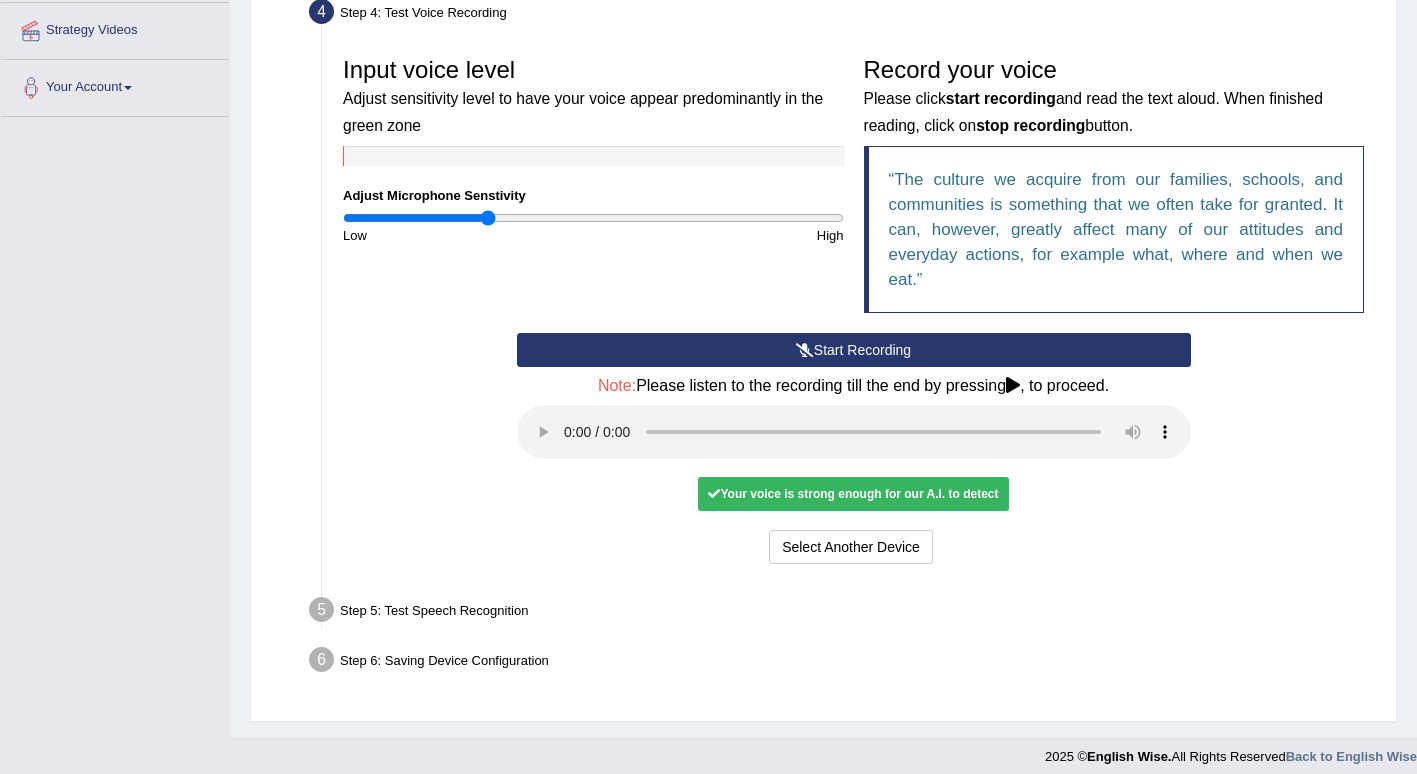 scroll, scrollTop: 394, scrollLeft: 0, axis: vertical 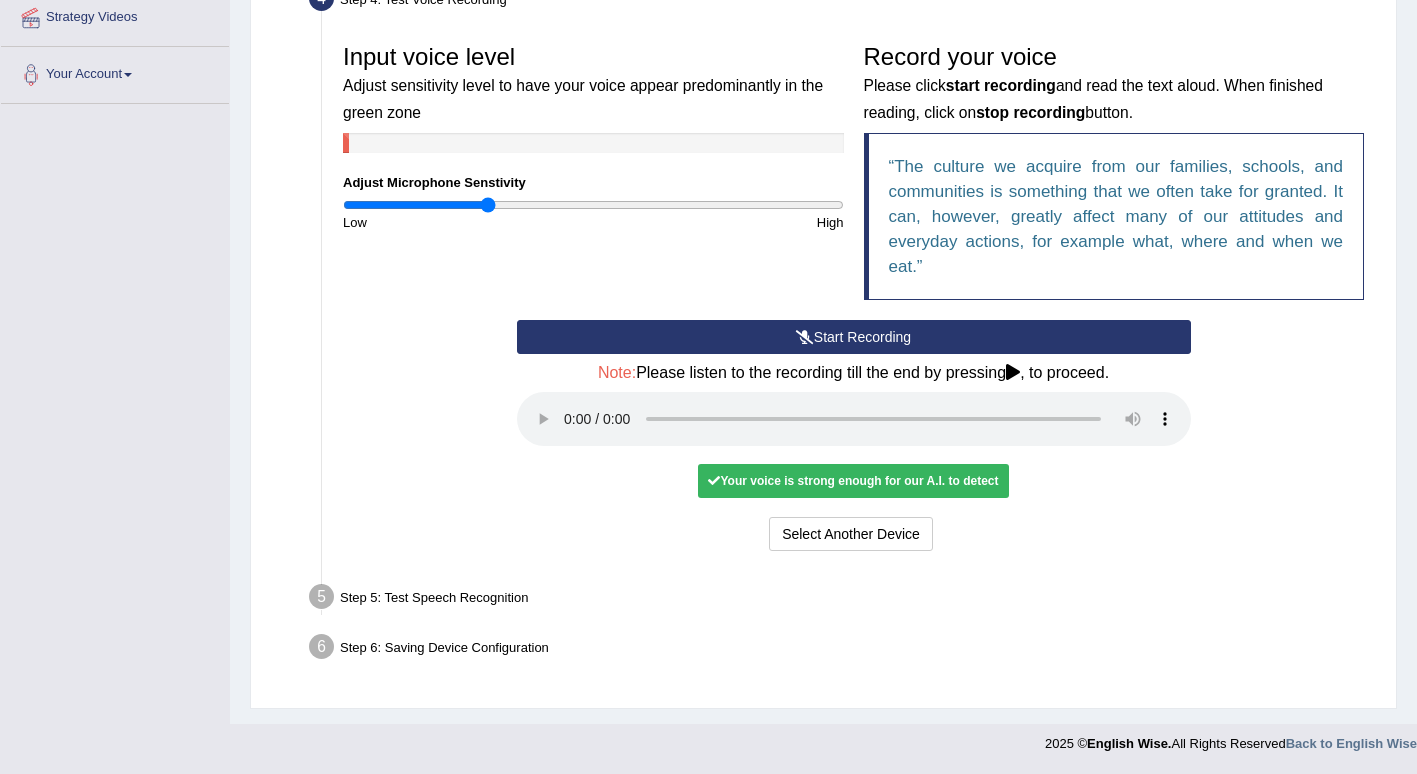 click on "Your voice is strong enough for our A.I. to detect" at bounding box center [853, 481] 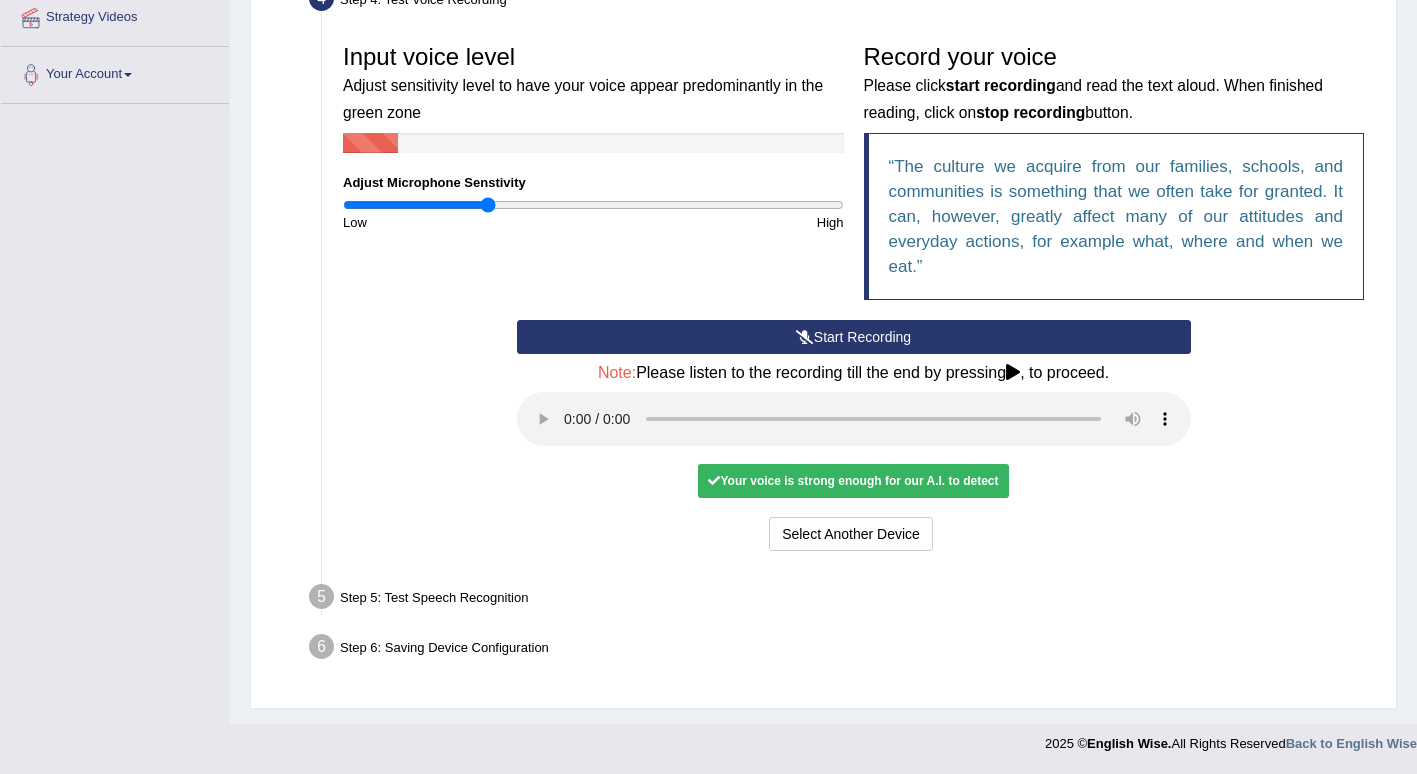 click at bounding box center (805, 337) 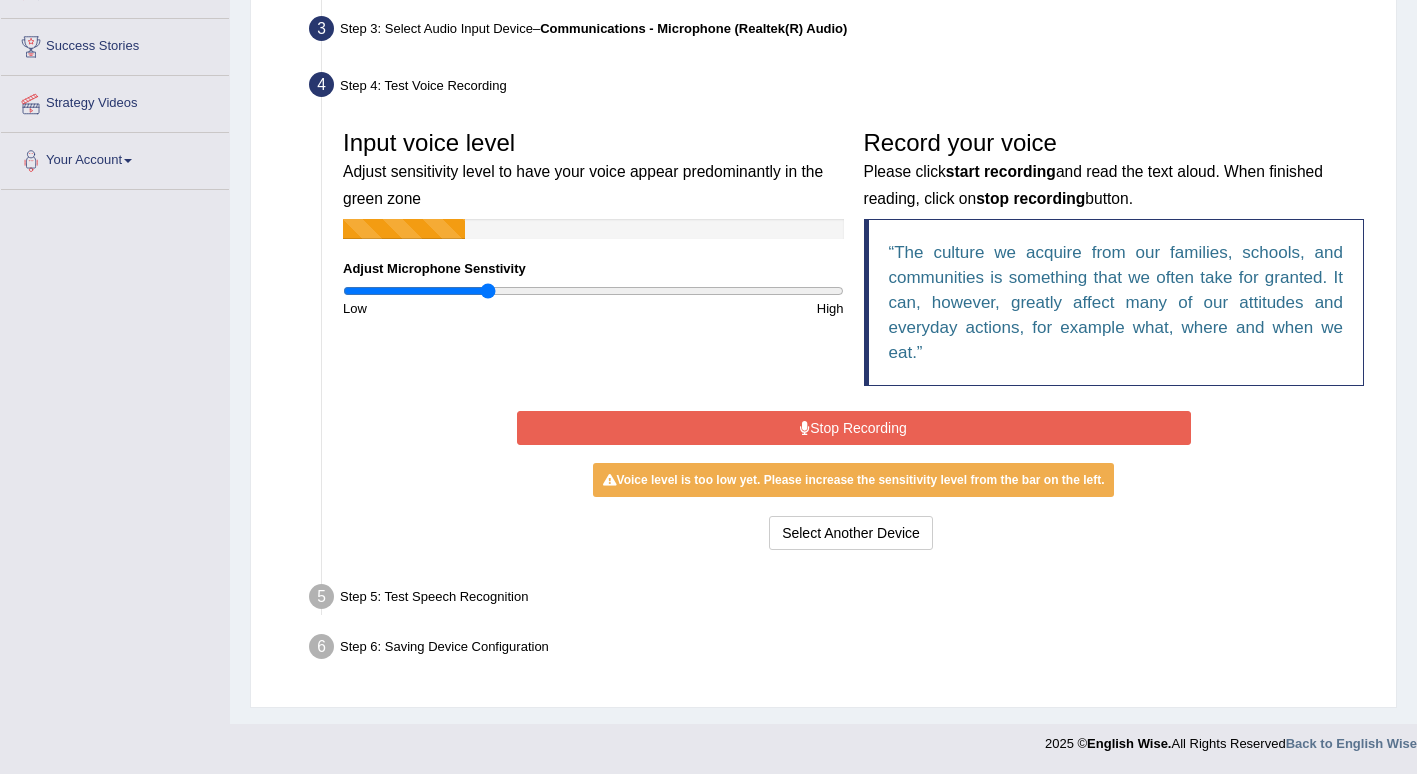 scroll, scrollTop: 302, scrollLeft: 0, axis: vertical 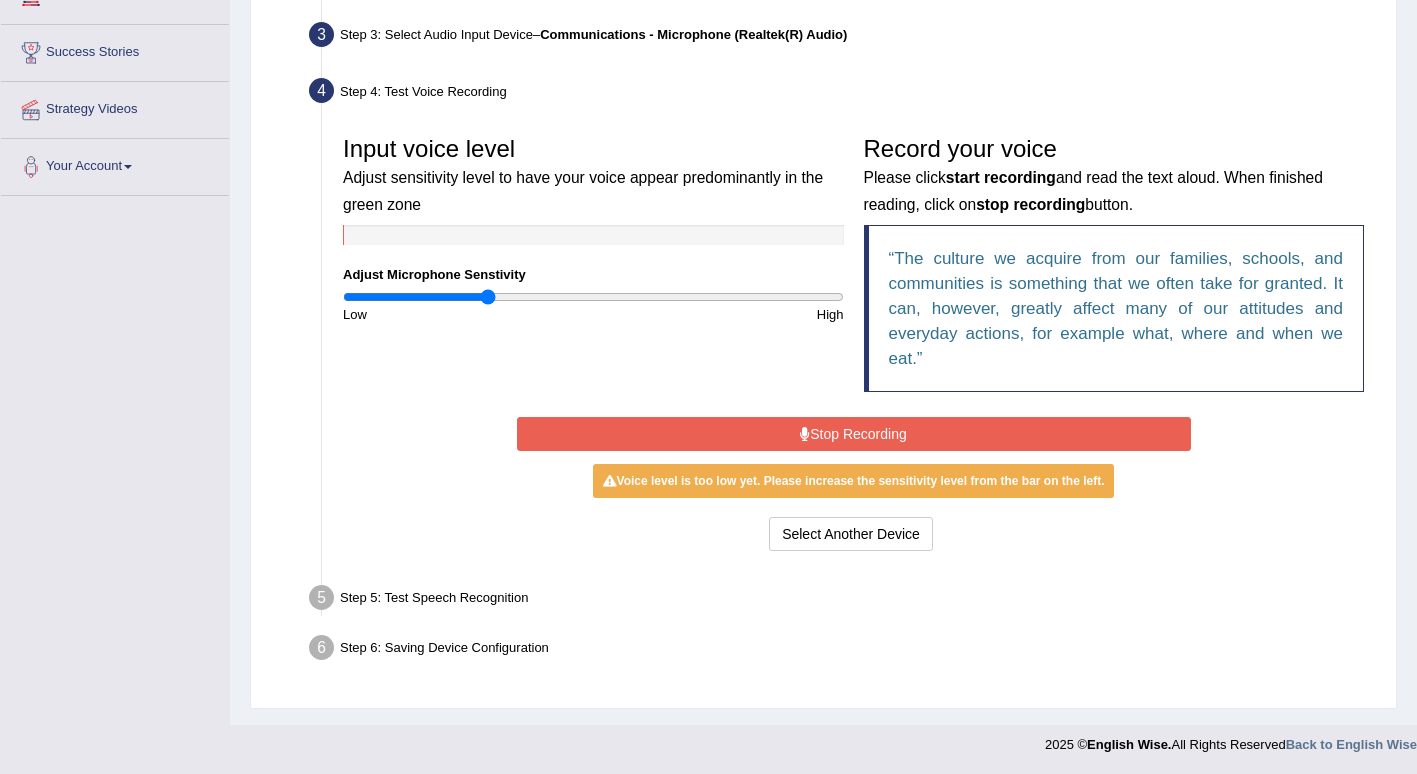 click at bounding box center [805, 434] 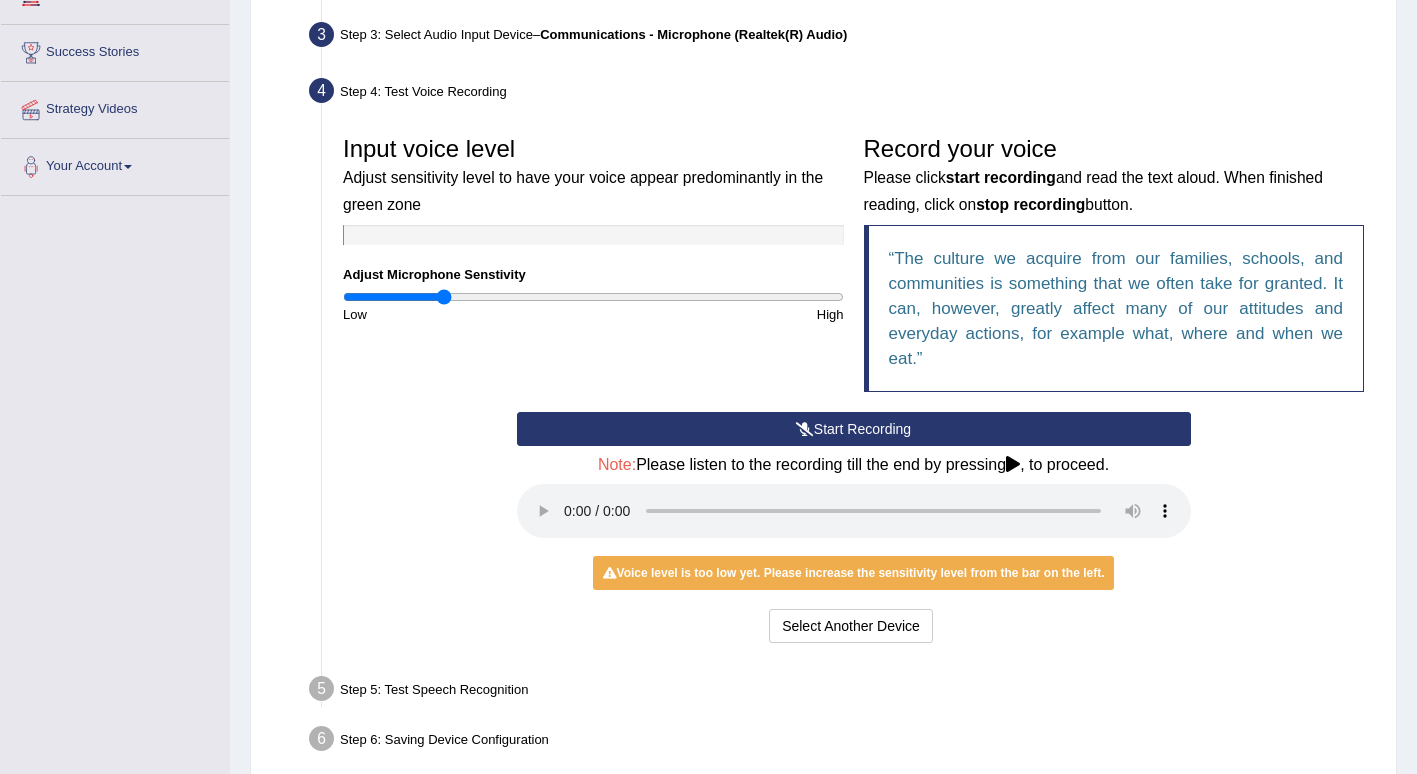 click at bounding box center (593, 297) 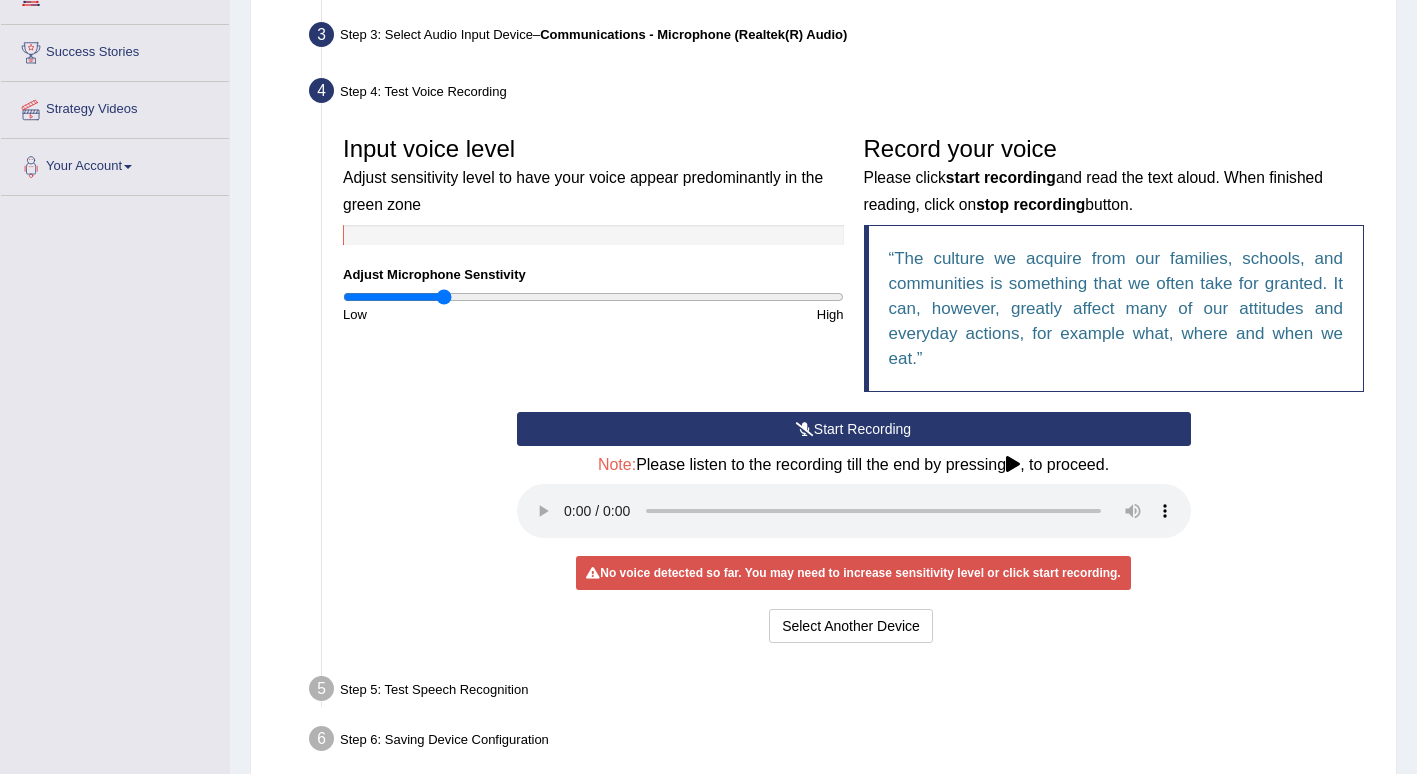 click on "Start Recording" at bounding box center [854, 429] 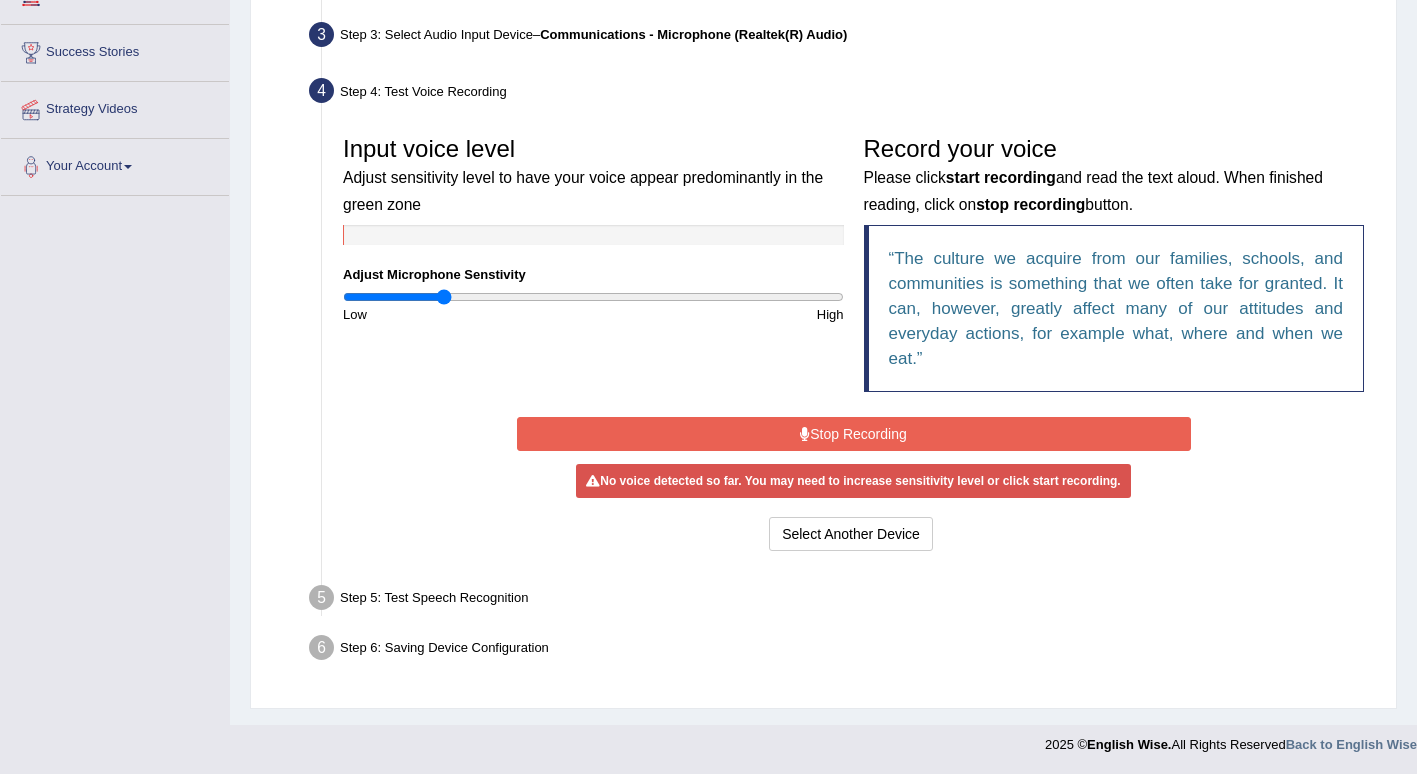 click on "Stop Recording" at bounding box center (854, 434) 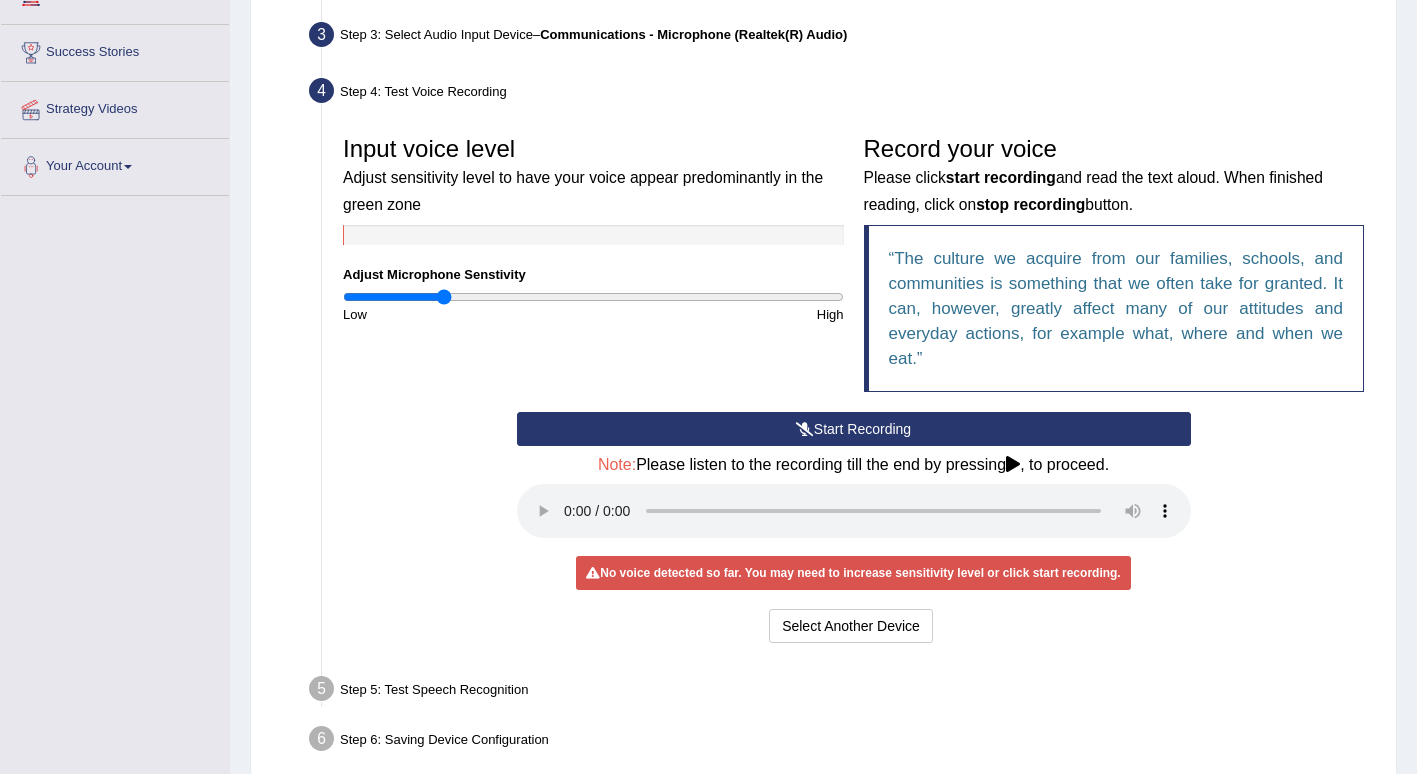 click on "Start Recording" at bounding box center [854, 429] 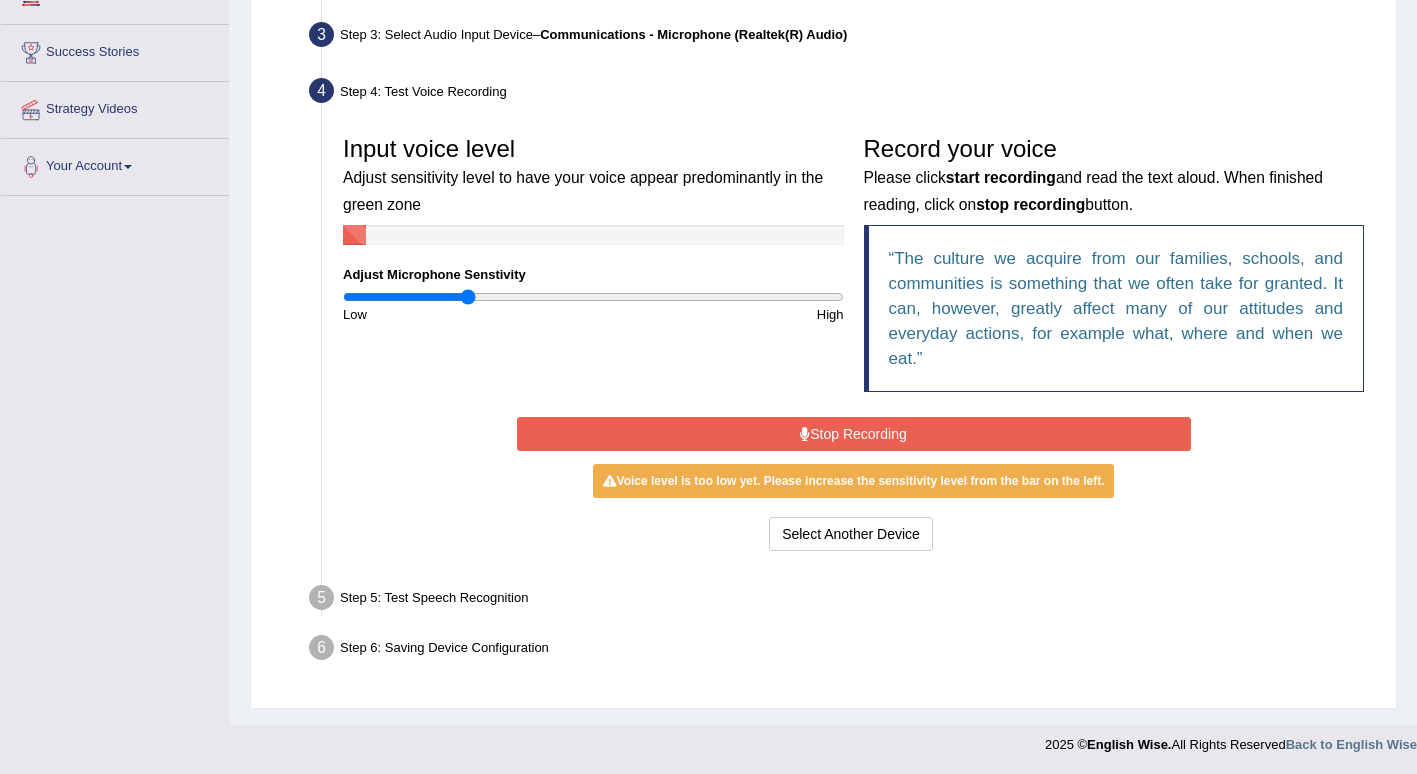 click at bounding box center [593, 297] 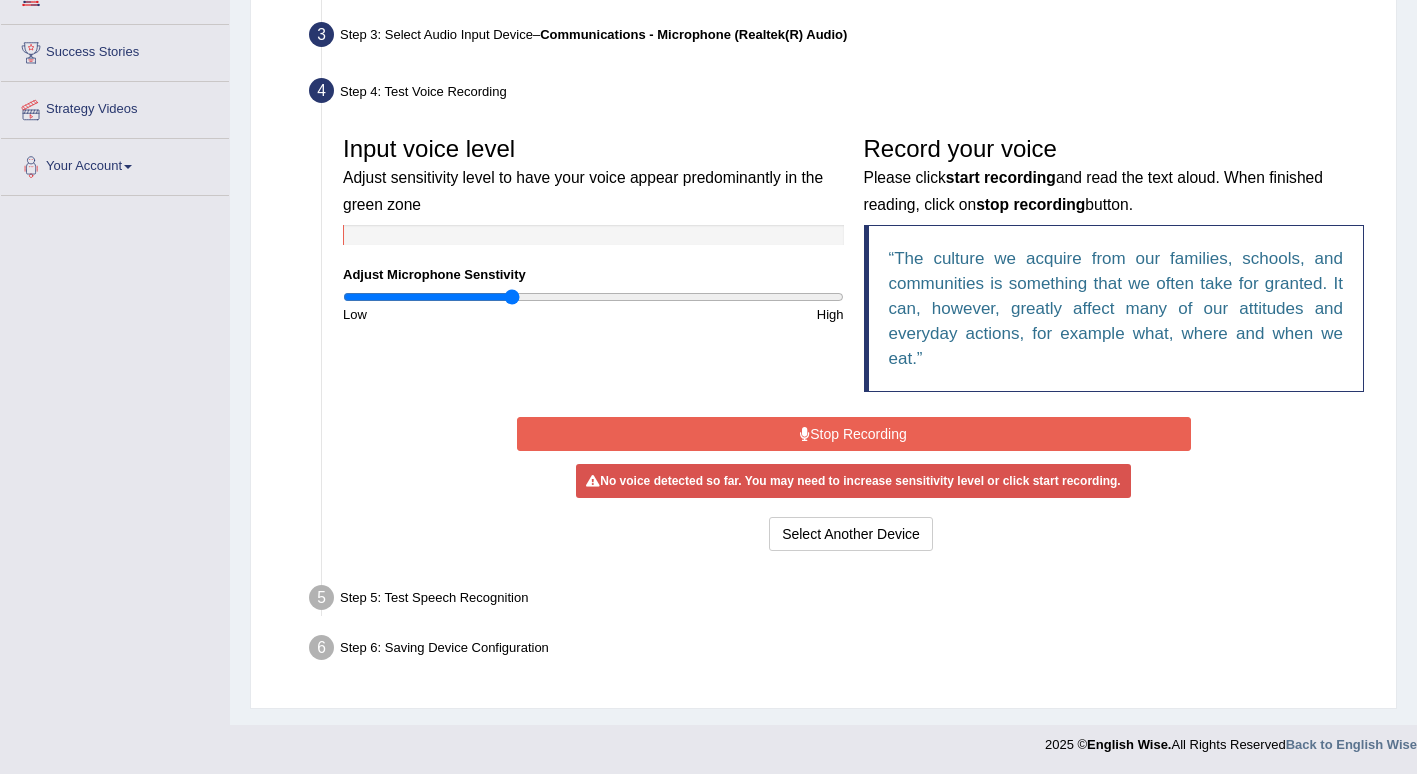 type on "0.68" 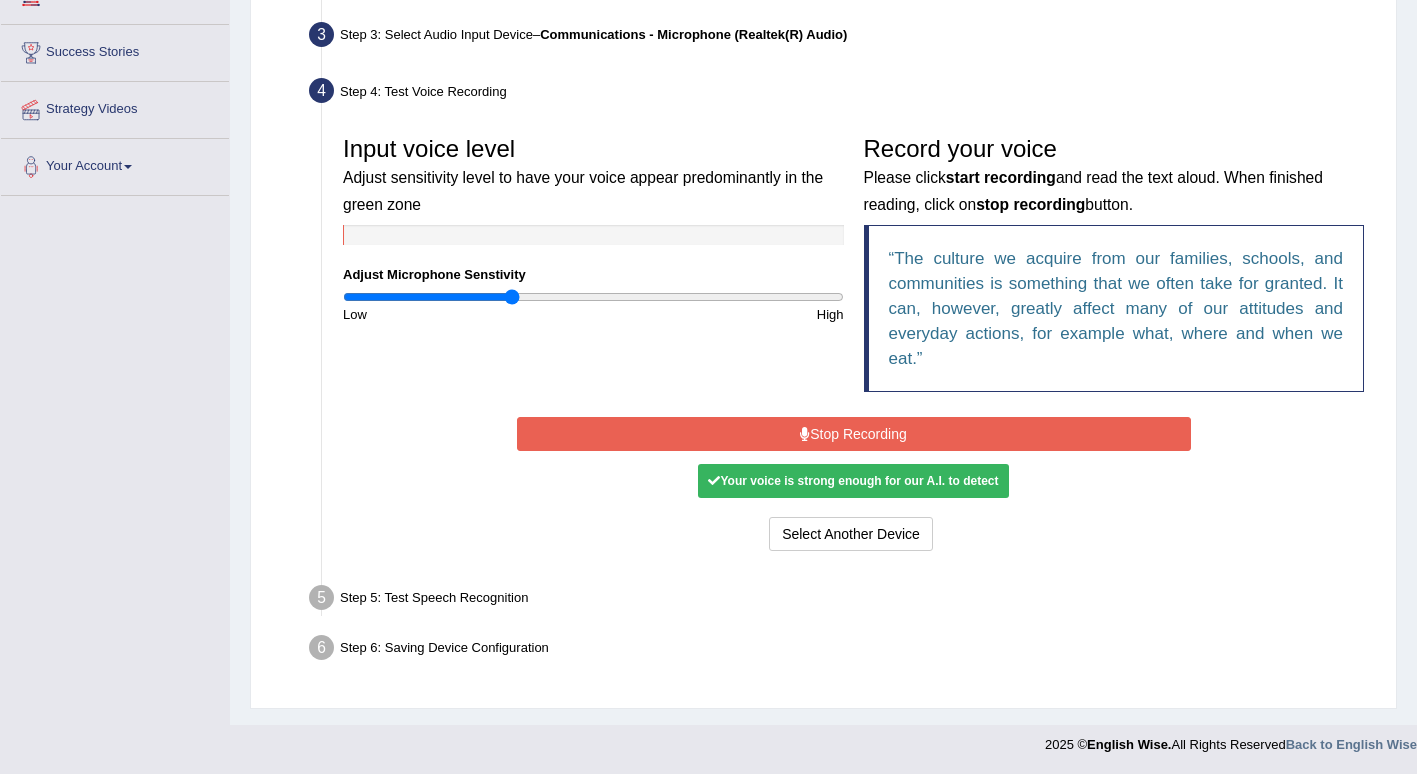 click on "Your voice is strong enough for our A.I. to detect" at bounding box center [853, 481] 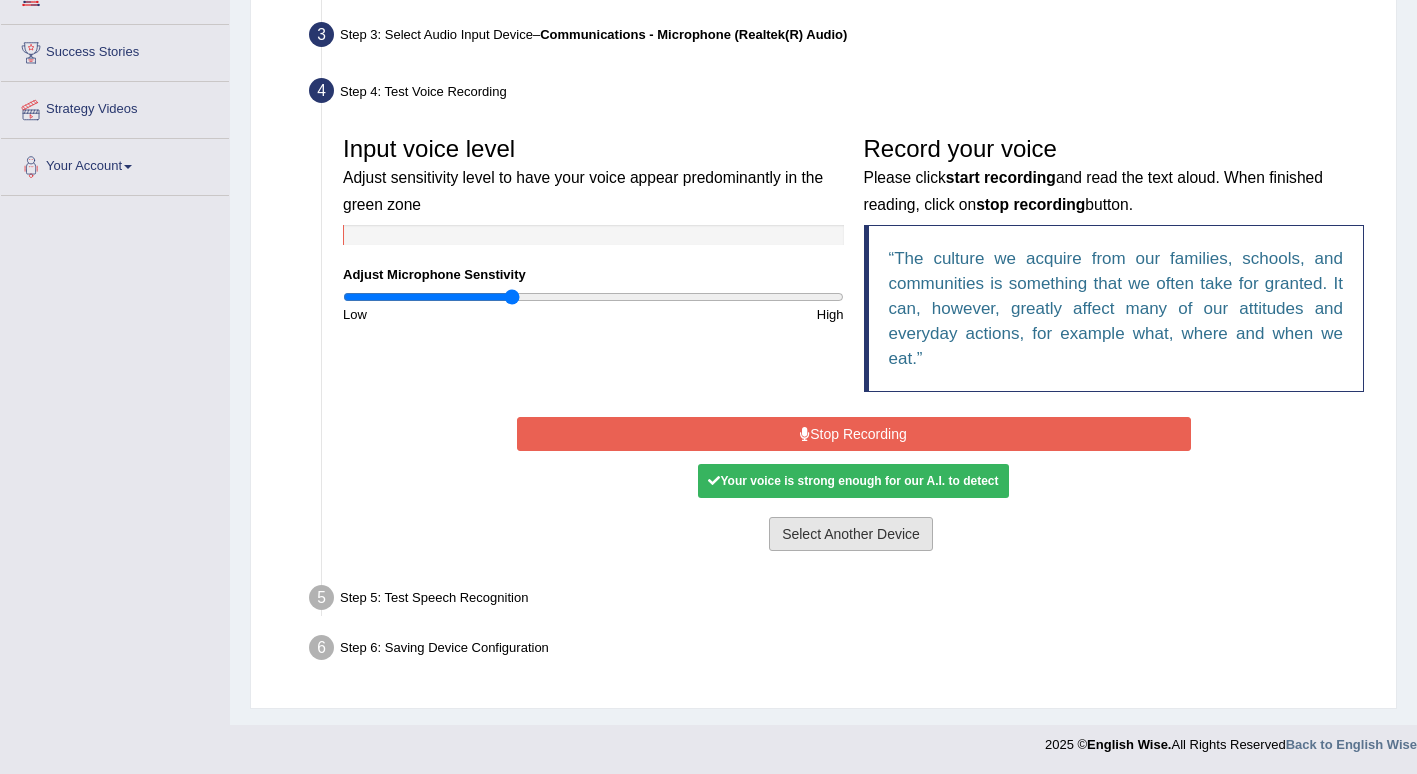 click on "Select Another Device" at bounding box center [851, 534] 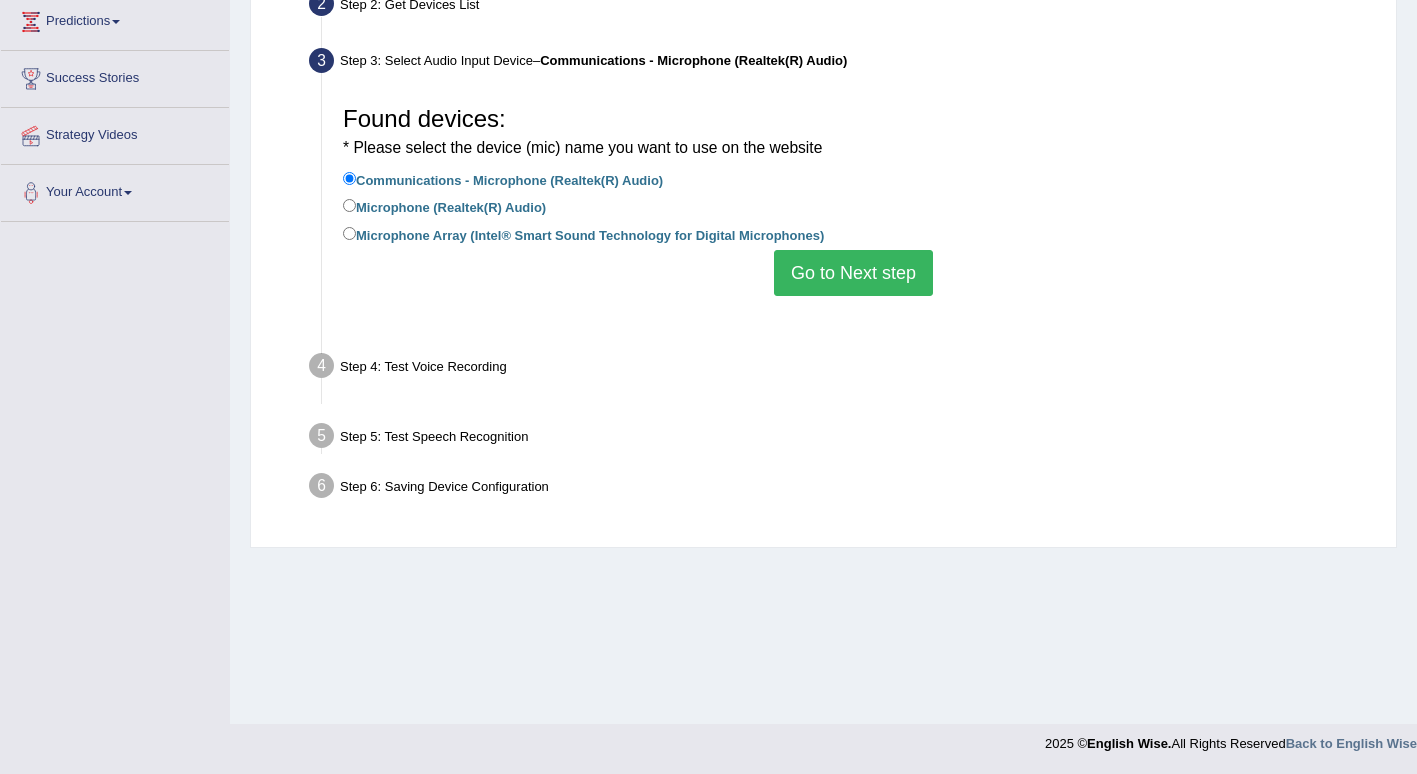 scroll, scrollTop: 276, scrollLeft: 0, axis: vertical 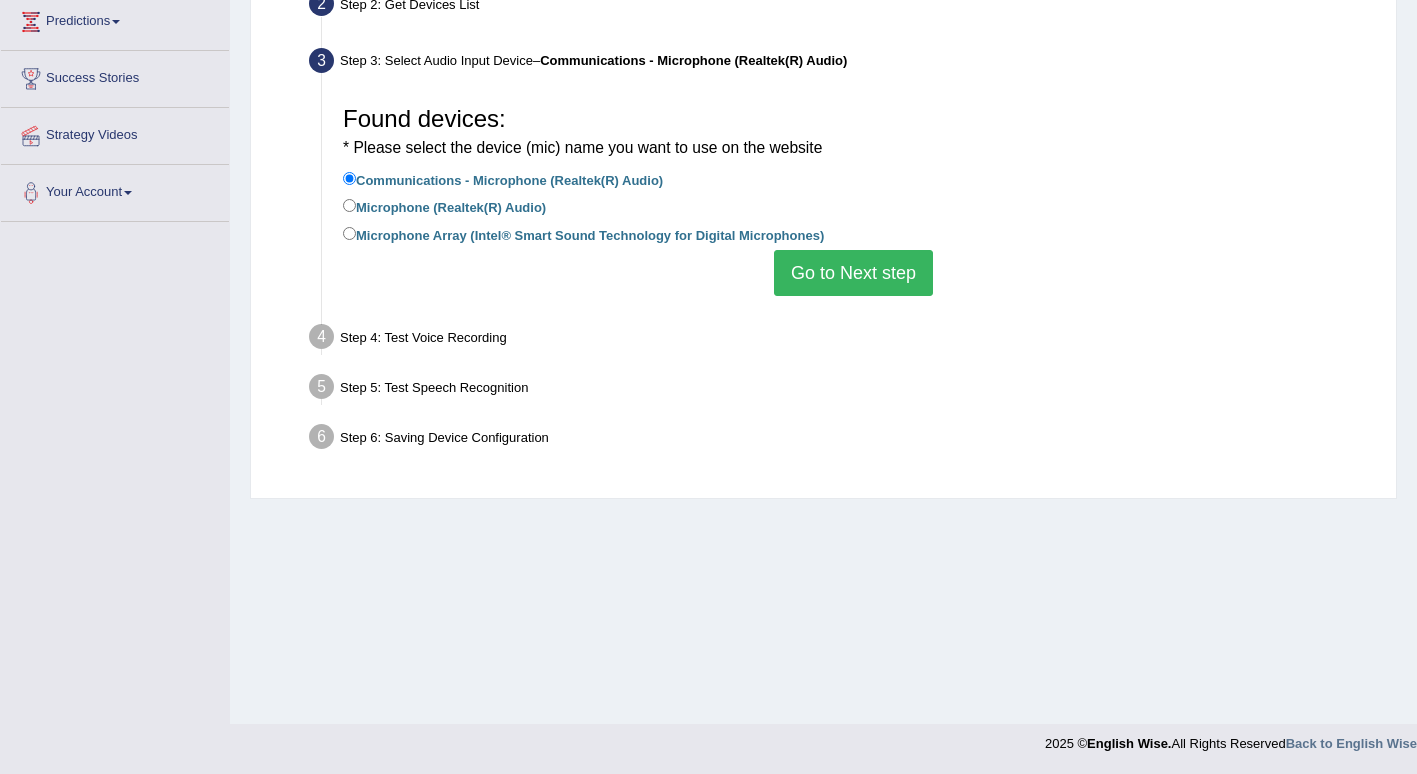 click on "Step 4: Test Voice Recording" at bounding box center [843, 340] 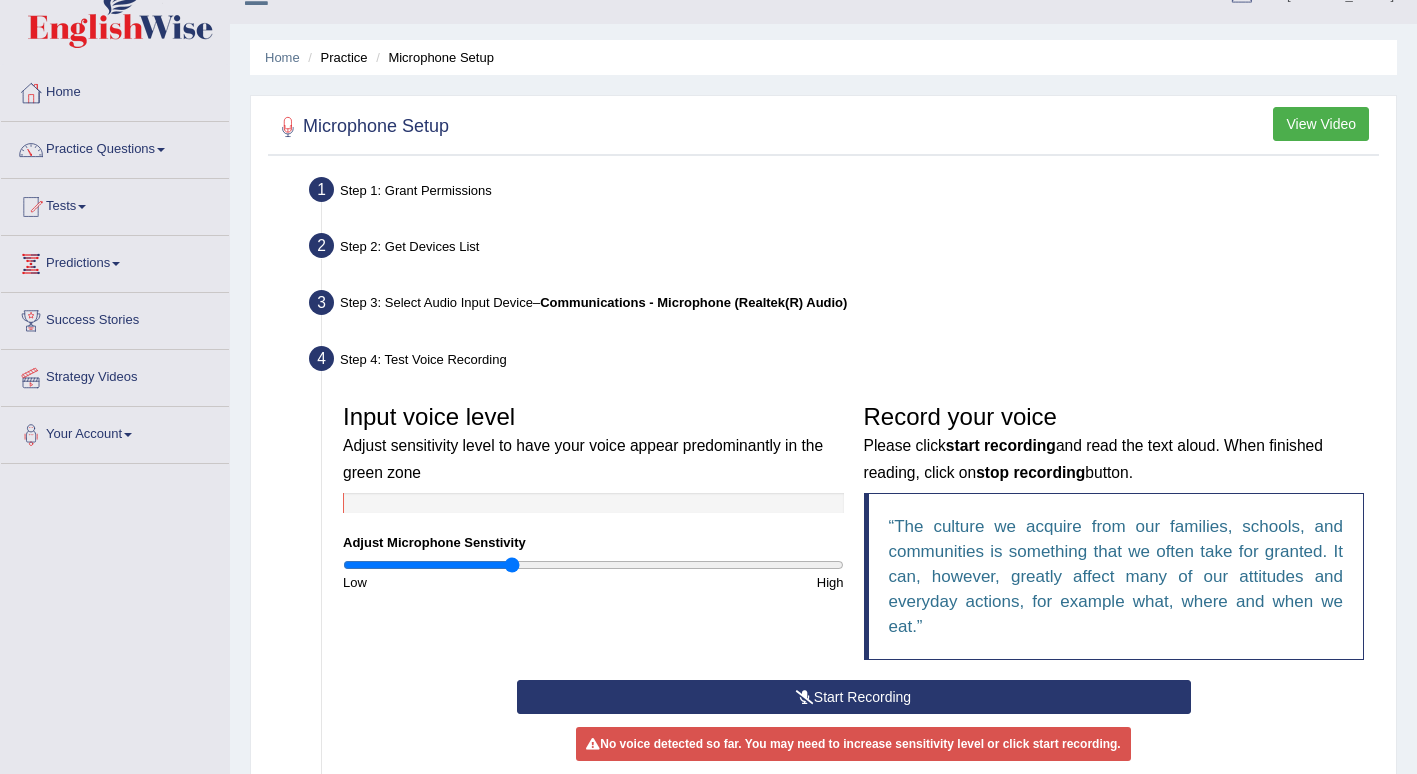 scroll, scrollTop: 0, scrollLeft: 0, axis: both 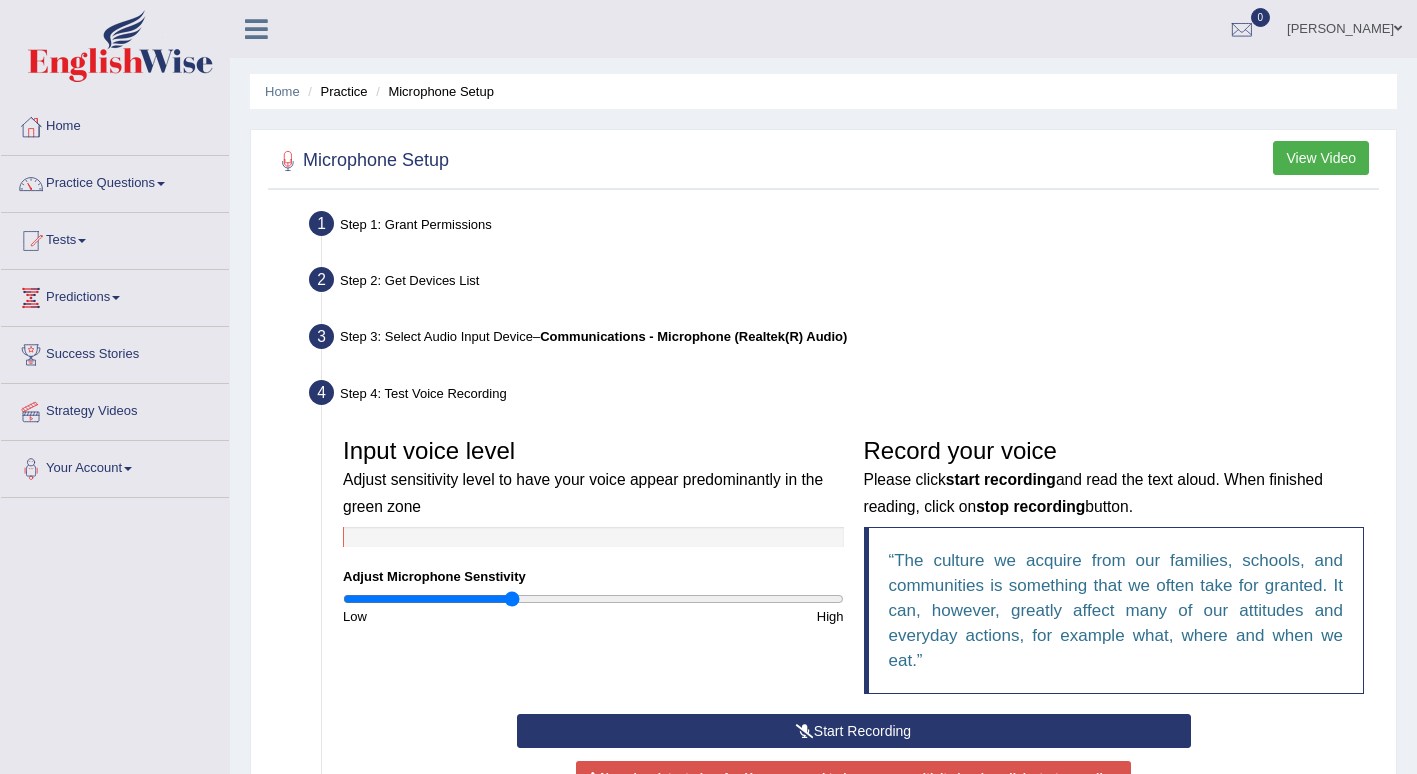 click on "Microphone Setup" at bounding box center (432, 91) 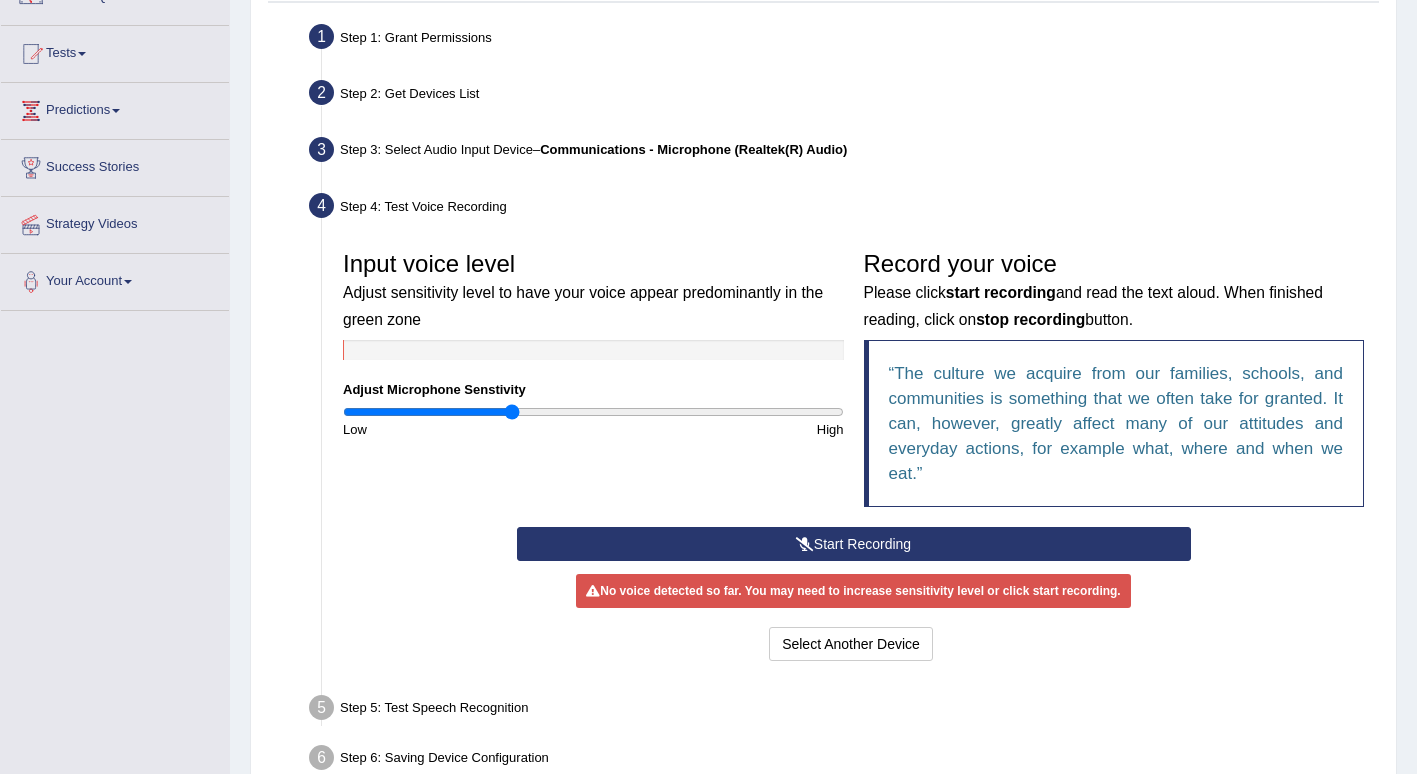 scroll, scrollTop: 0, scrollLeft: 0, axis: both 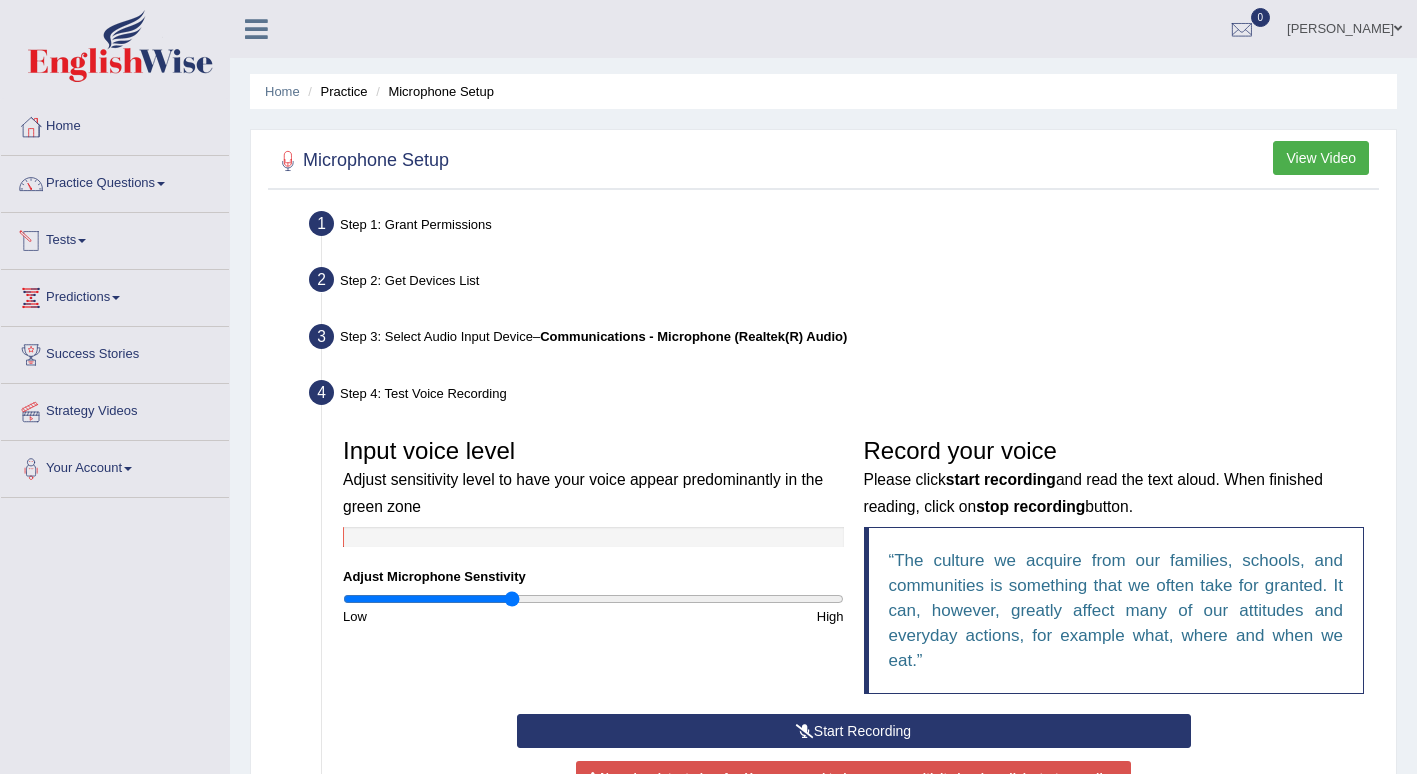 click on "Tests" at bounding box center [115, 238] 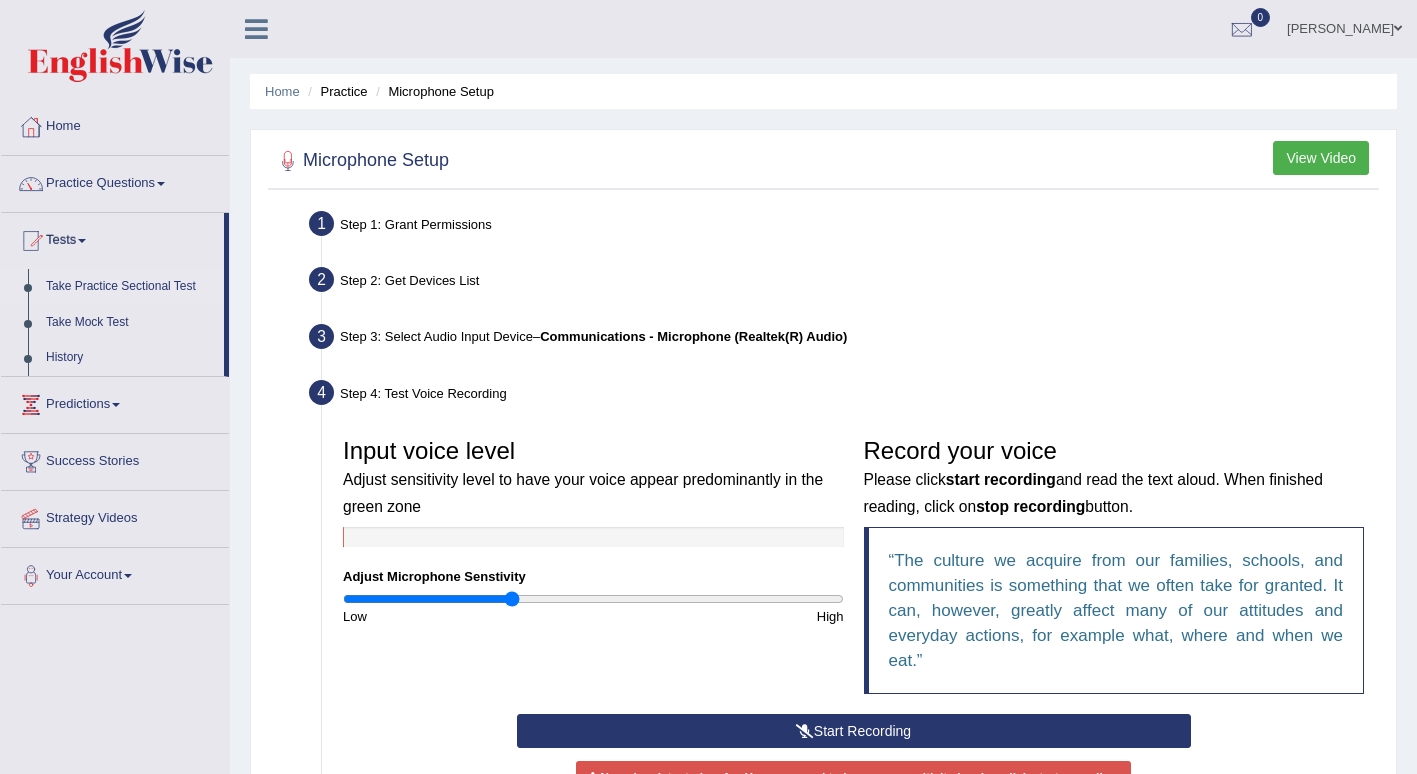 click on "Take Practice Sectional Test" at bounding box center [130, 287] 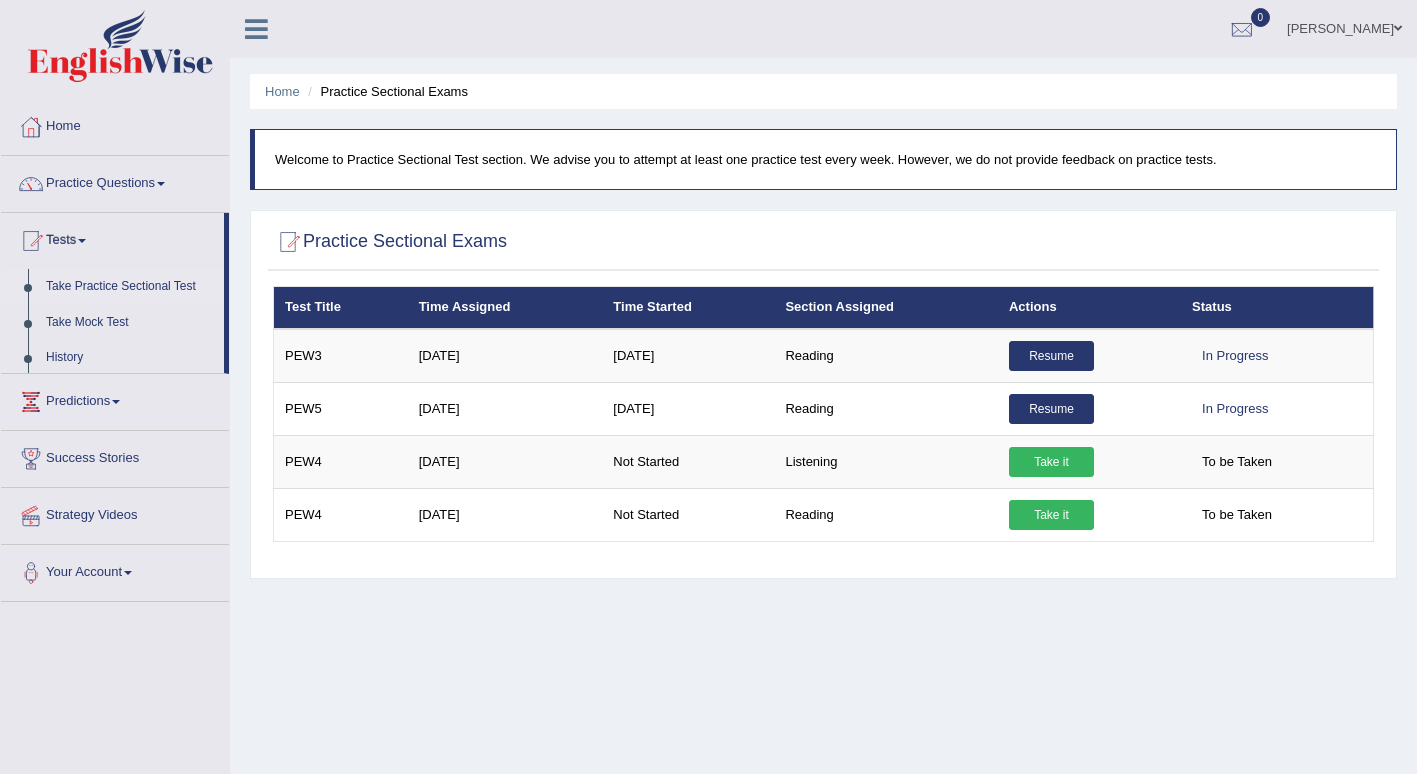 scroll, scrollTop: 0, scrollLeft: 0, axis: both 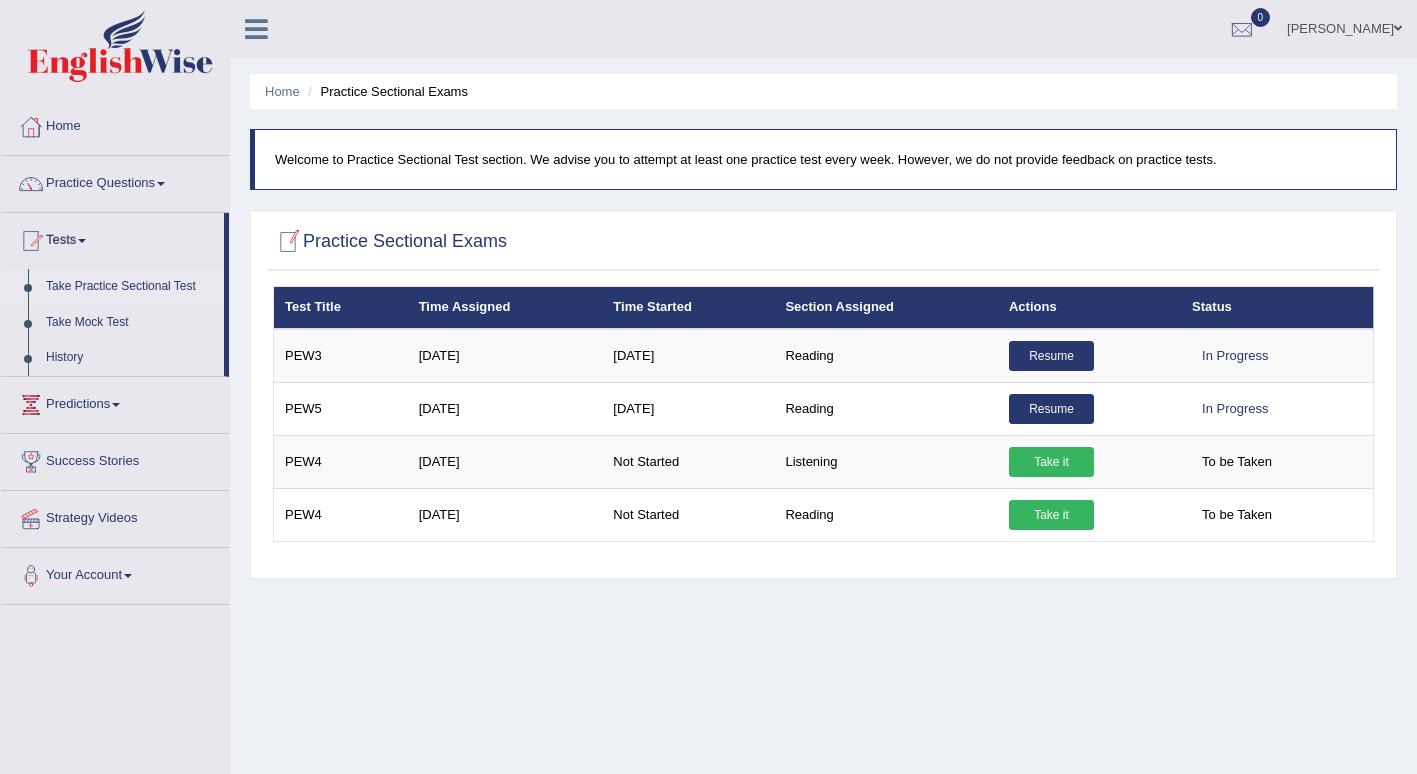 click at bounding box center [288, 242] 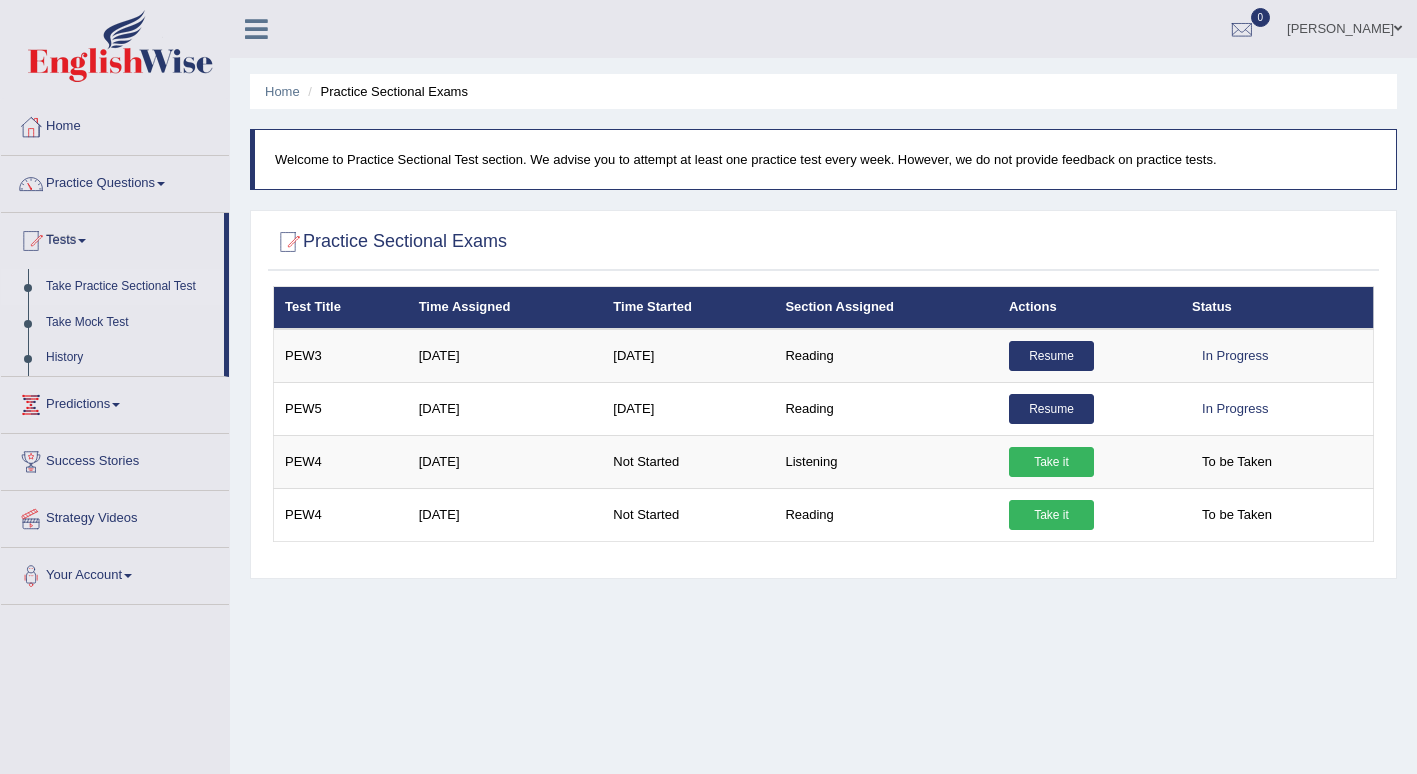 click on "Practice Sectional Exams" at bounding box center [390, 242] 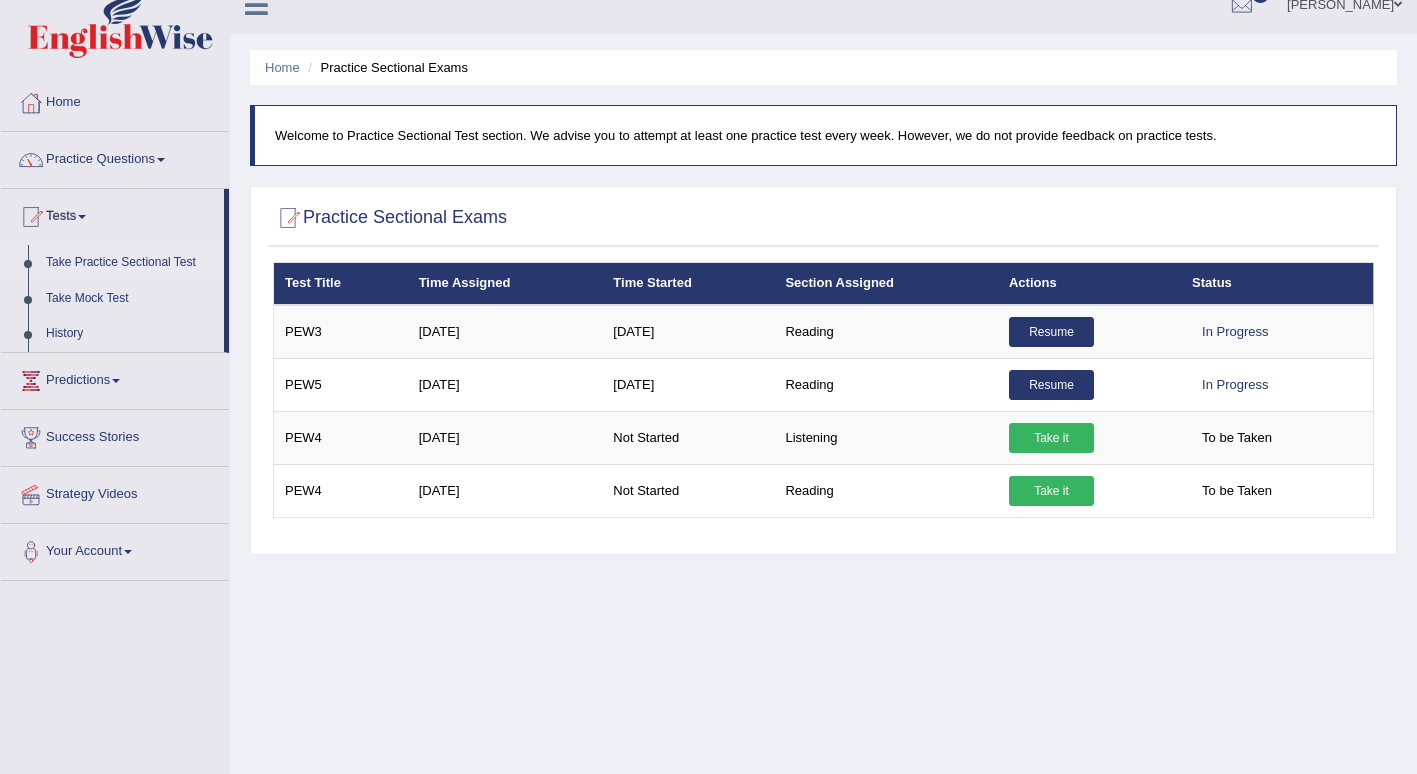 scroll, scrollTop: 0, scrollLeft: 0, axis: both 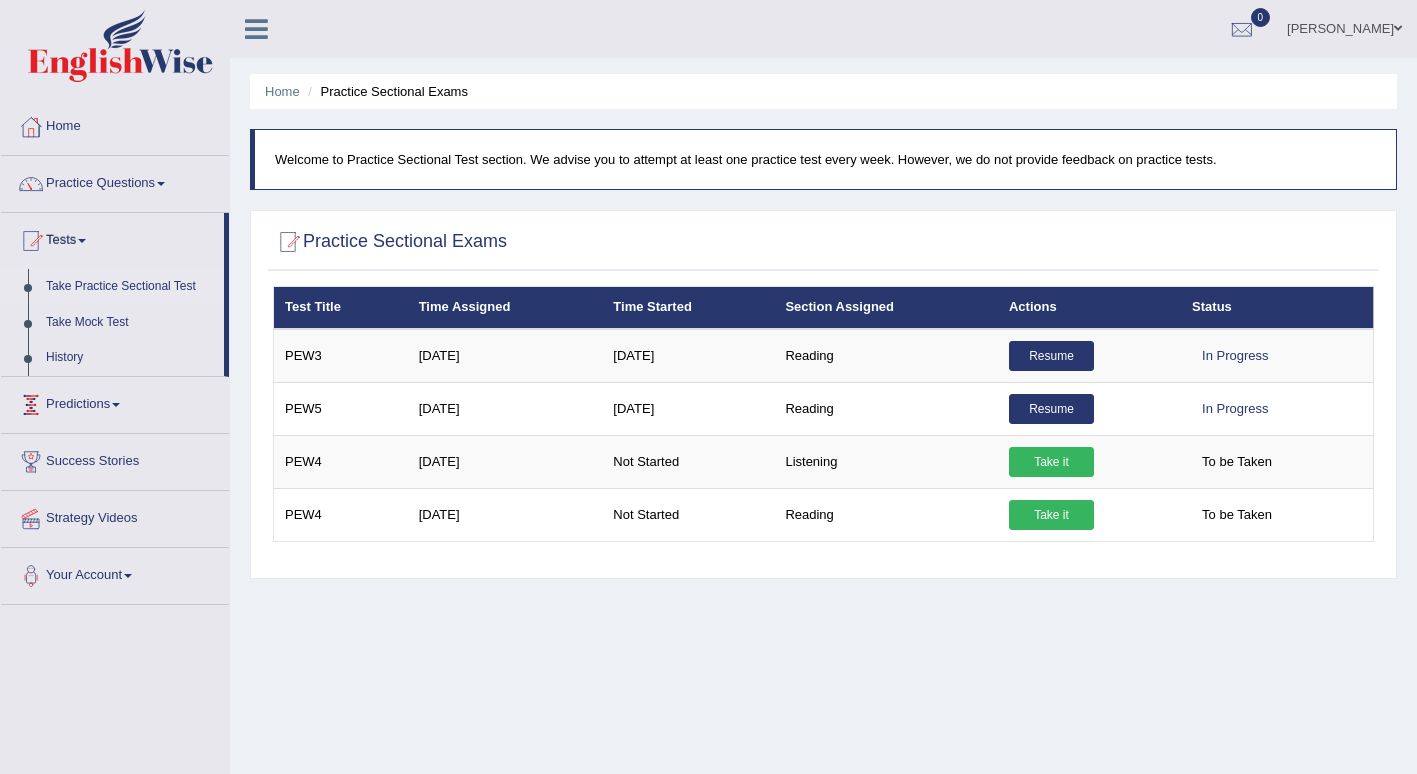 click on "Predictions" at bounding box center (115, 402) 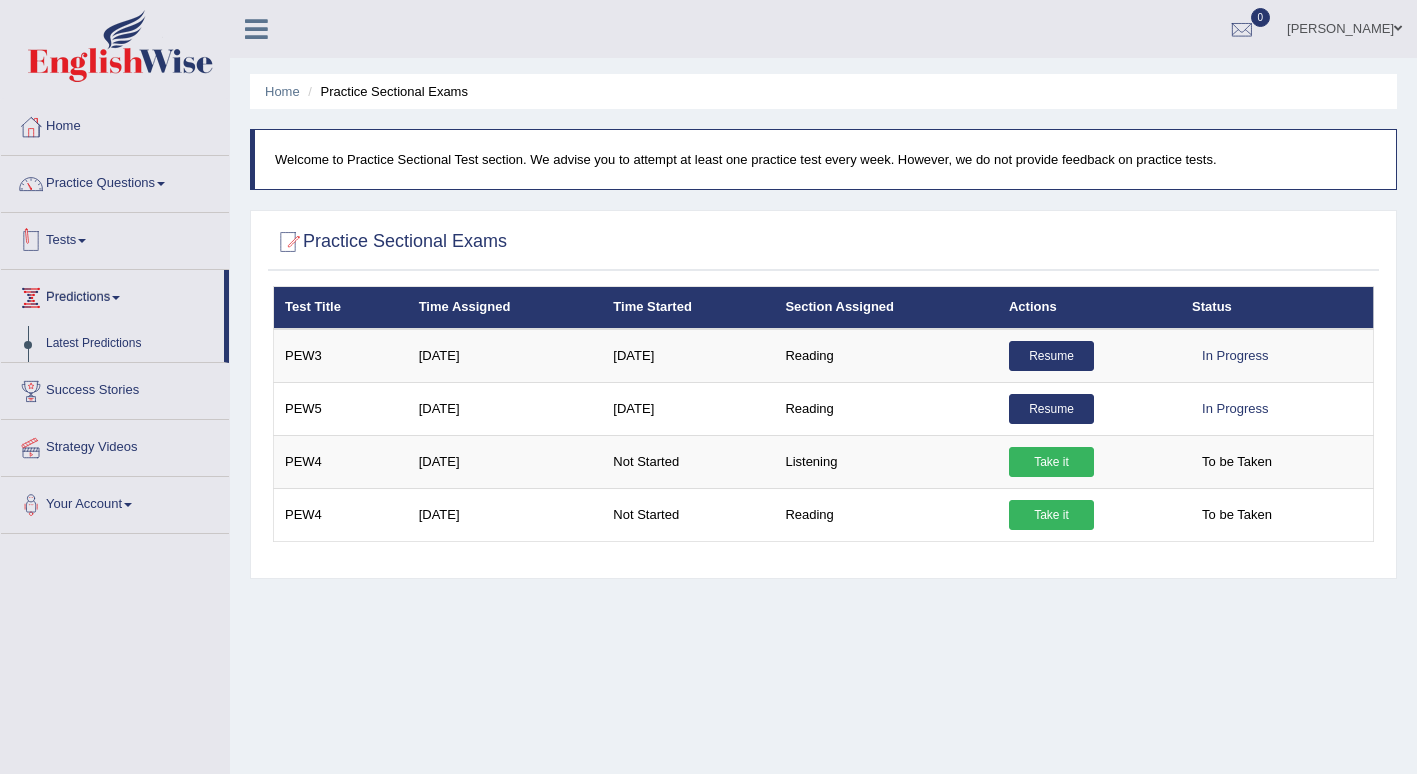 click on "Tests" at bounding box center [115, 238] 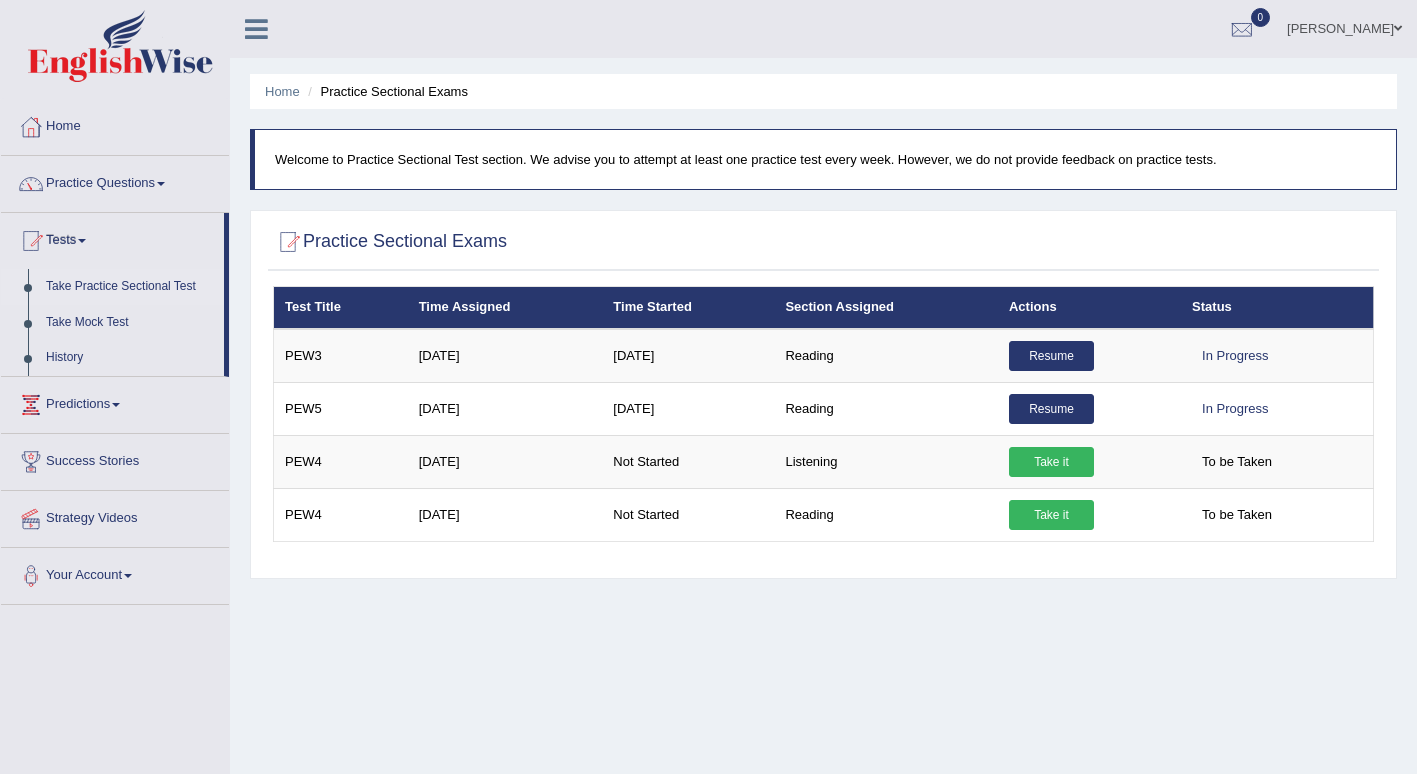 click on "Take Practice Sectional Test" at bounding box center [130, 287] 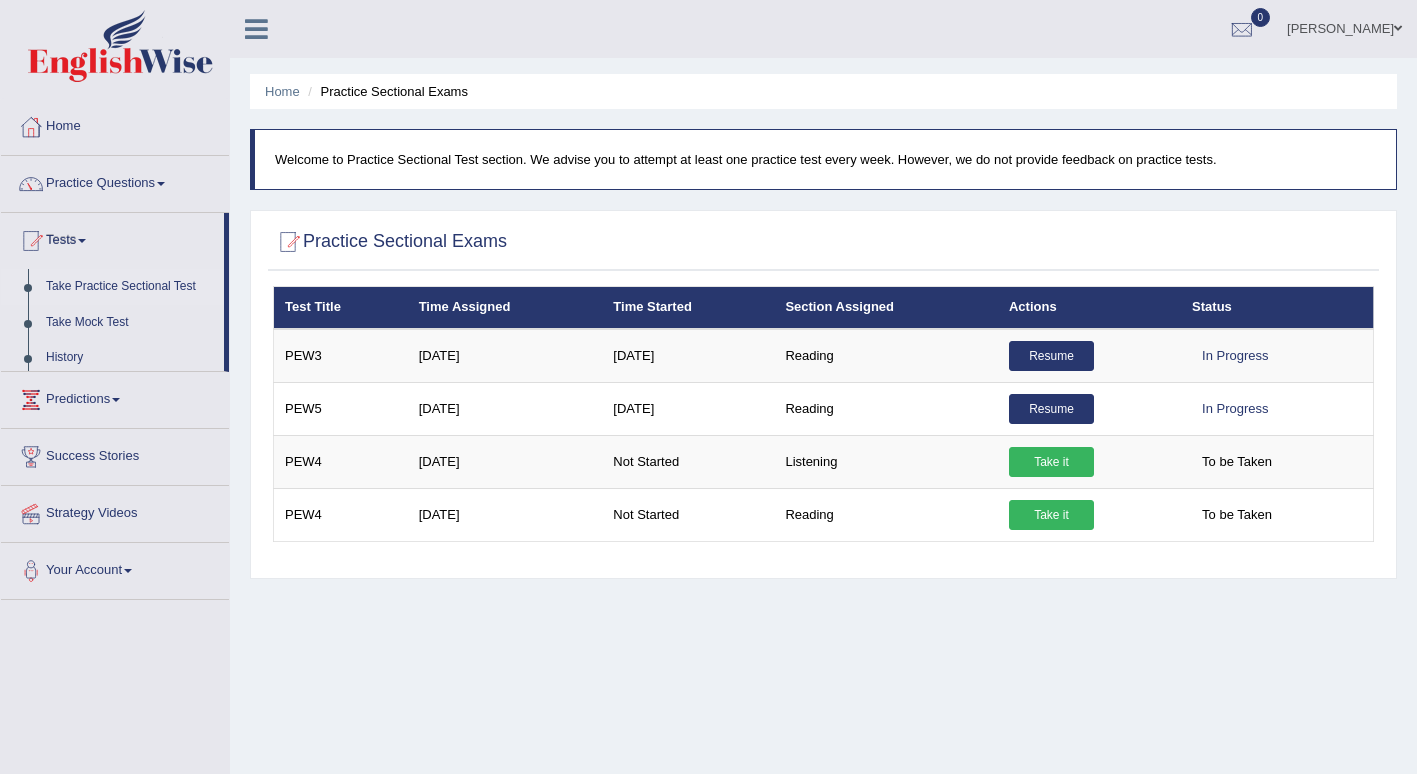 scroll, scrollTop: 0, scrollLeft: 0, axis: both 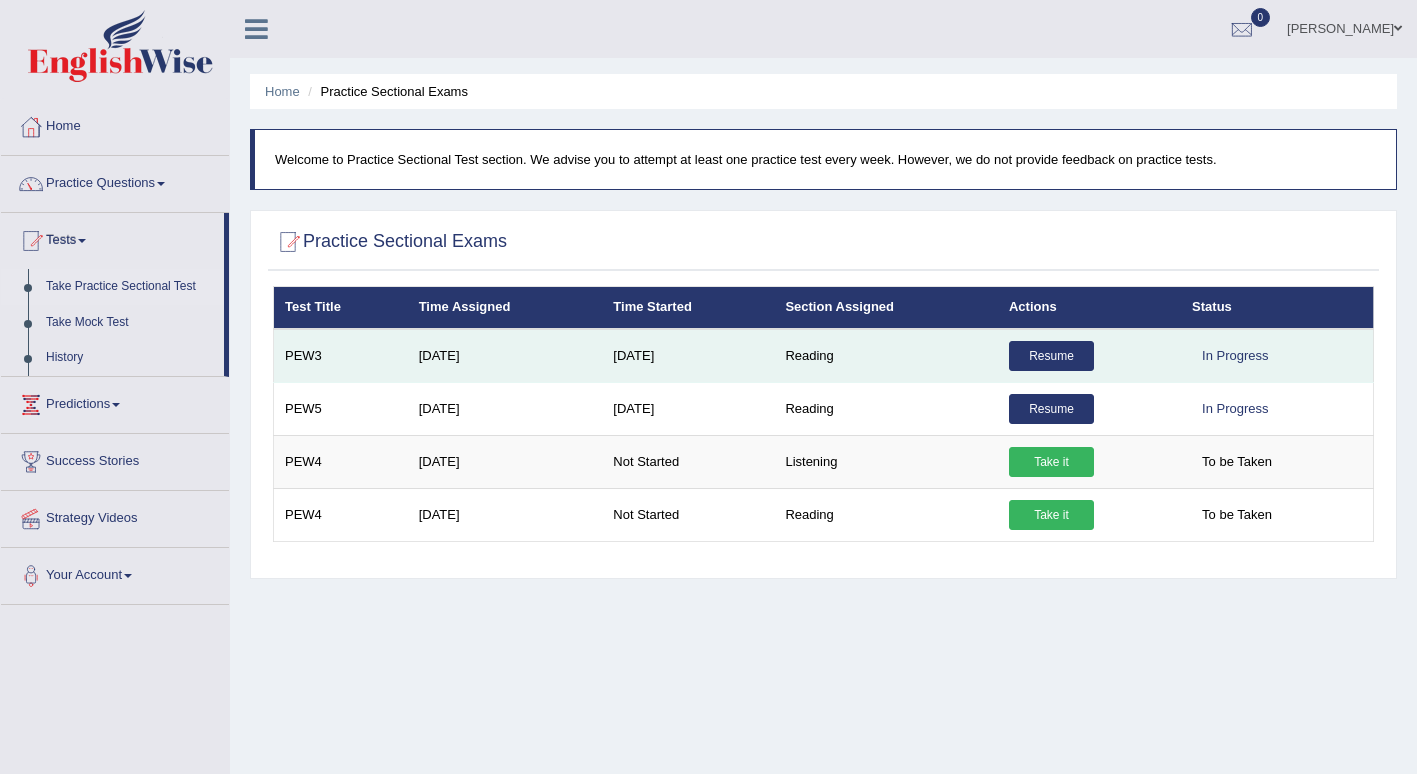 click on "PEW3" at bounding box center [341, 356] 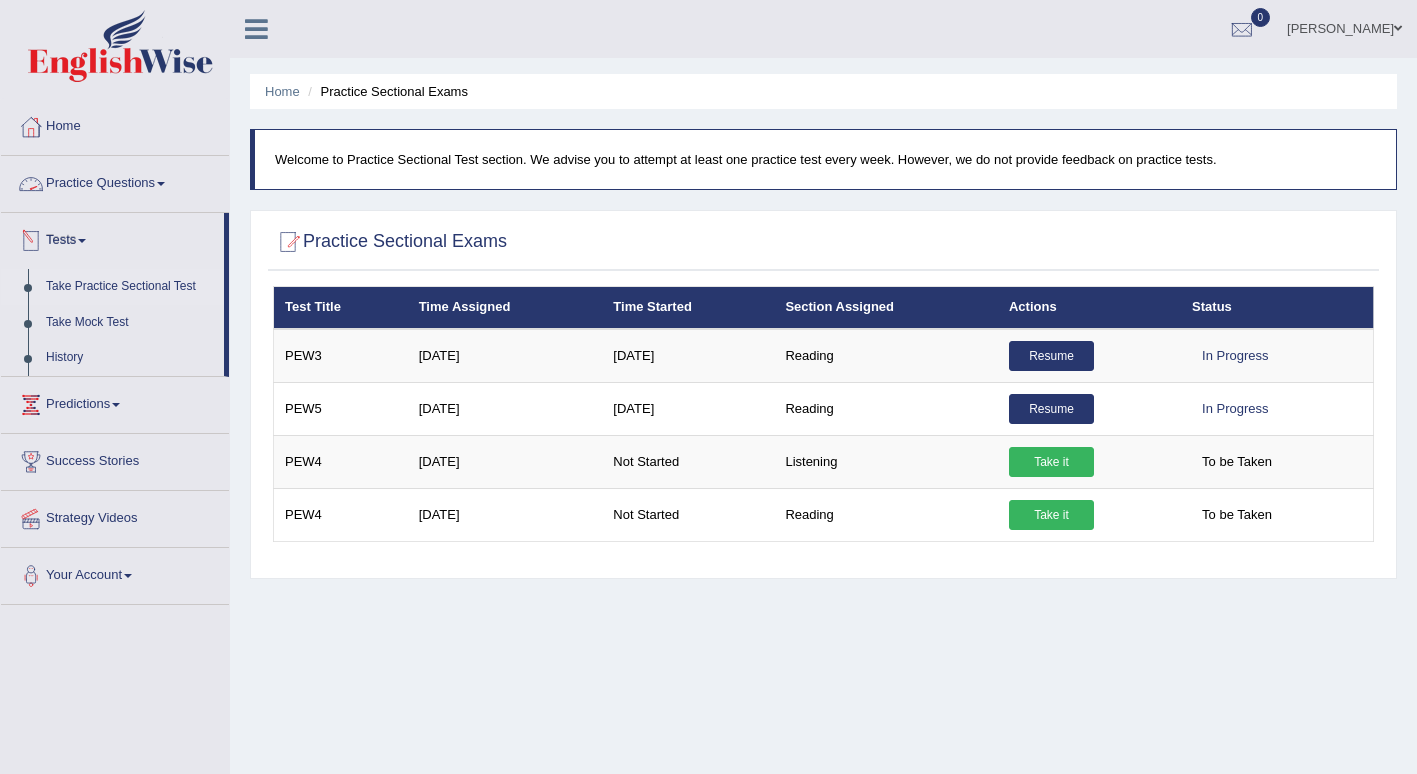 click on "Practice Questions" at bounding box center [115, 181] 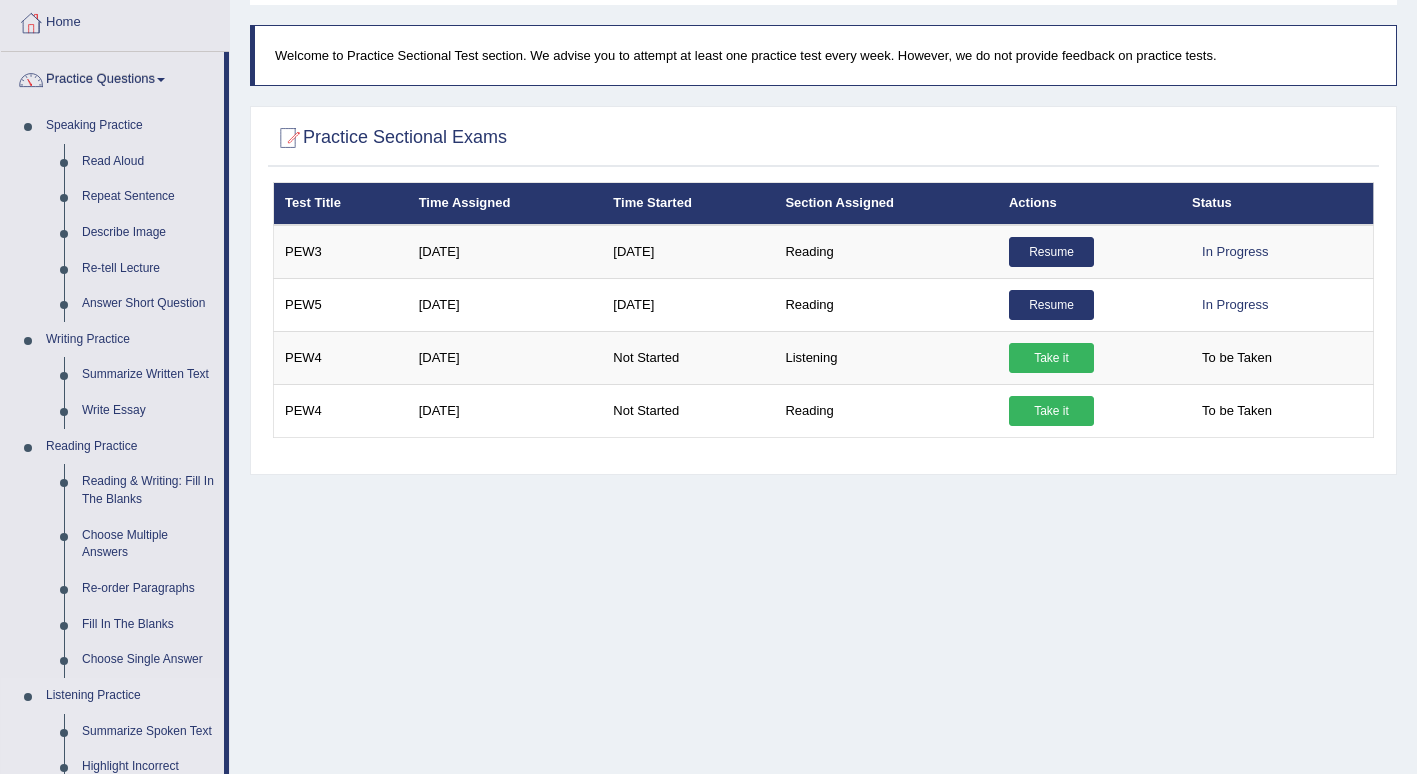 scroll, scrollTop: 4, scrollLeft: 0, axis: vertical 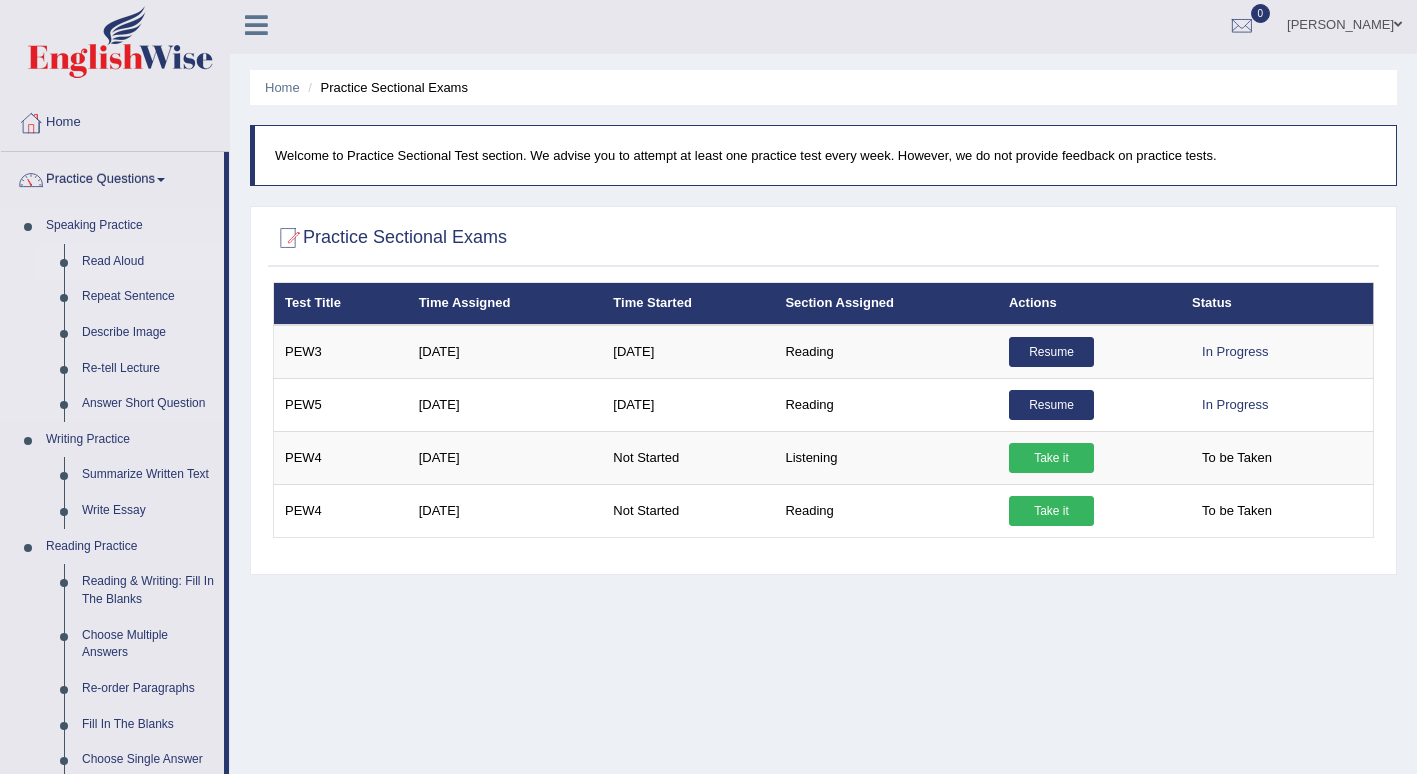 click on "Read Aloud" at bounding box center [148, 262] 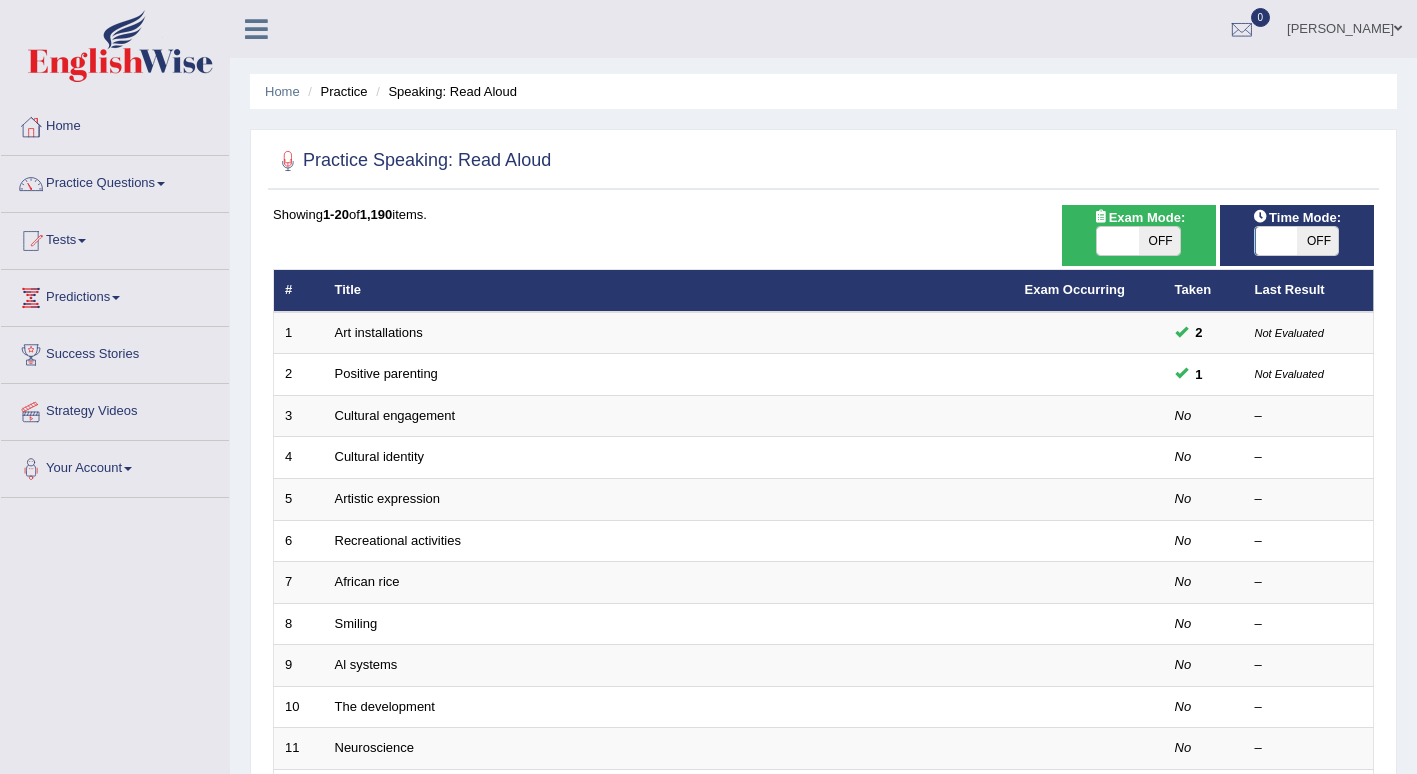 scroll, scrollTop: 0, scrollLeft: 0, axis: both 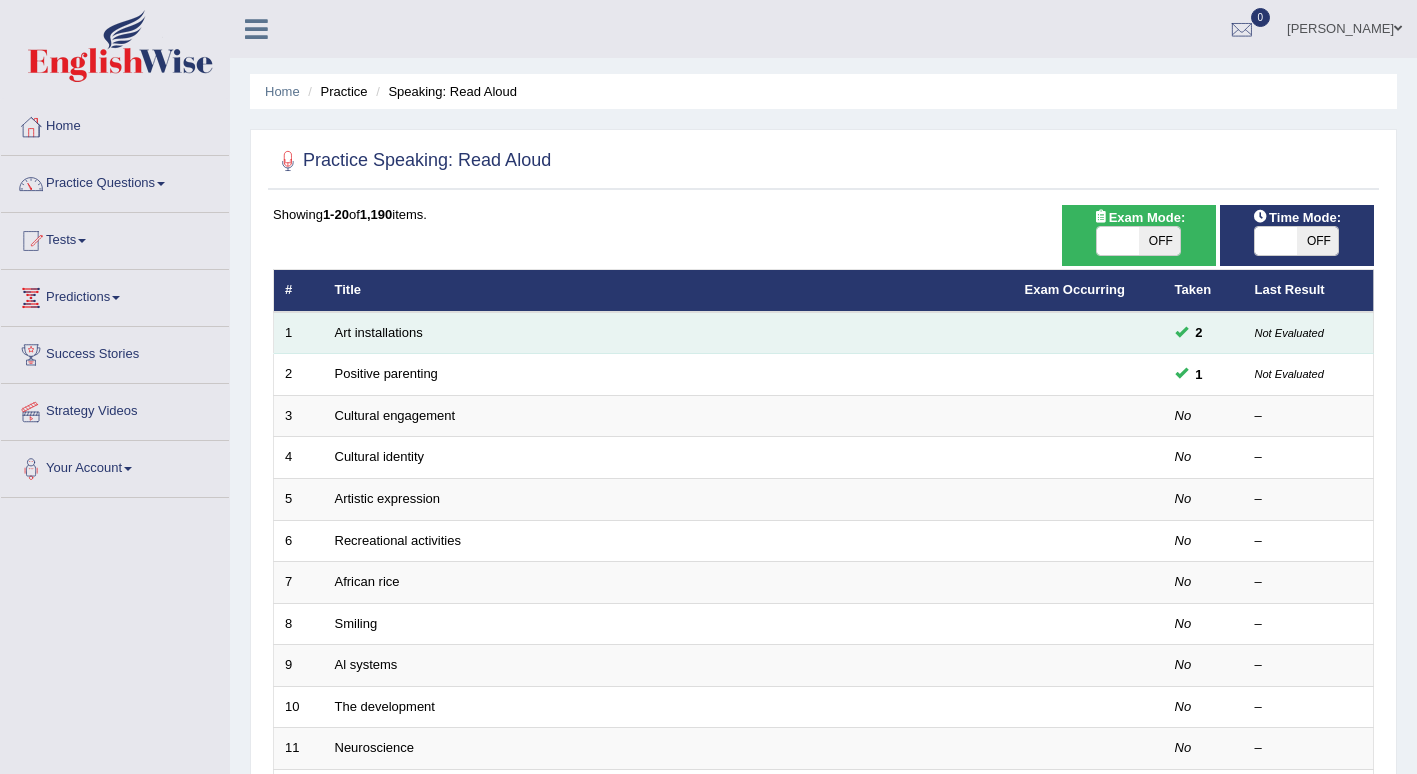click on "Not Evaluated" at bounding box center (1289, 333) 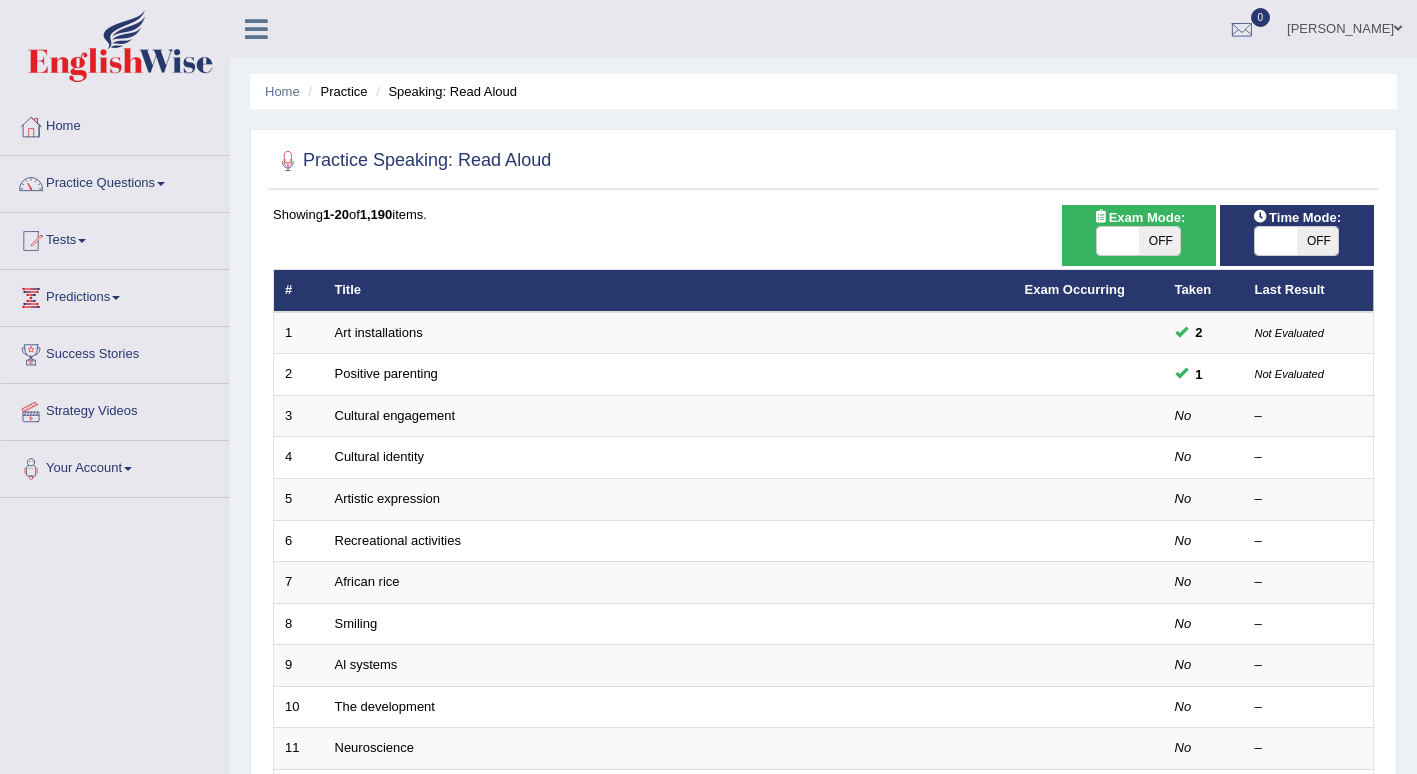click on "OFF" at bounding box center [1318, 241] 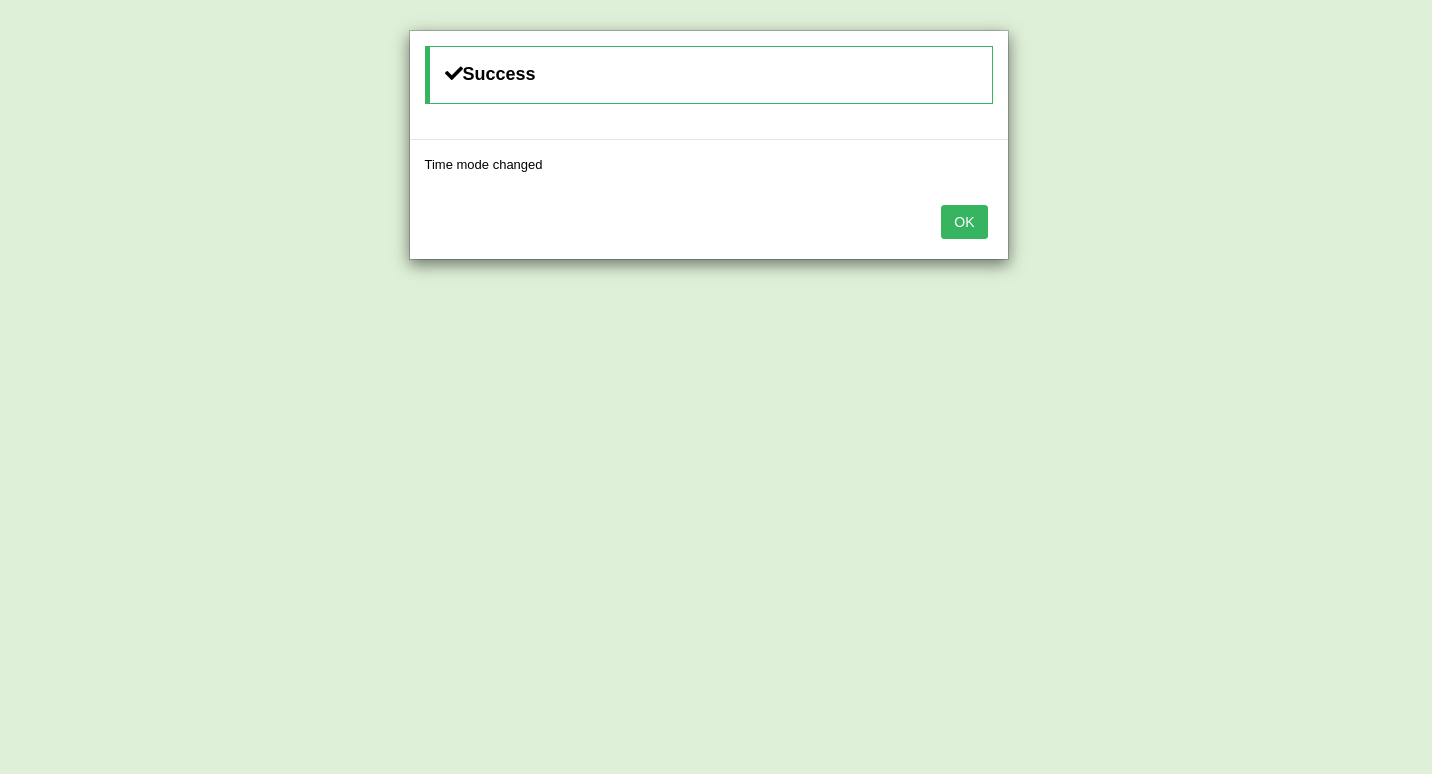 click on "OK" at bounding box center (964, 222) 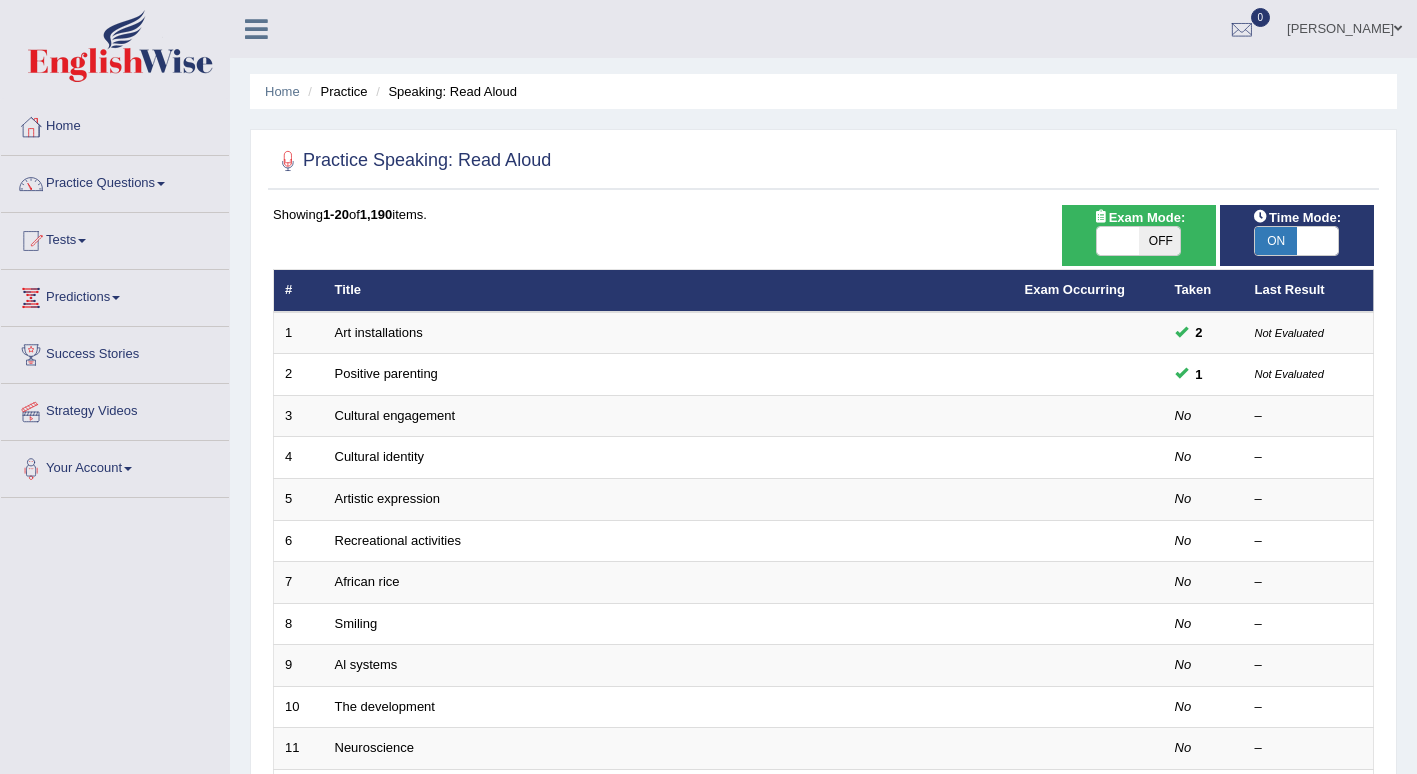 click on "OFF" at bounding box center (1160, 241) 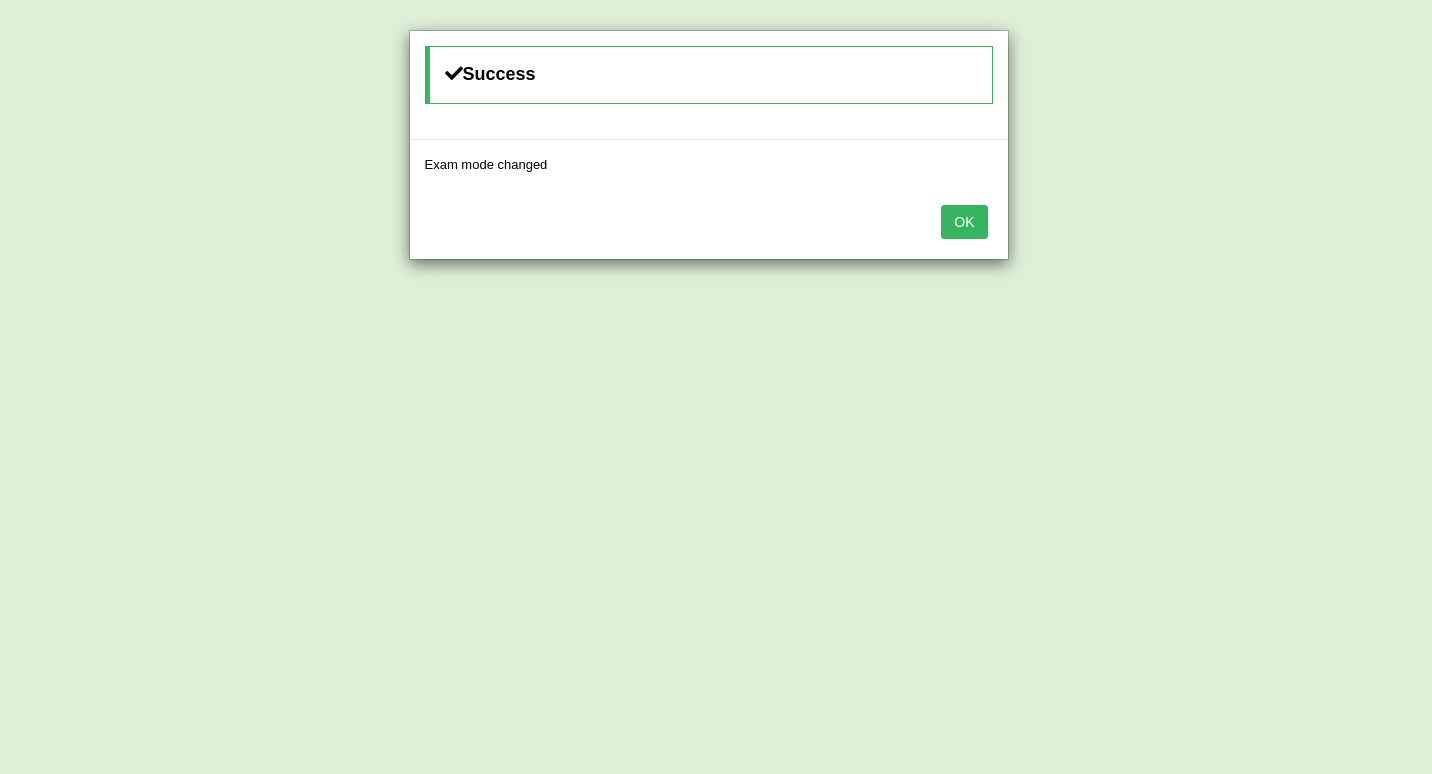 click on "OK" at bounding box center (964, 222) 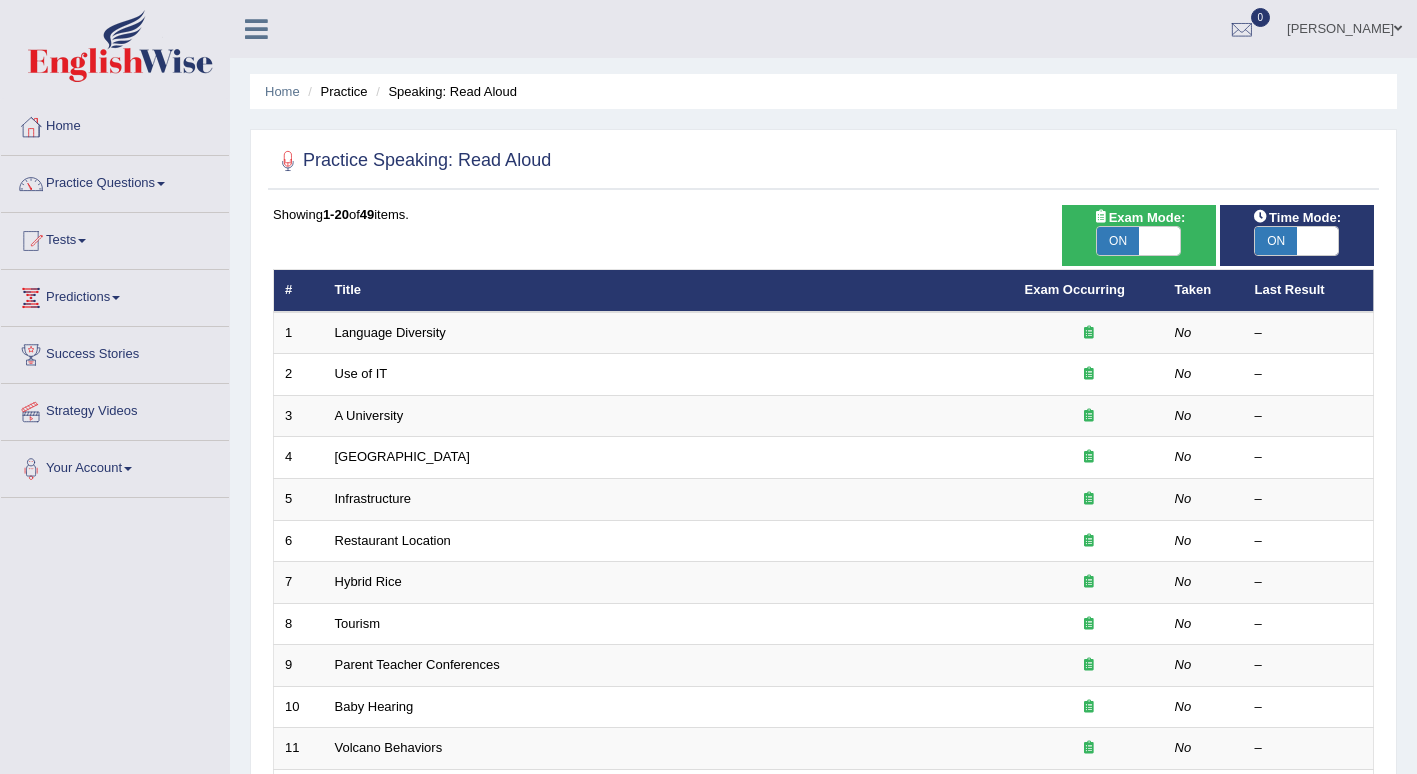 scroll, scrollTop: 0, scrollLeft: 0, axis: both 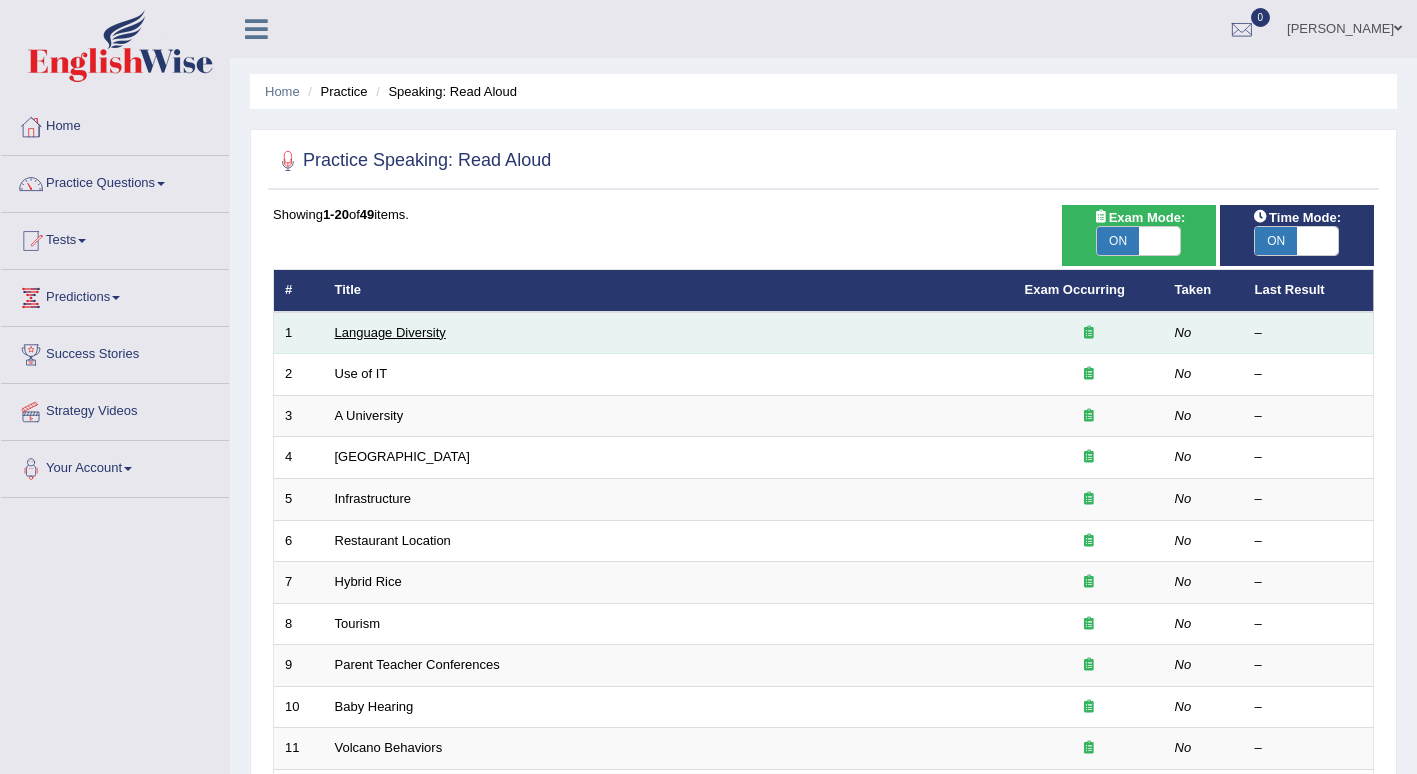 click on "Language Diversity" at bounding box center [390, 332] 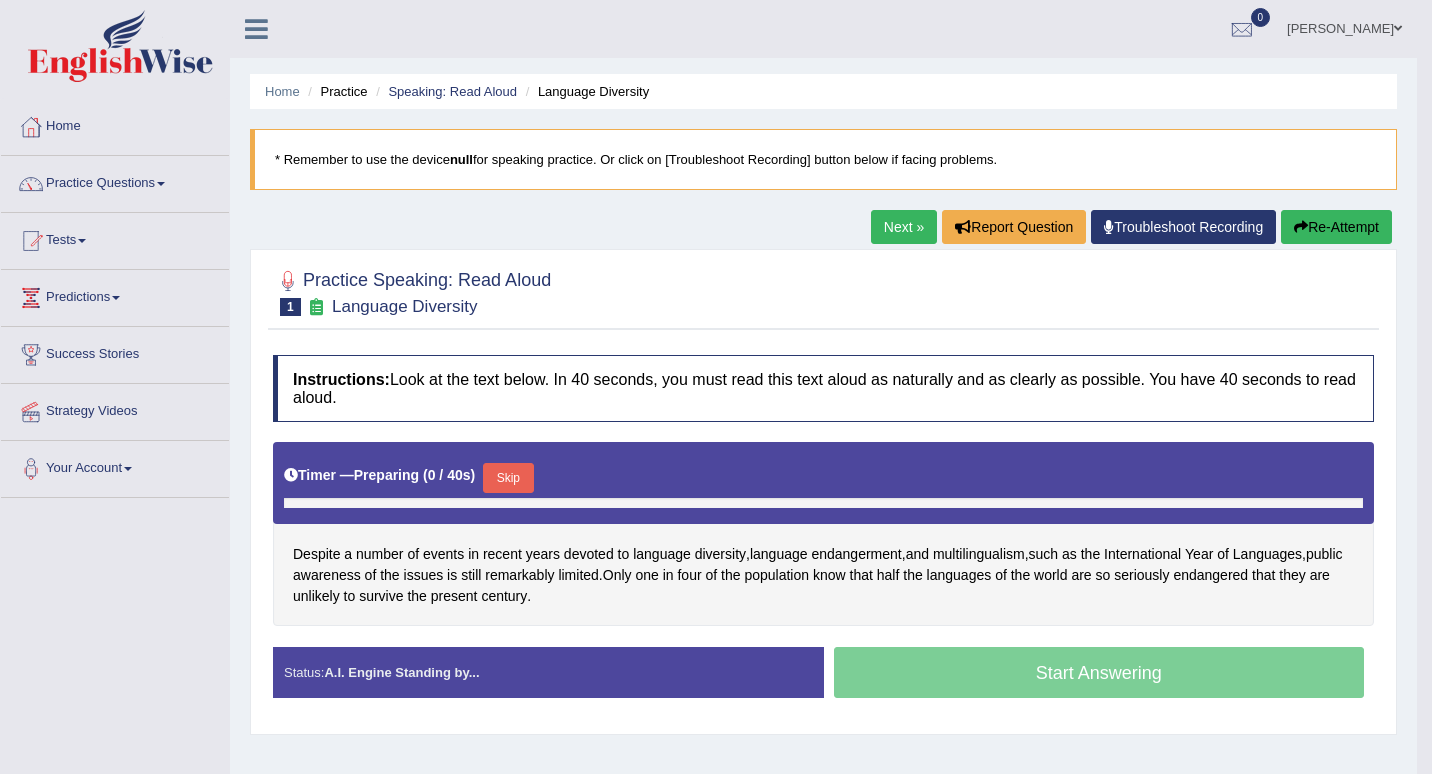 scroll, scrollTop: 0, scrollLeft: 0, axis: both 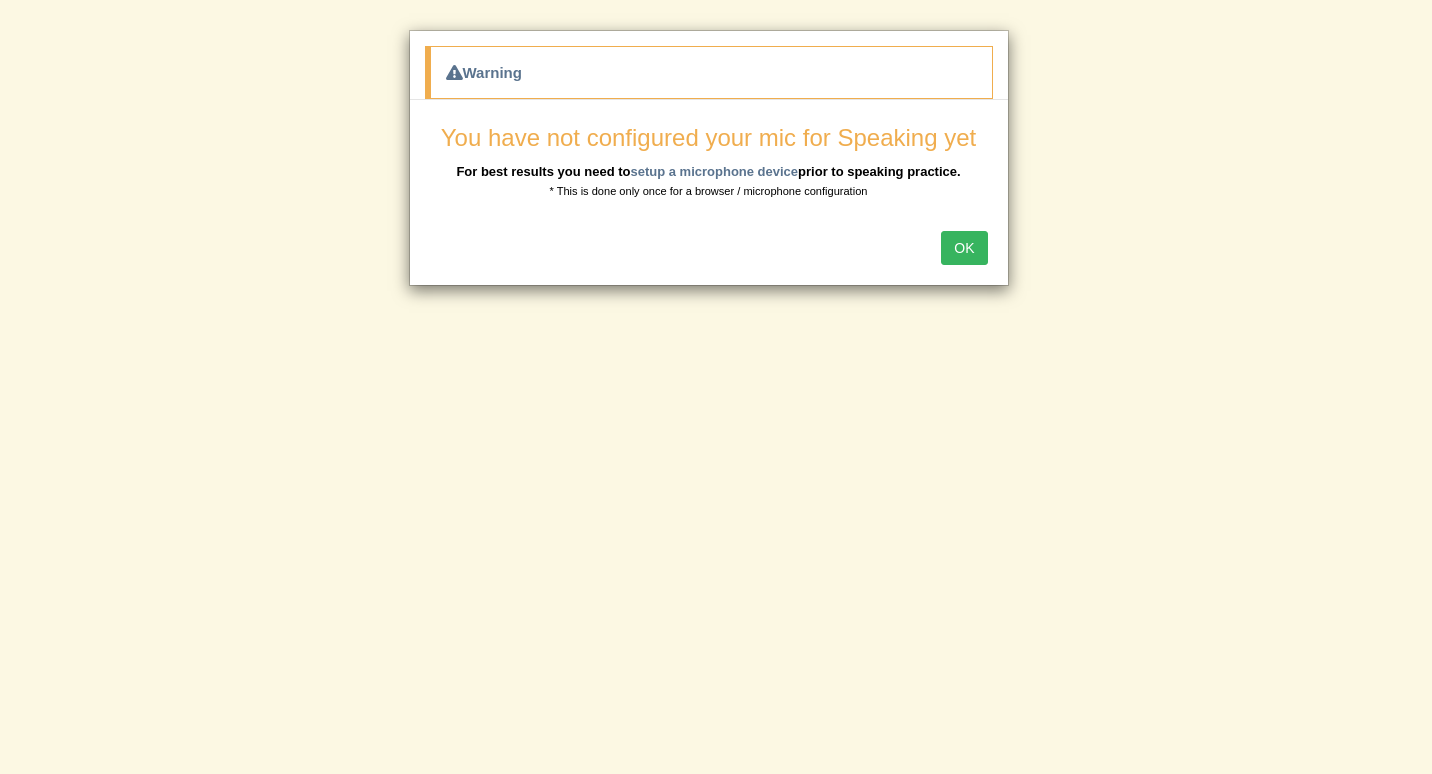 click on "OK" at bounding box center [964, 248] 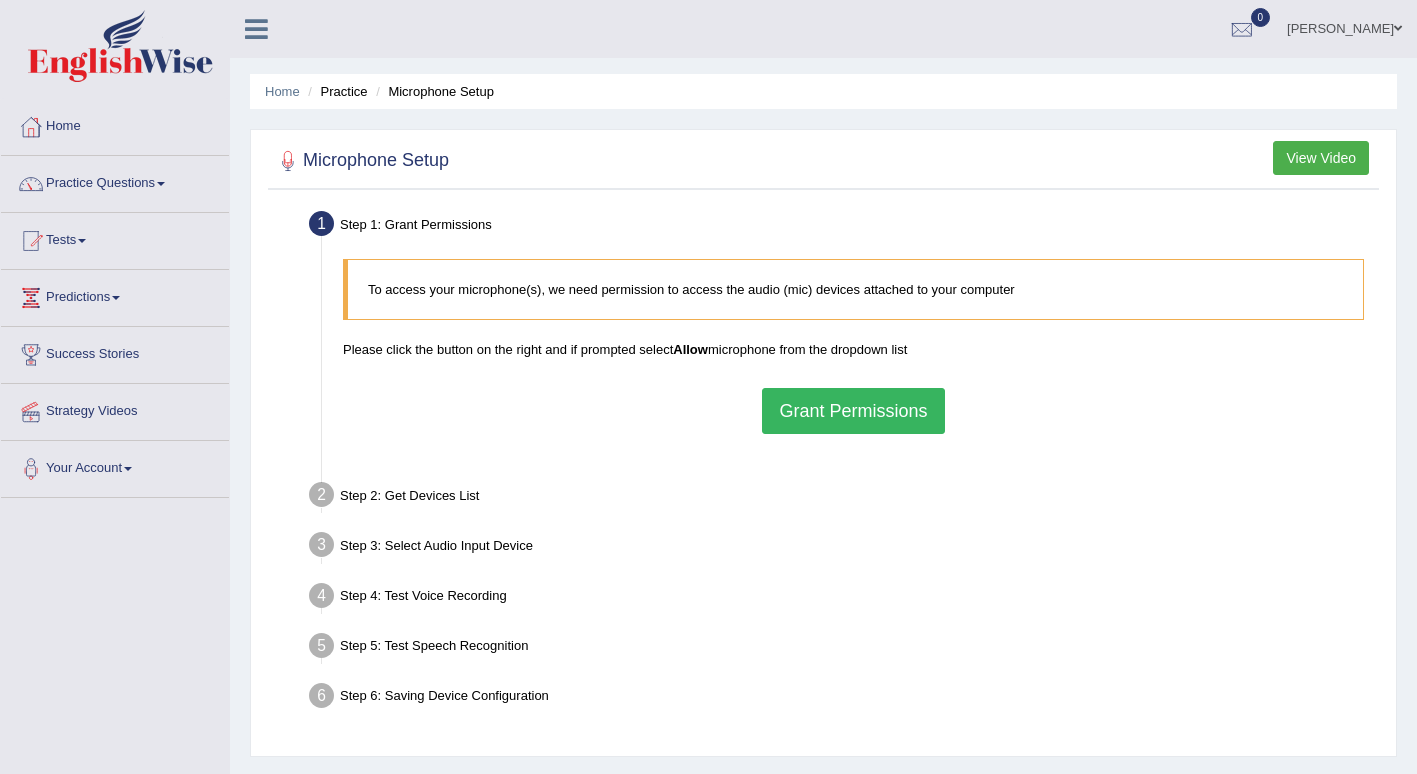 scroll, scrollTop: 0, scrollLeft: 0, axis: both 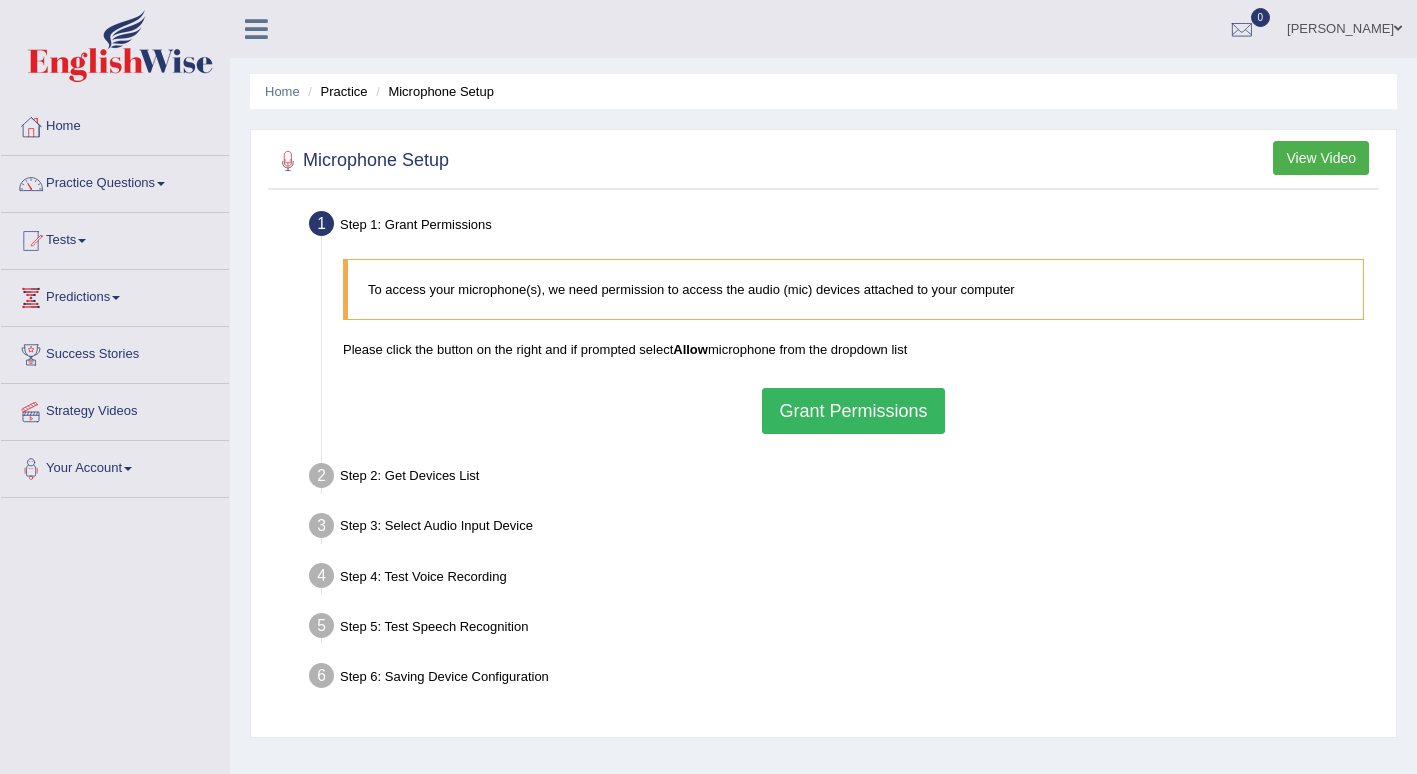 click on "Grant Permissions" at bounding box center [853, 411] 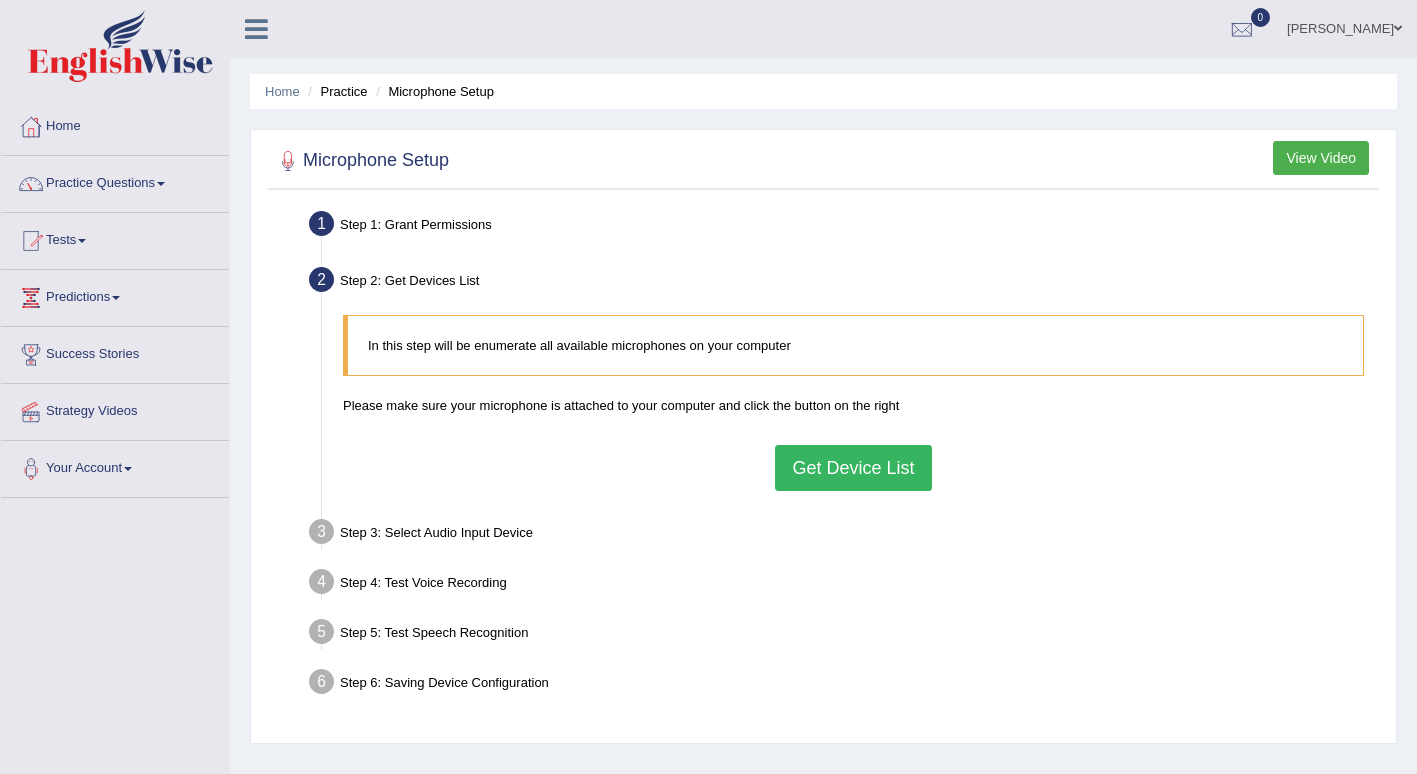 click on "Get Device List" at bounding box center (853, 468) 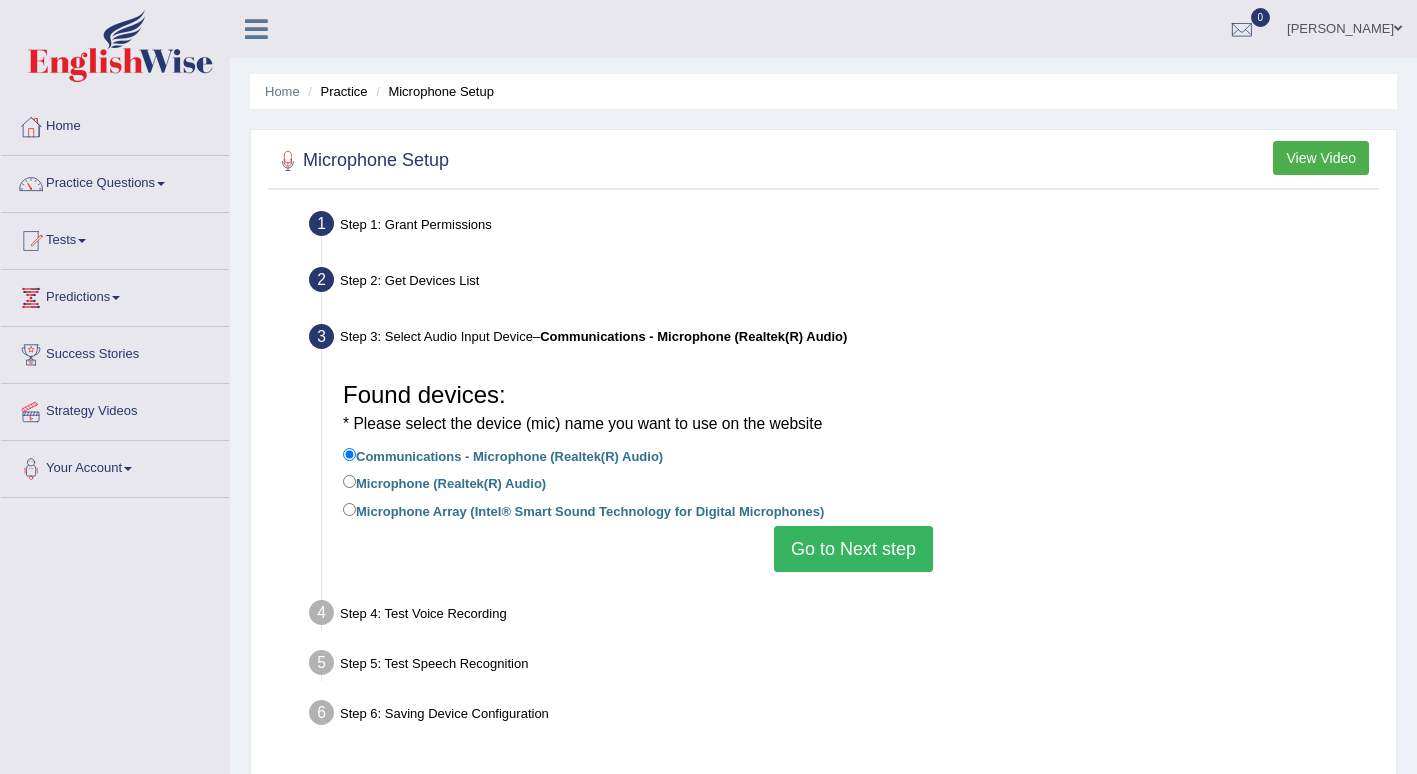 click on "Go to Next step" at bounding box center [853, 549] 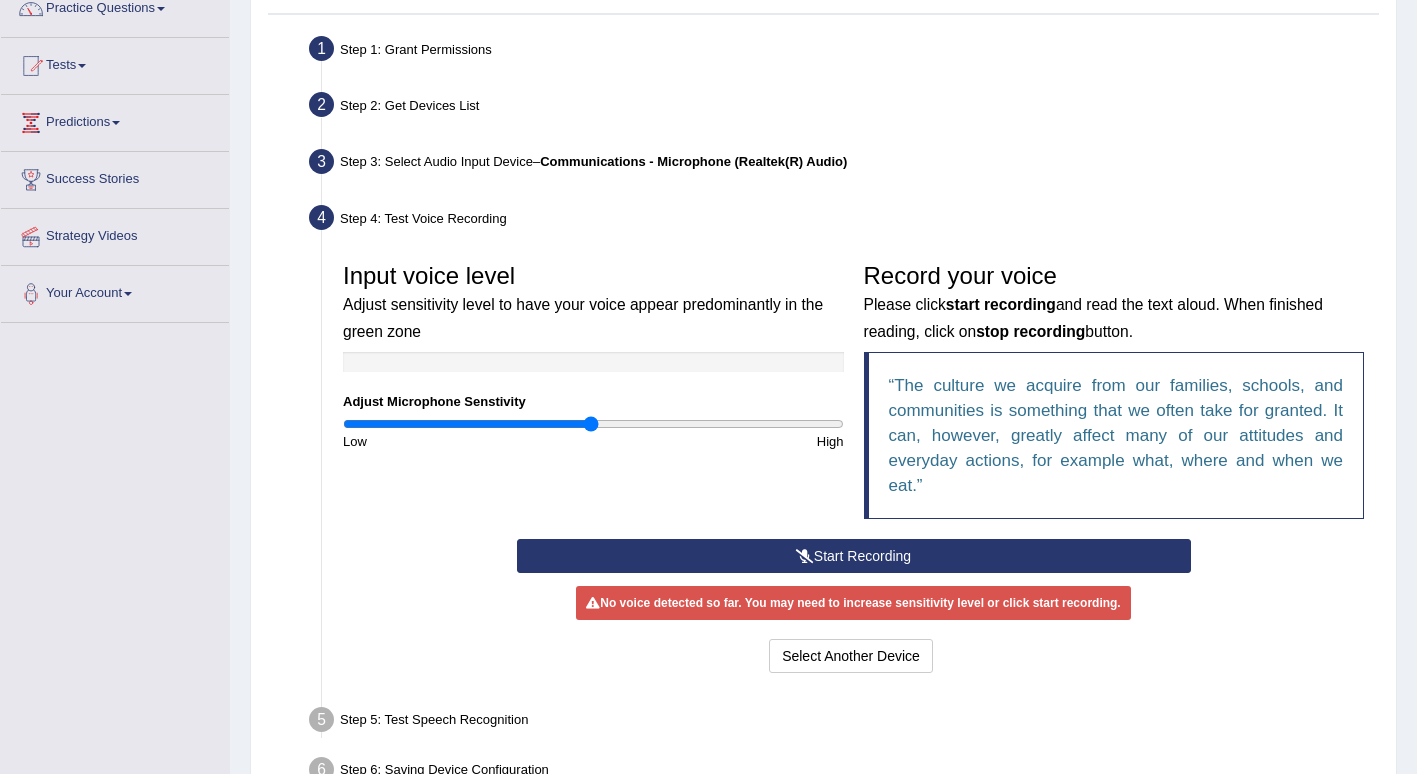 scroll, scrollTop: 200, scrollLeft: 0, axis: vertical 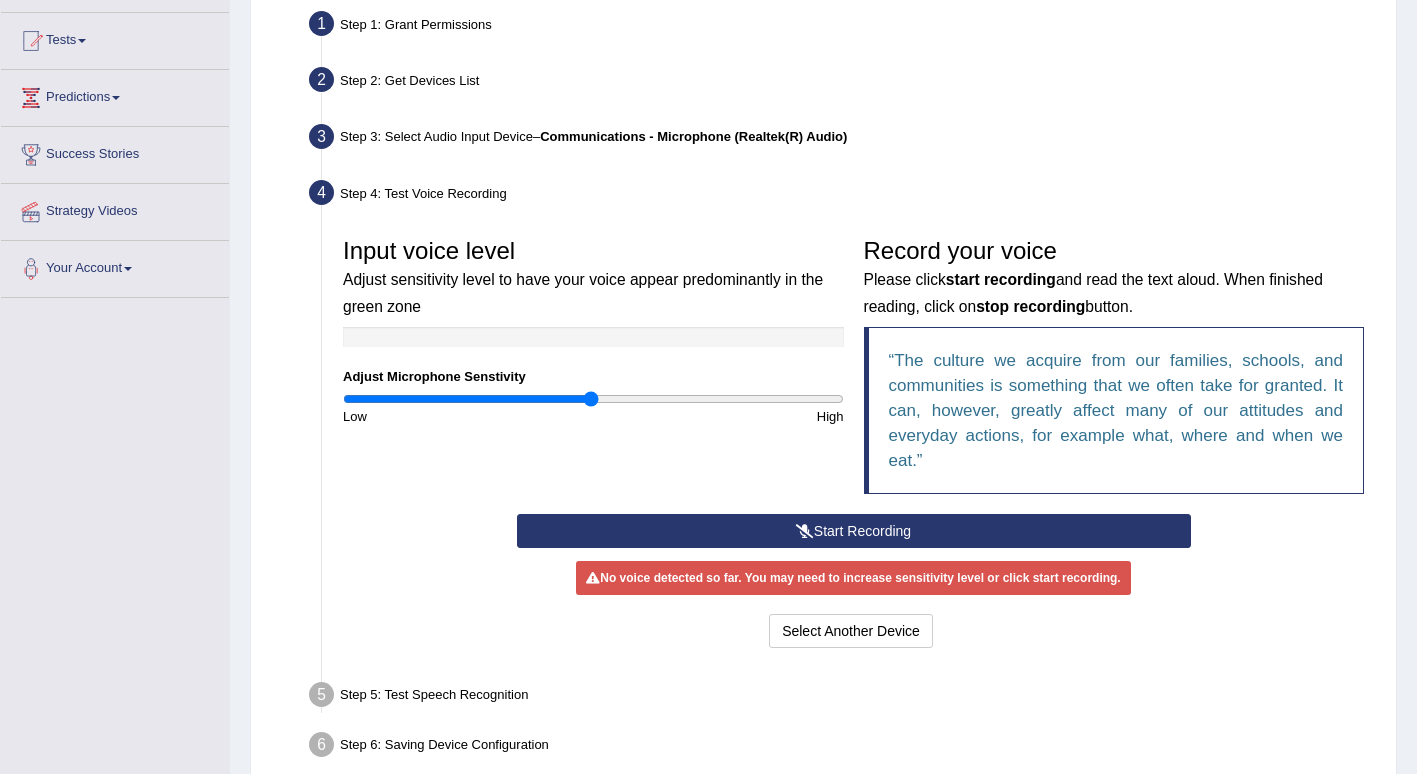click on "Start Recording" at bounding box center (854, 531) 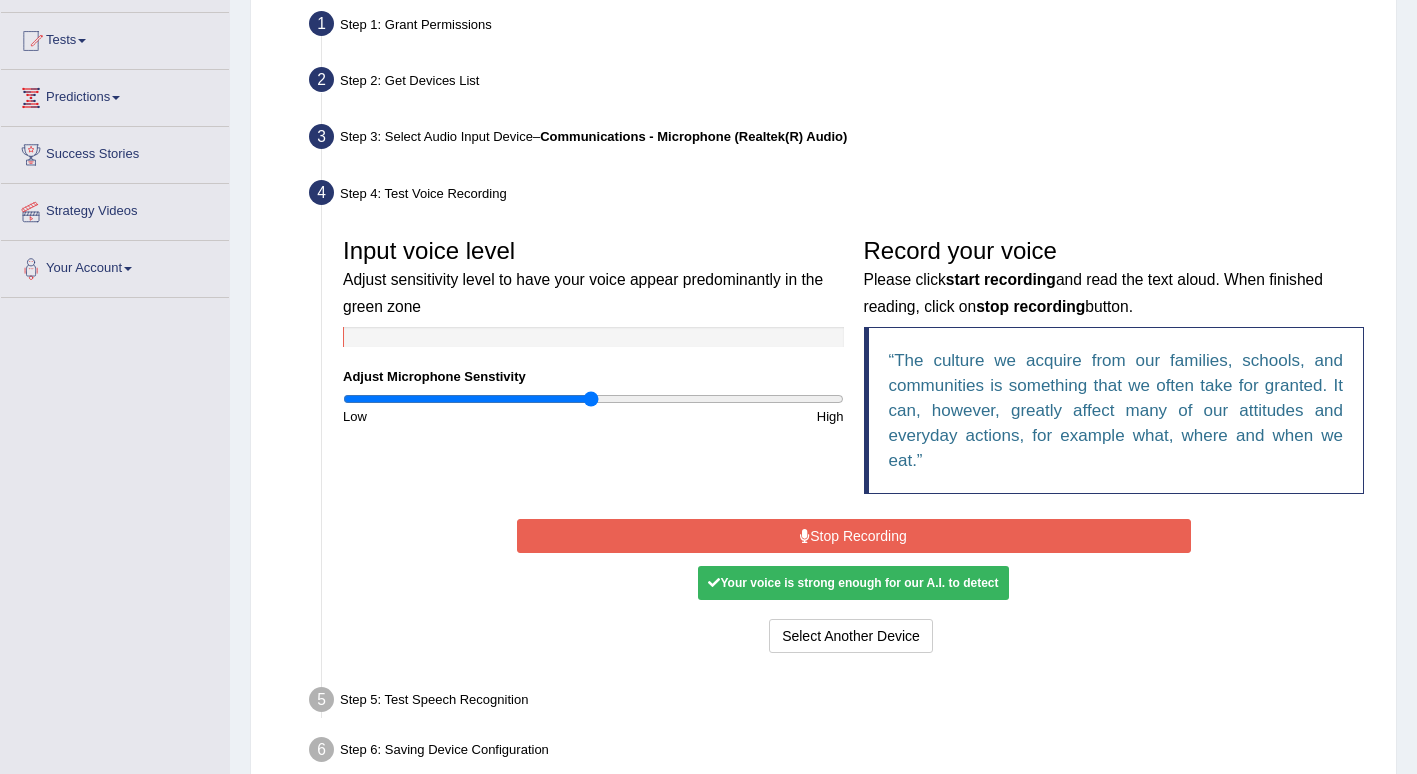 click on "Your voice is strong enough for our A.I. to detect" at bounding box center (853, 583) 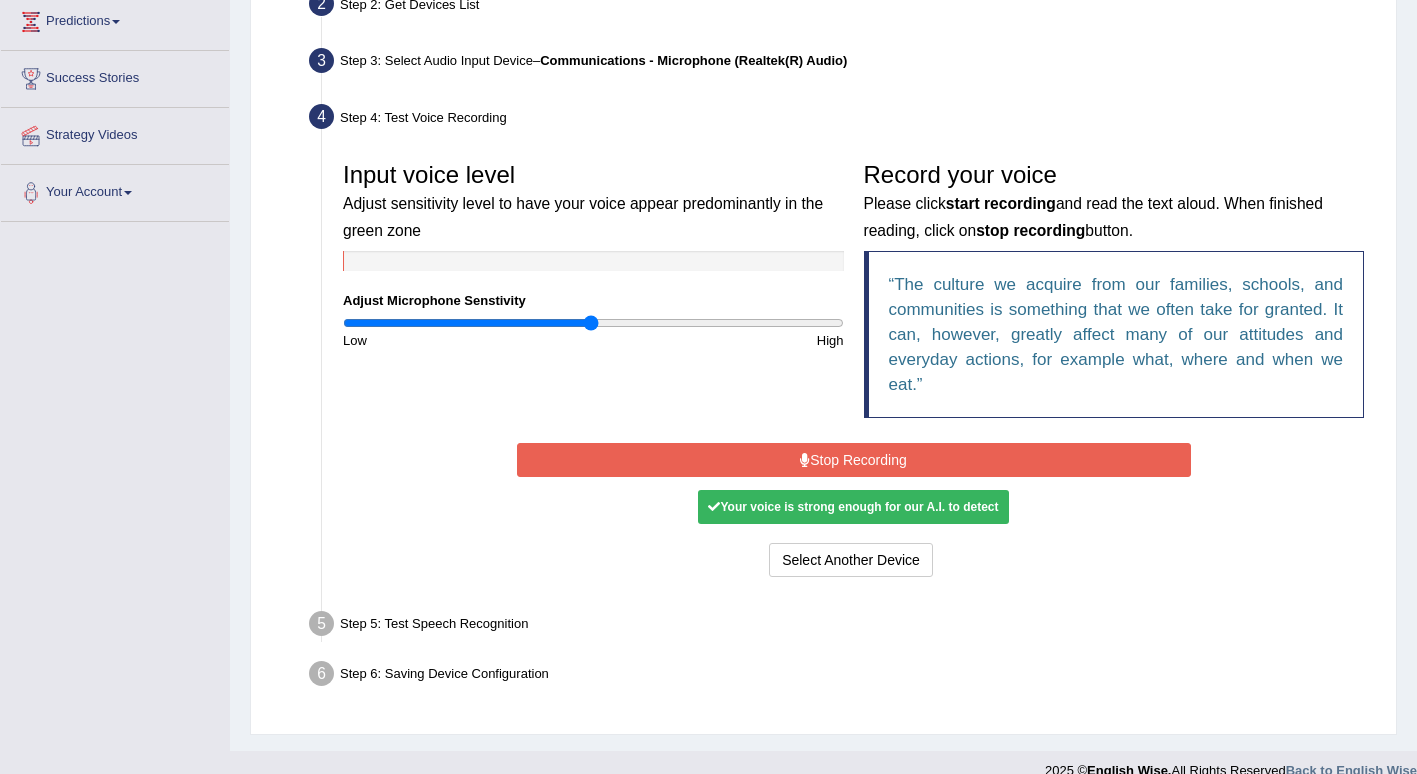 scroll, scrollTop: 302, scrollLeft: 0, axis: vertical 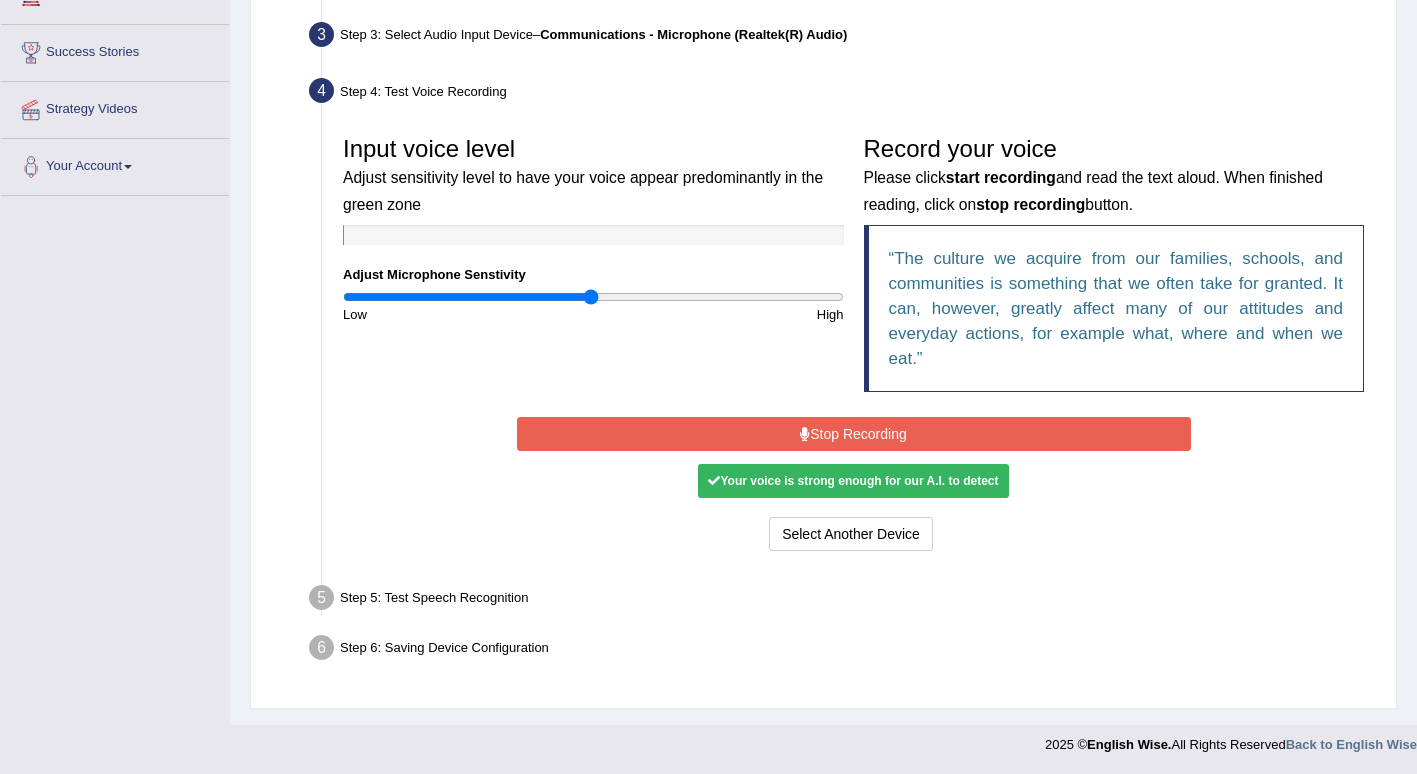 click on "Stop Recording" at bounding box center (854, 434) 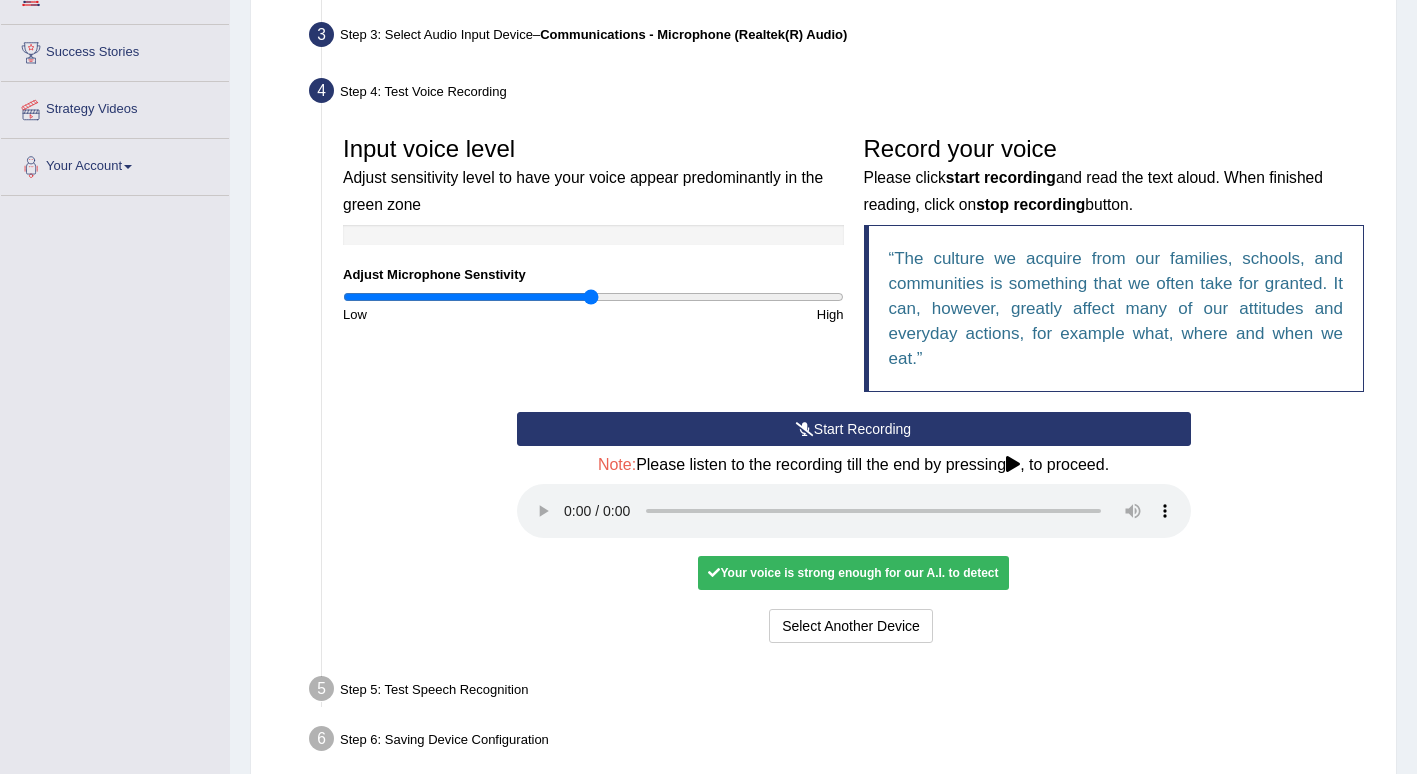 scroll, scrollTop: 394, scrollLeft: 0, axis: vertical 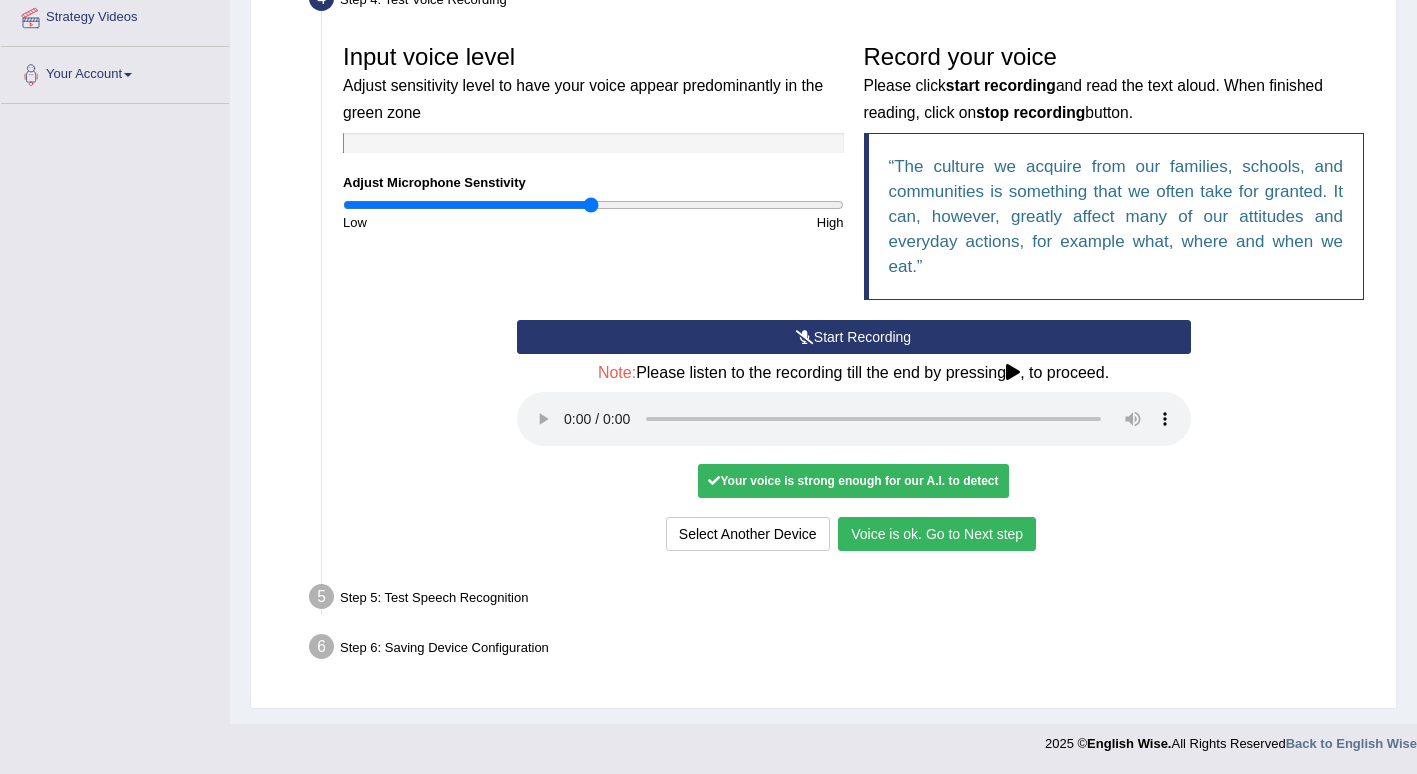 click on "Voice is ok. Go to Next step" at bounding box center [937, 534] 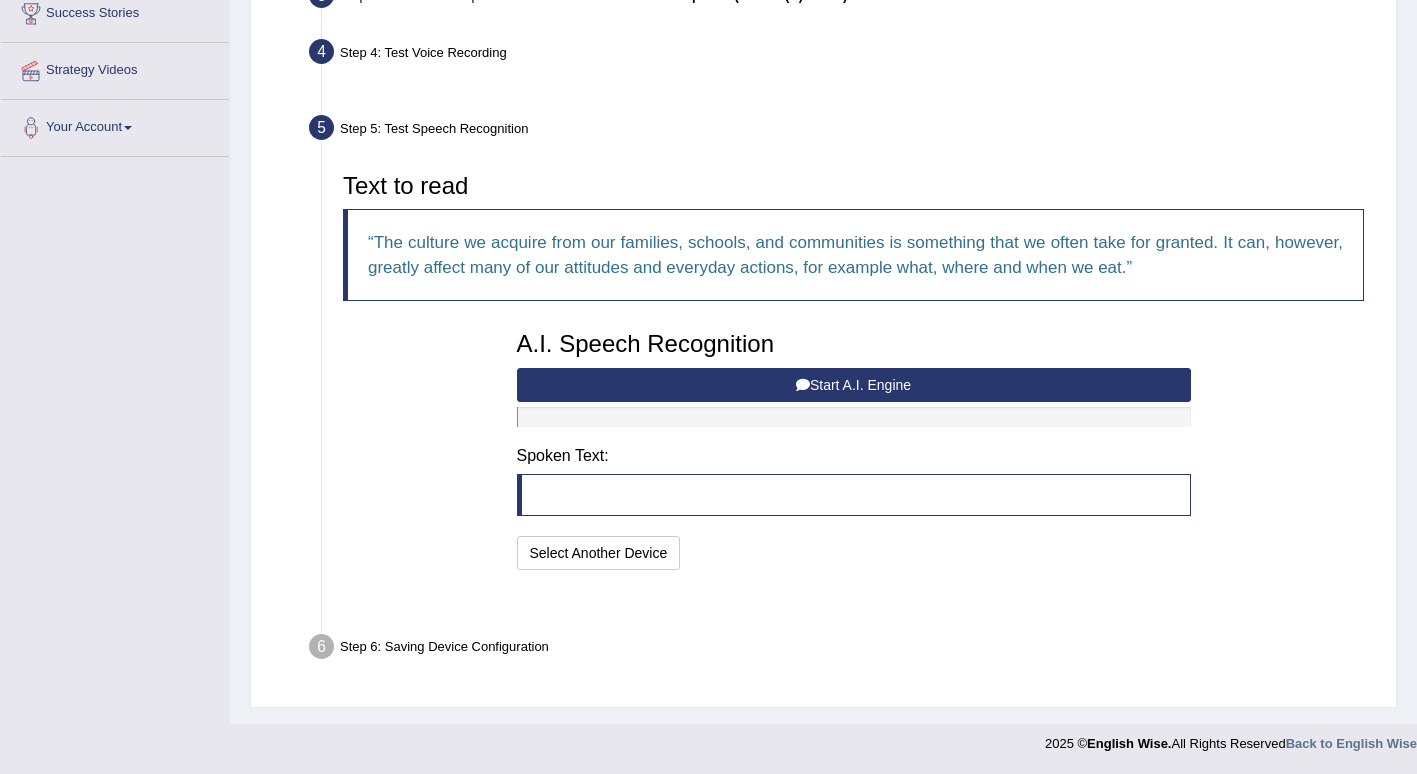 scroll, scrollTop: 291, scrollLeft: 0, axis: vertical 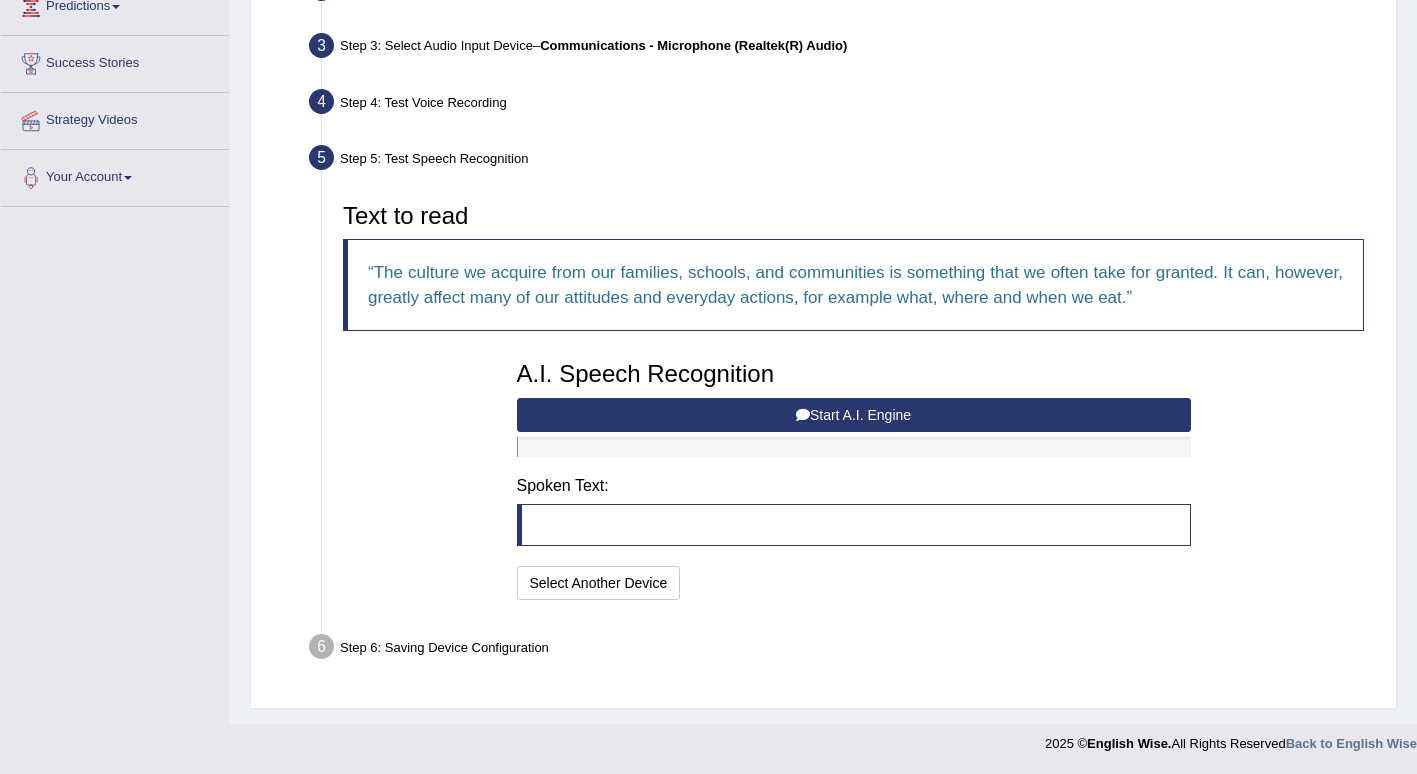 click on "Start A.I. Engine" at bounding box center [854, 415] 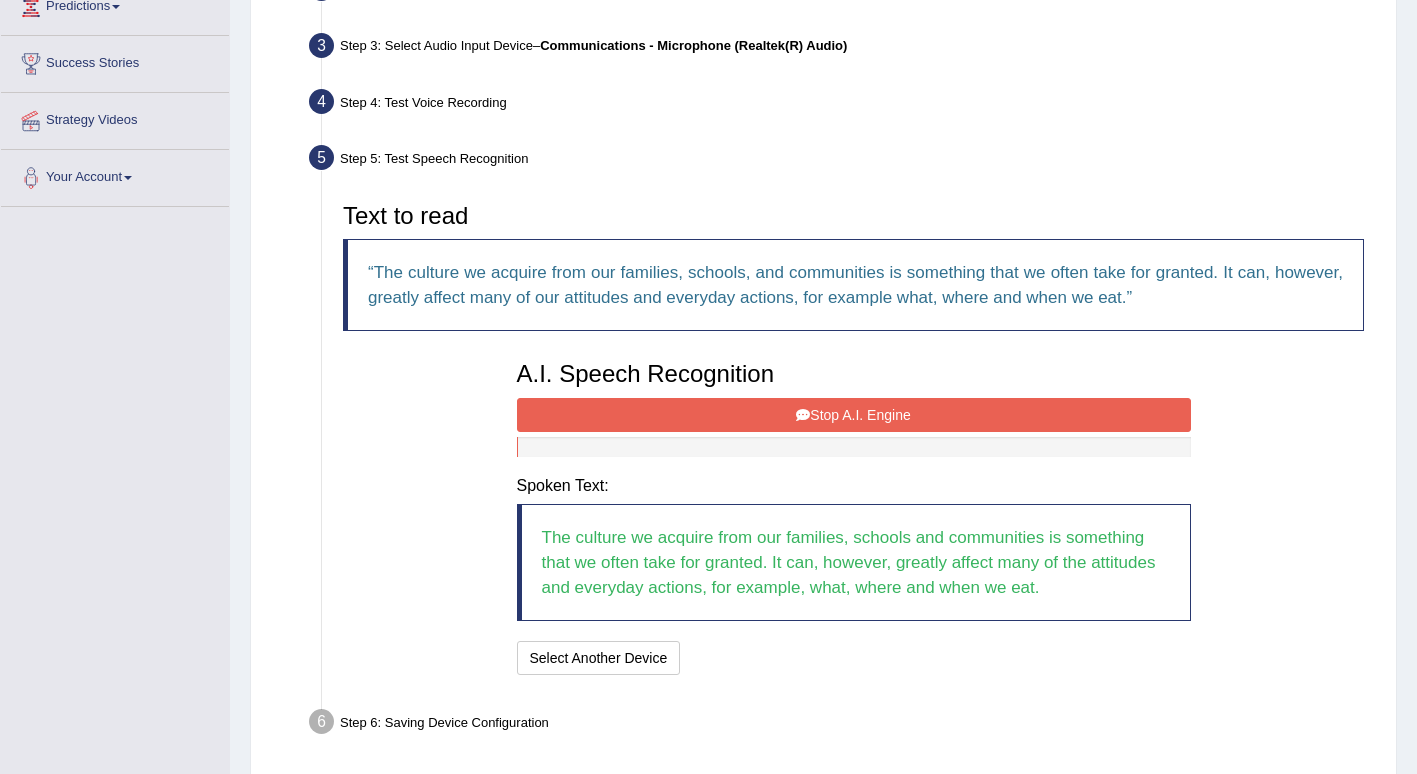 click on "Stop A.I. Engine" at bounding box center [854, 415] 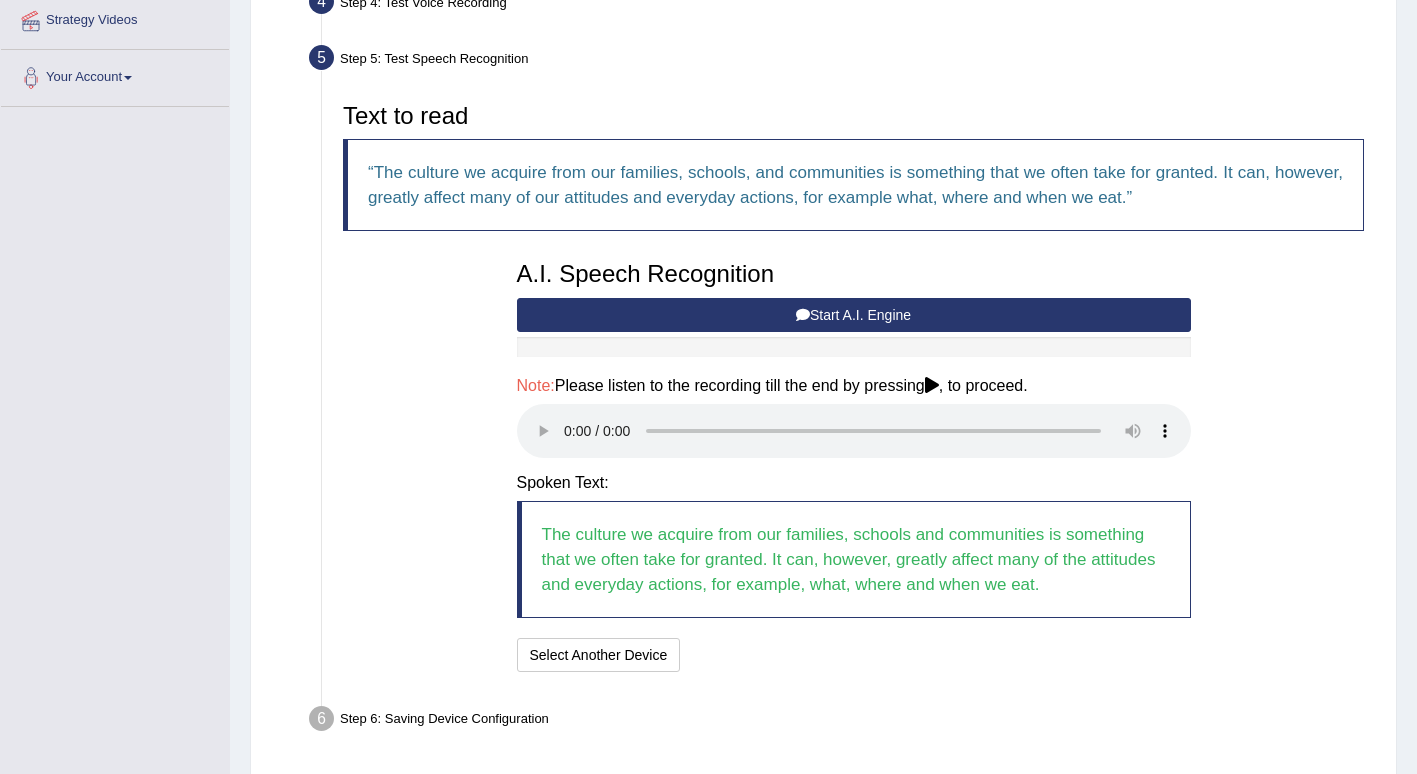 scroll, scrollTop: 462, scrollLeft: 0, axis: vertical 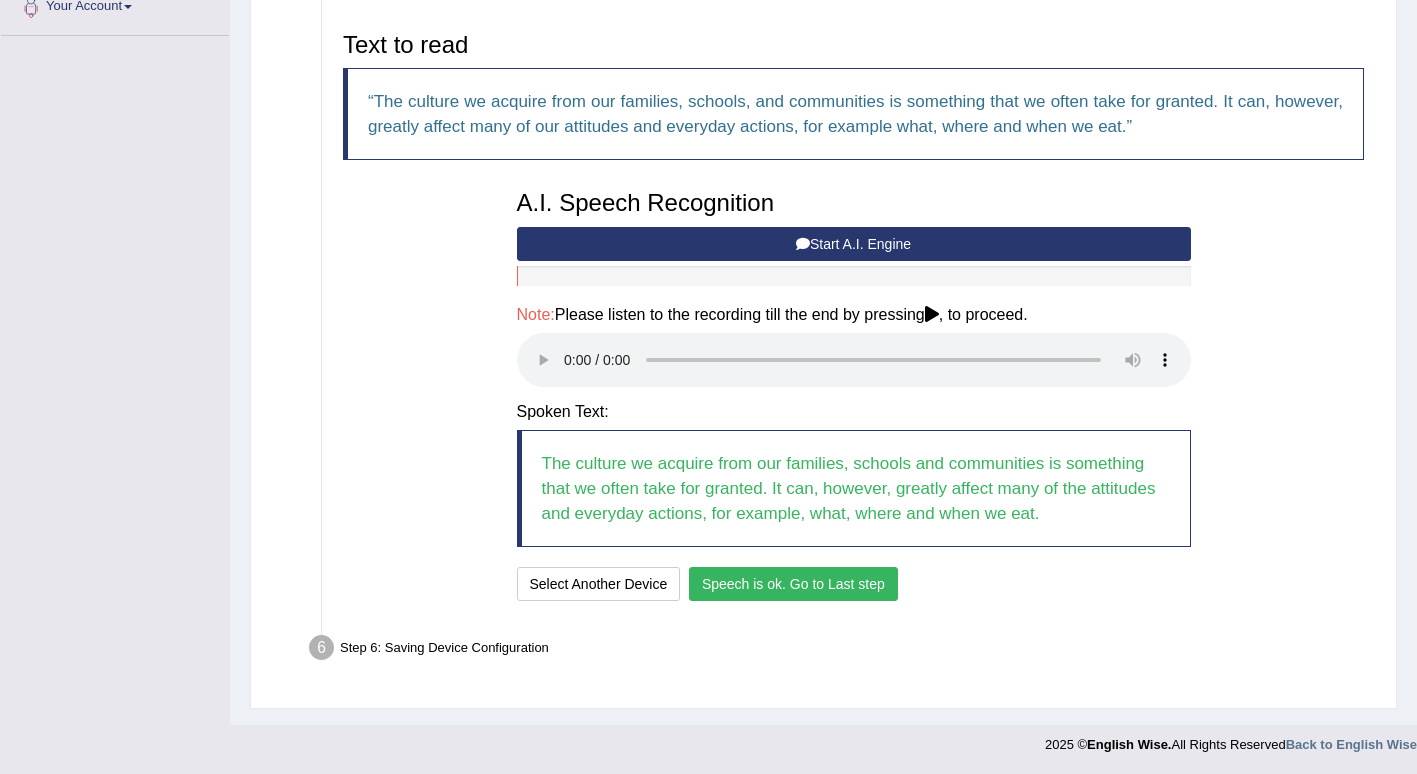 click on "Speech is ok. Go to Last step" at bounding box center [793, 584] 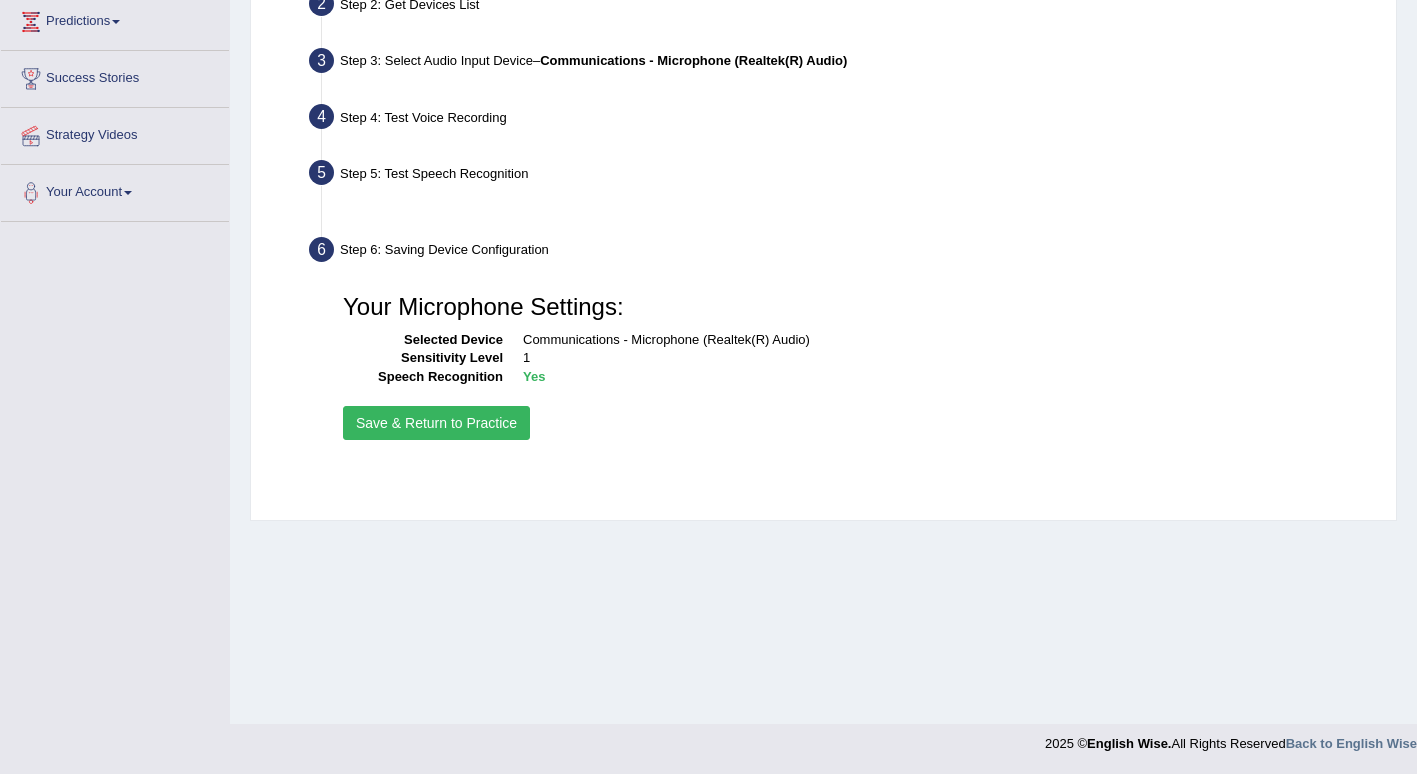scroll, scrollTop: 276, scrollLeft: 0, axis: vertical 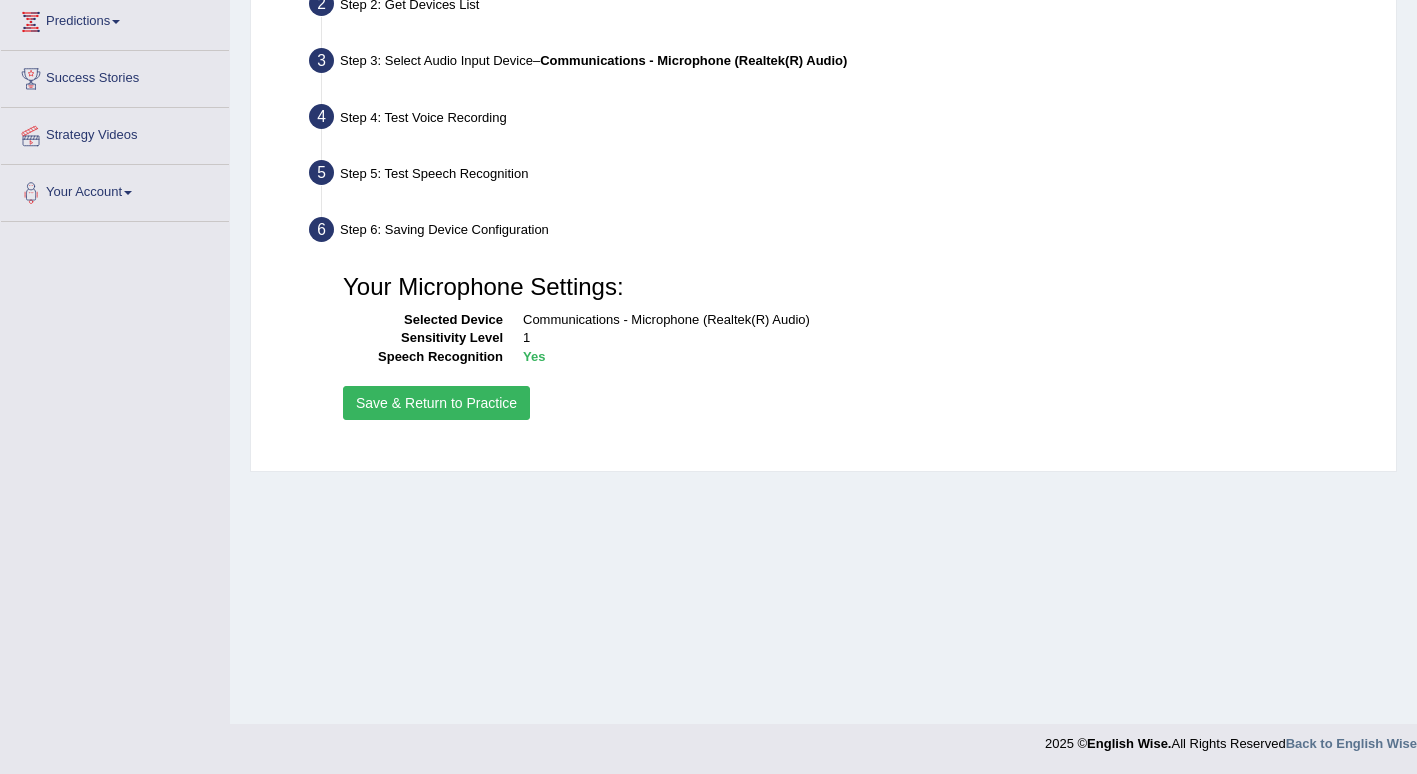 click on "Save & Return to Practice" at bounding box center (436, 403) 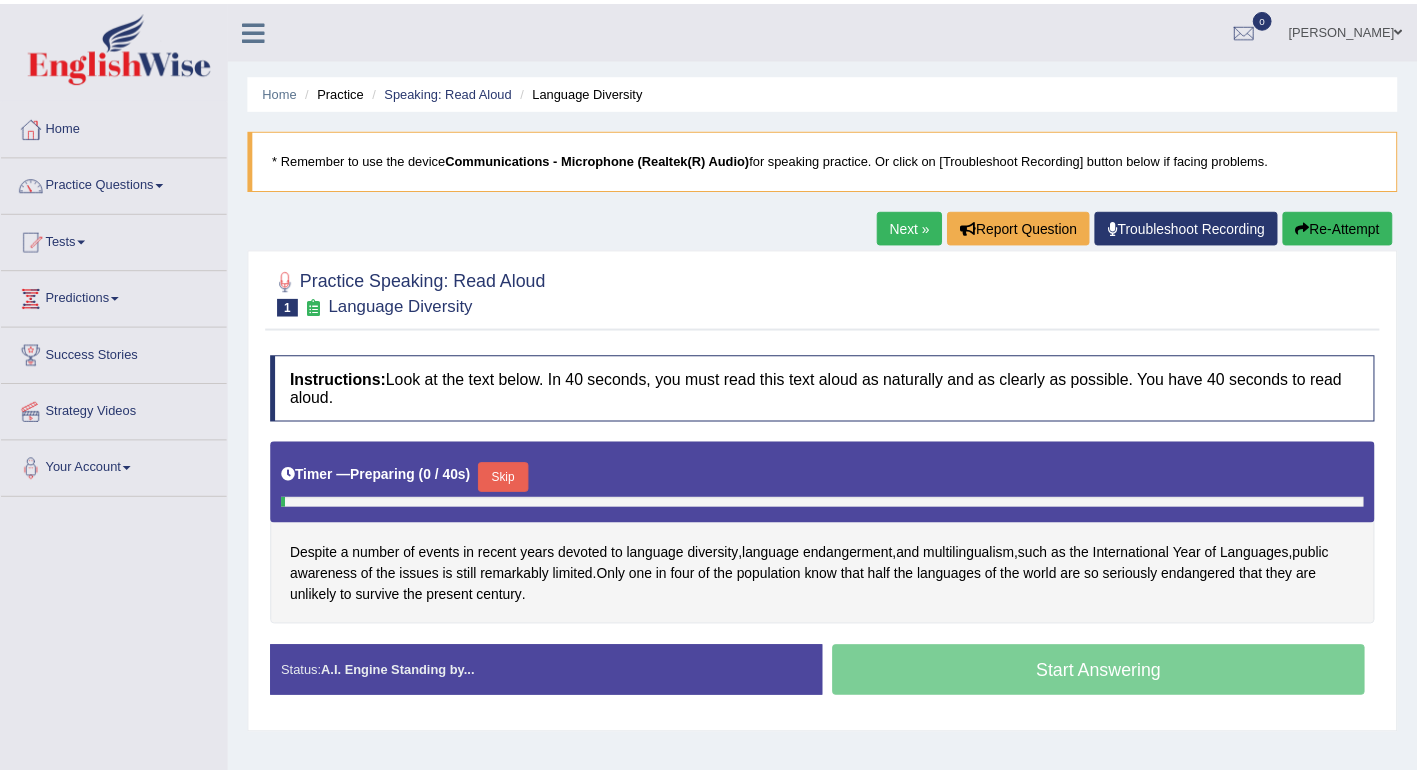 scroll, scrollTop: 0, scrollLeft: 0, axis: both 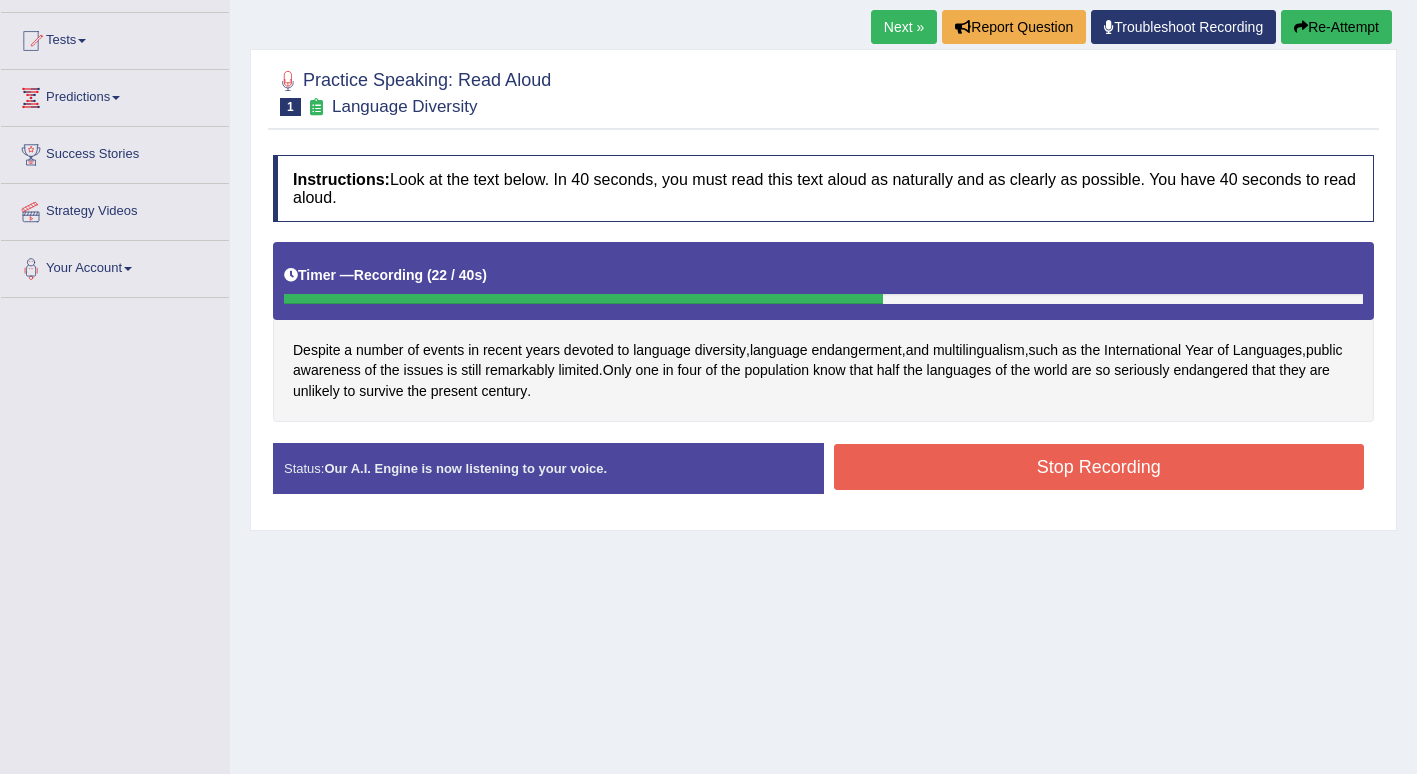 click on "Re-Attempt" at bounding box center [1336, 27] 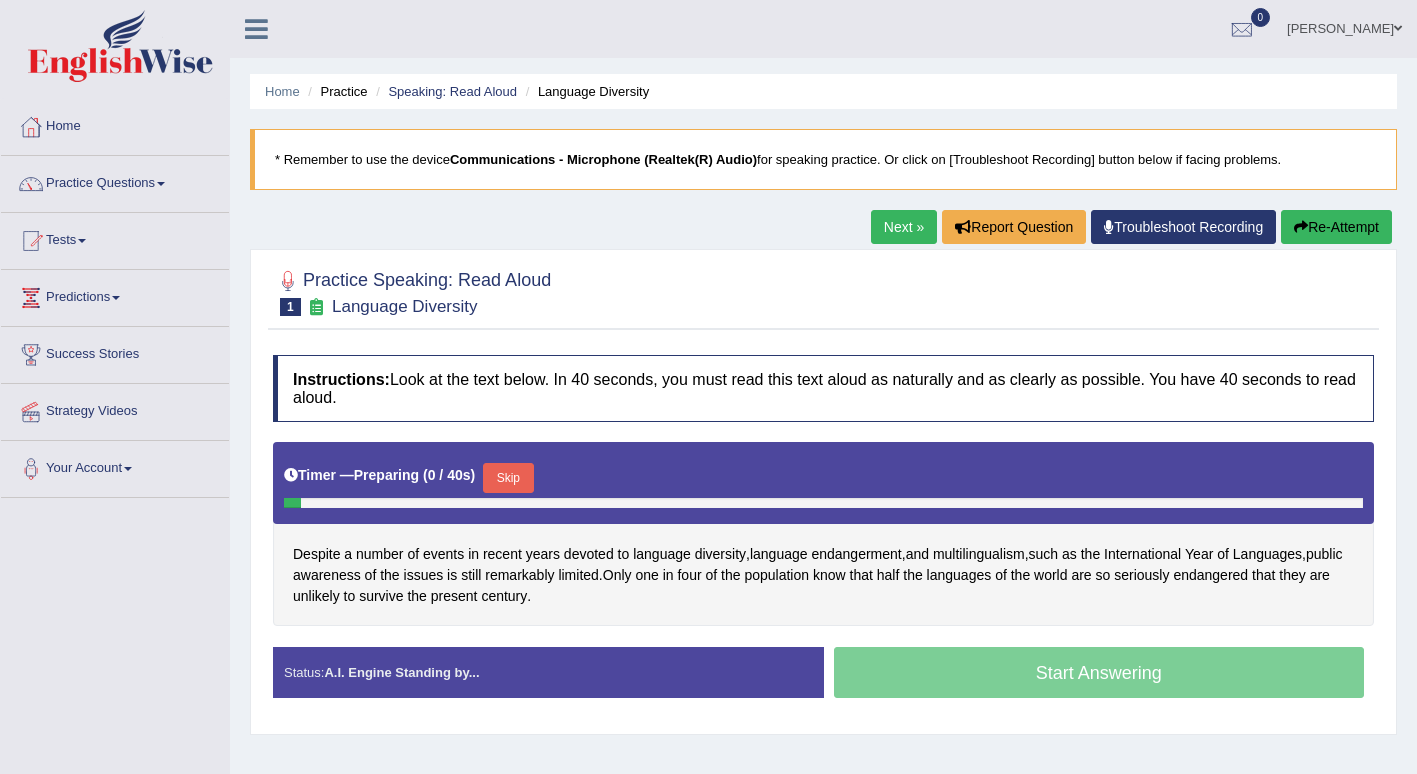 scroll, scrollTop: 200, scrollLeft: 0, axis: vertical 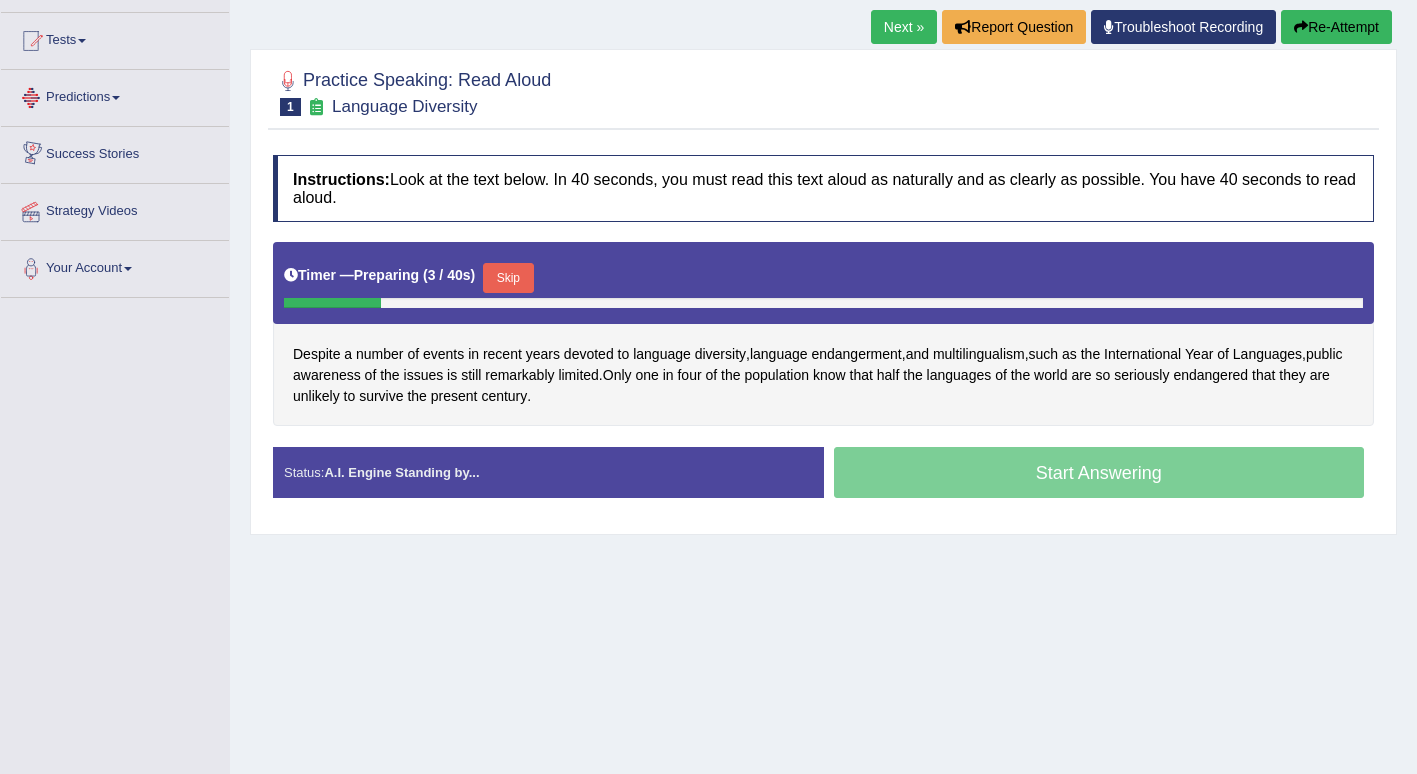 click on "Predictions" at bounding box center (115, 95) 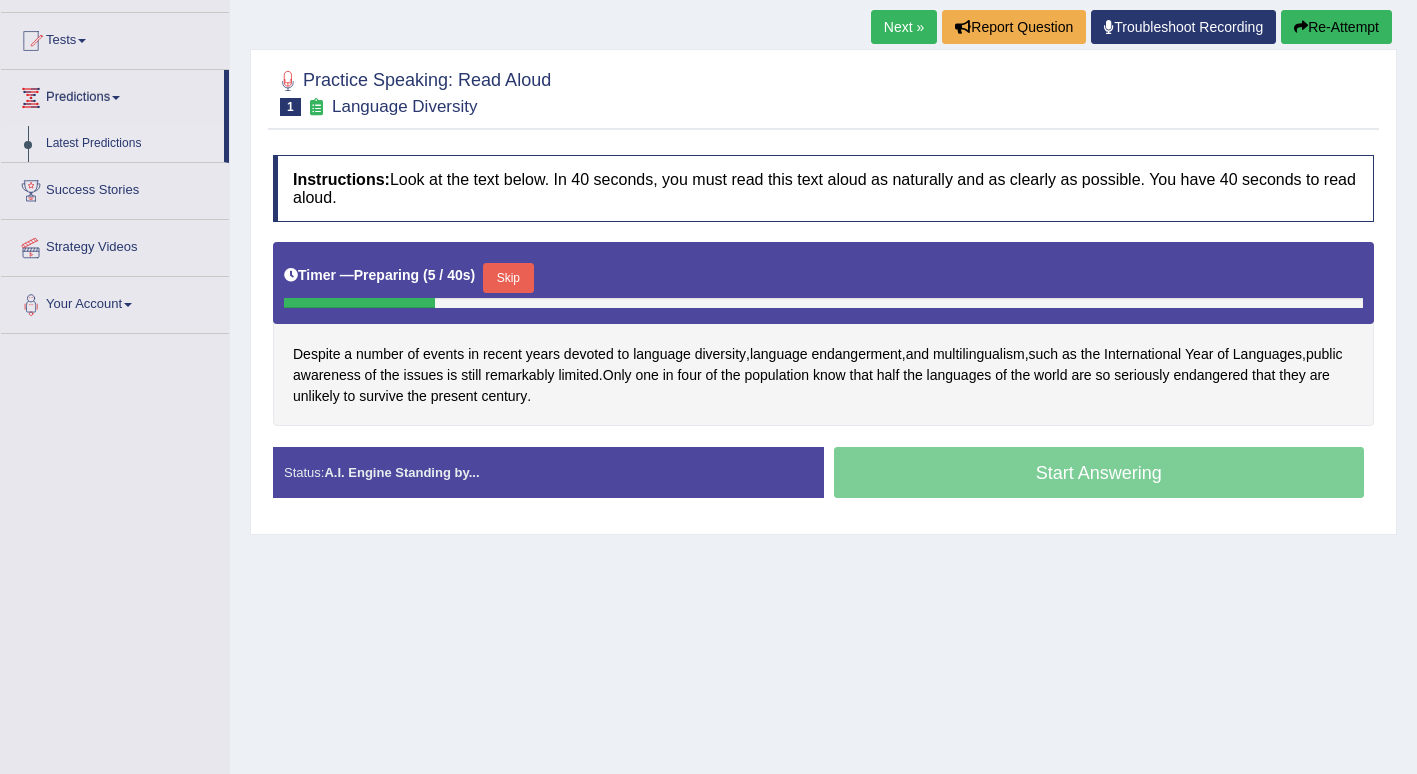 click on "Latest Predictions" at bounding box center [130, 144] 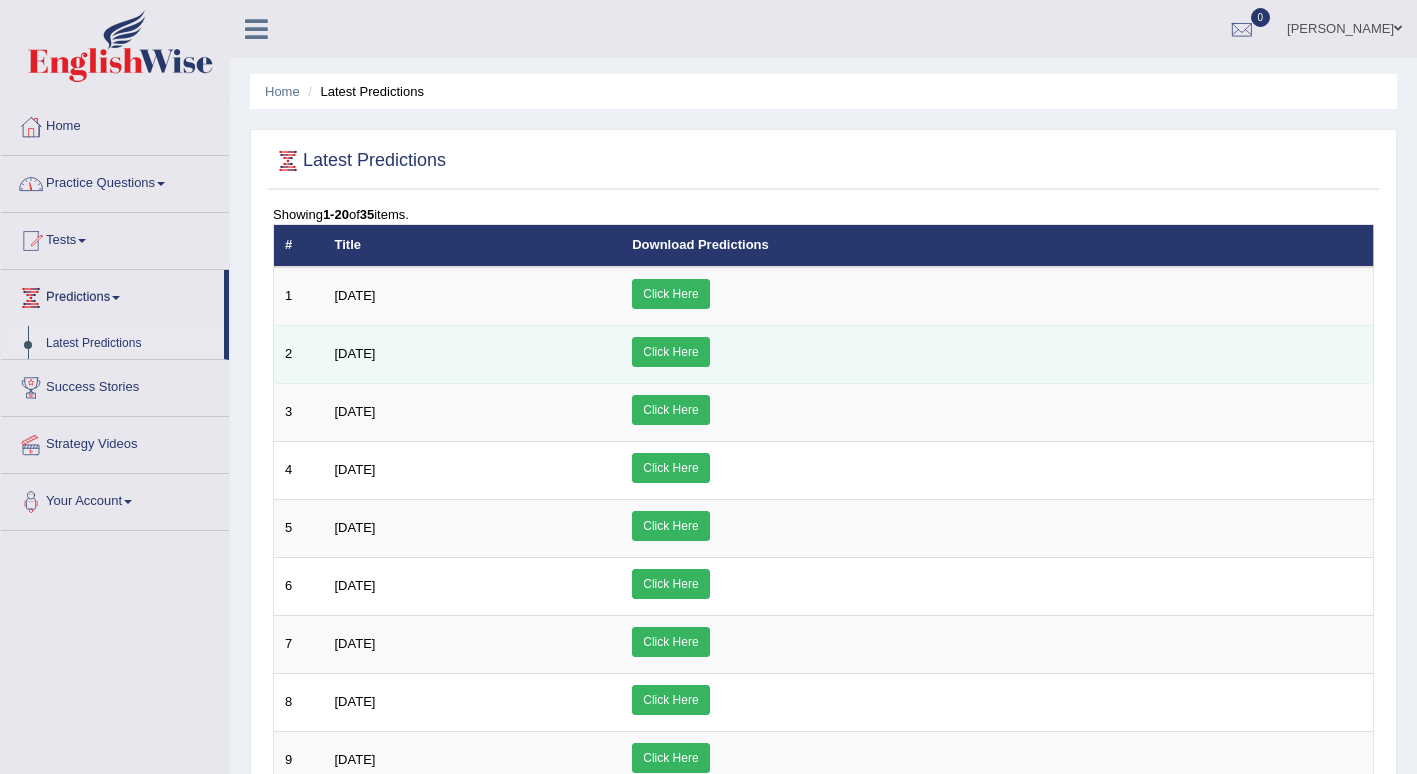 scroll, scrollTop: 0, scrollLeft: 0, axis: both 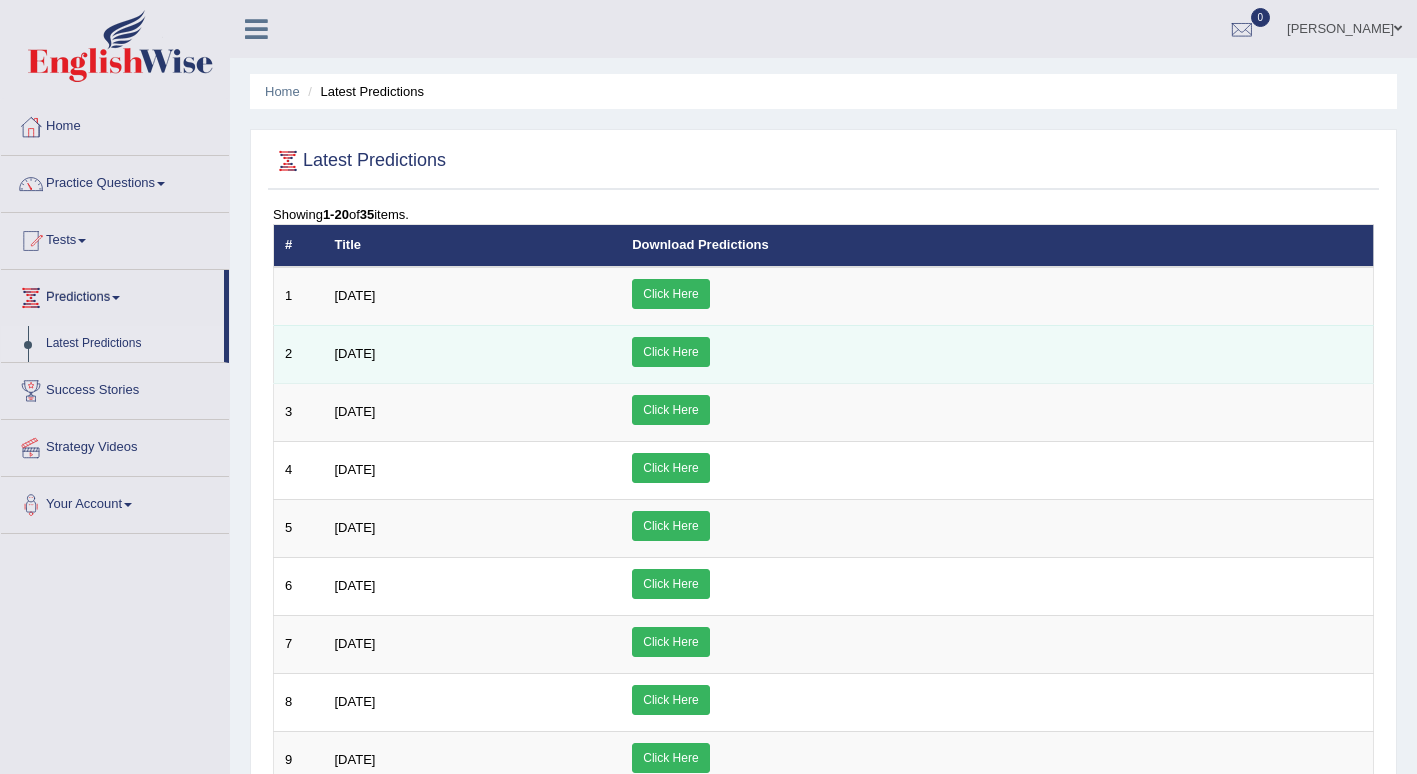 click on "Click Here" at bounding box center [670, 352] 